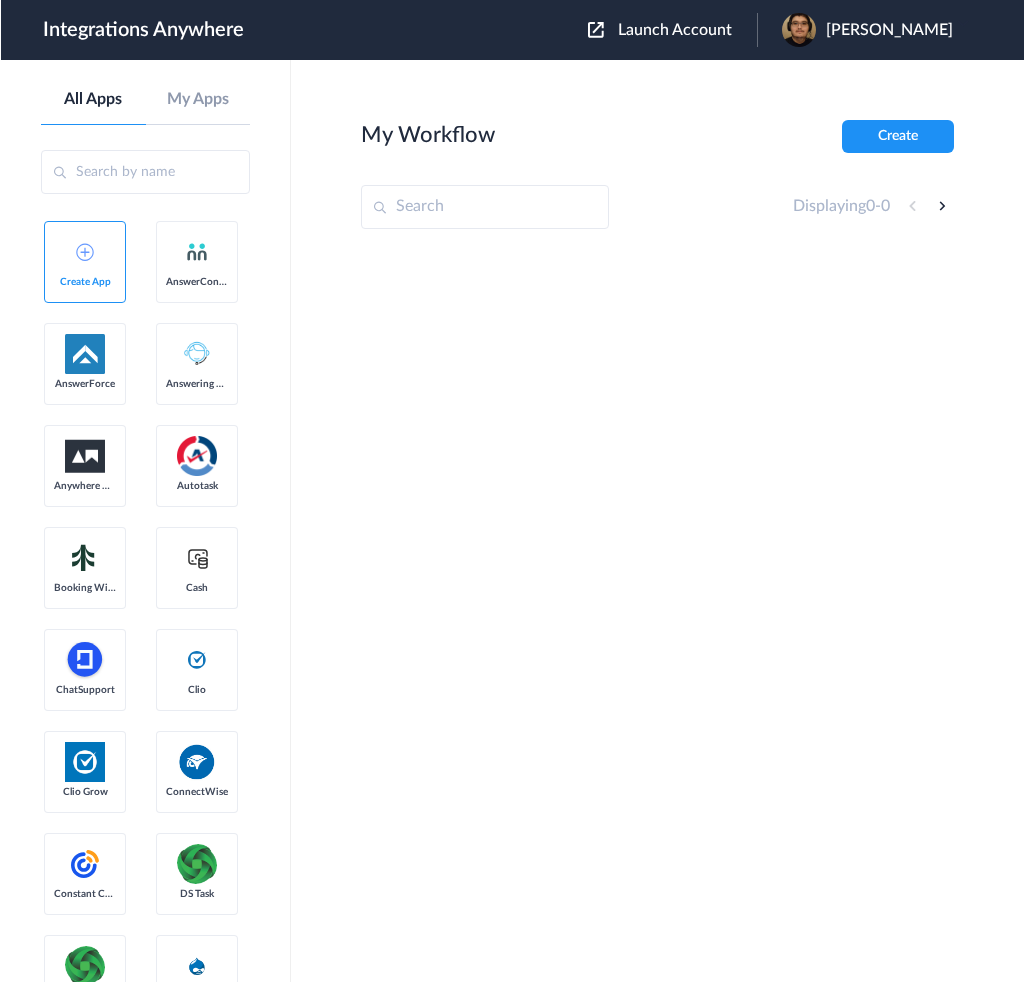 scroll, scrollTop: 0, scrollLeft: 0, axis: both 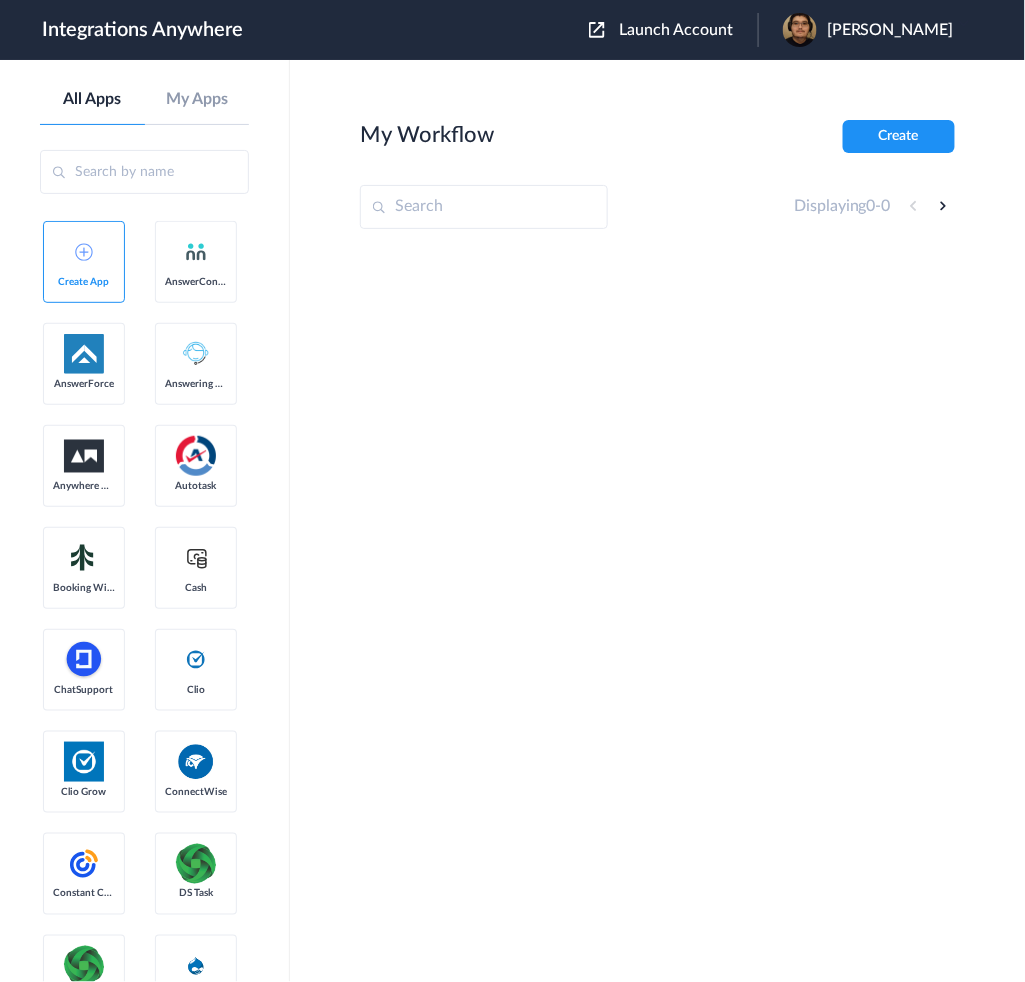 click on "Launch Account
[PERSON_NAME]
My Account
Logout" at bounding box center [781, 30] 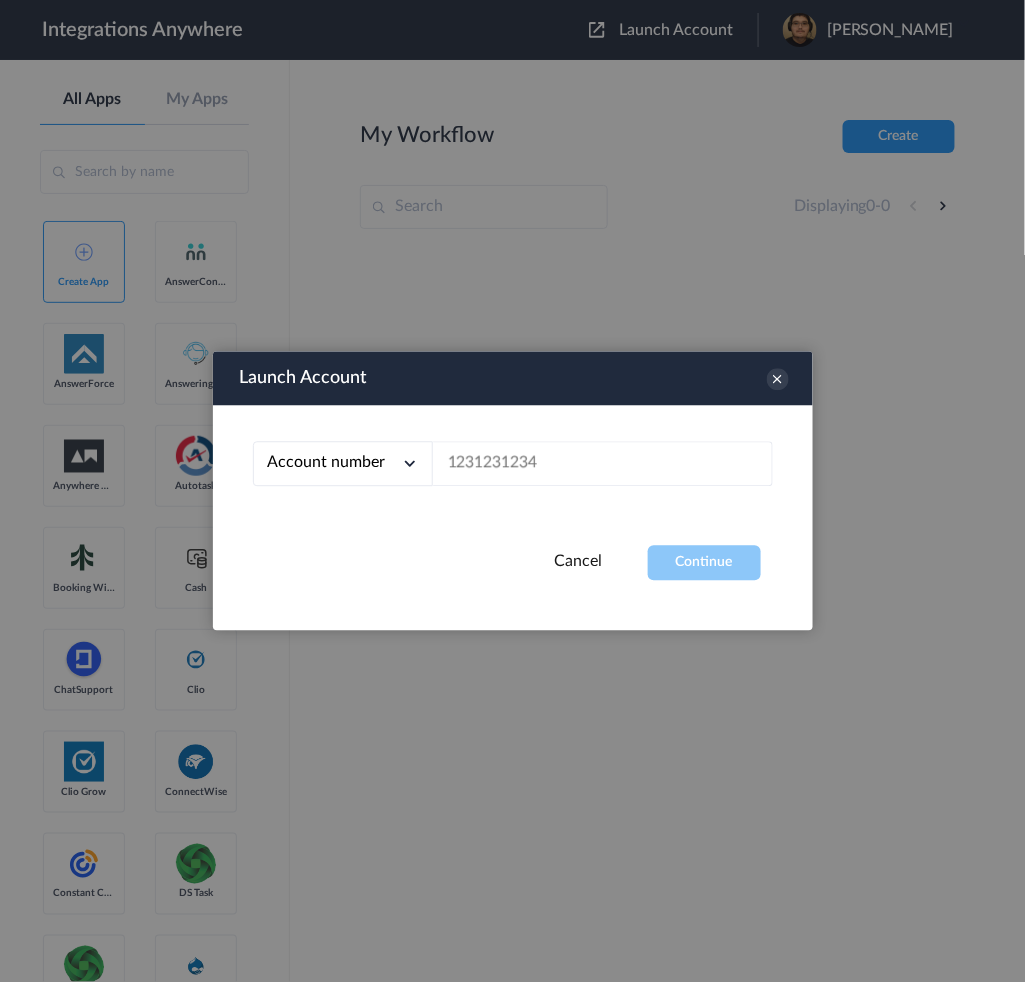 click on "Account number
Account number
Email address" at bounding box center [513, 476] 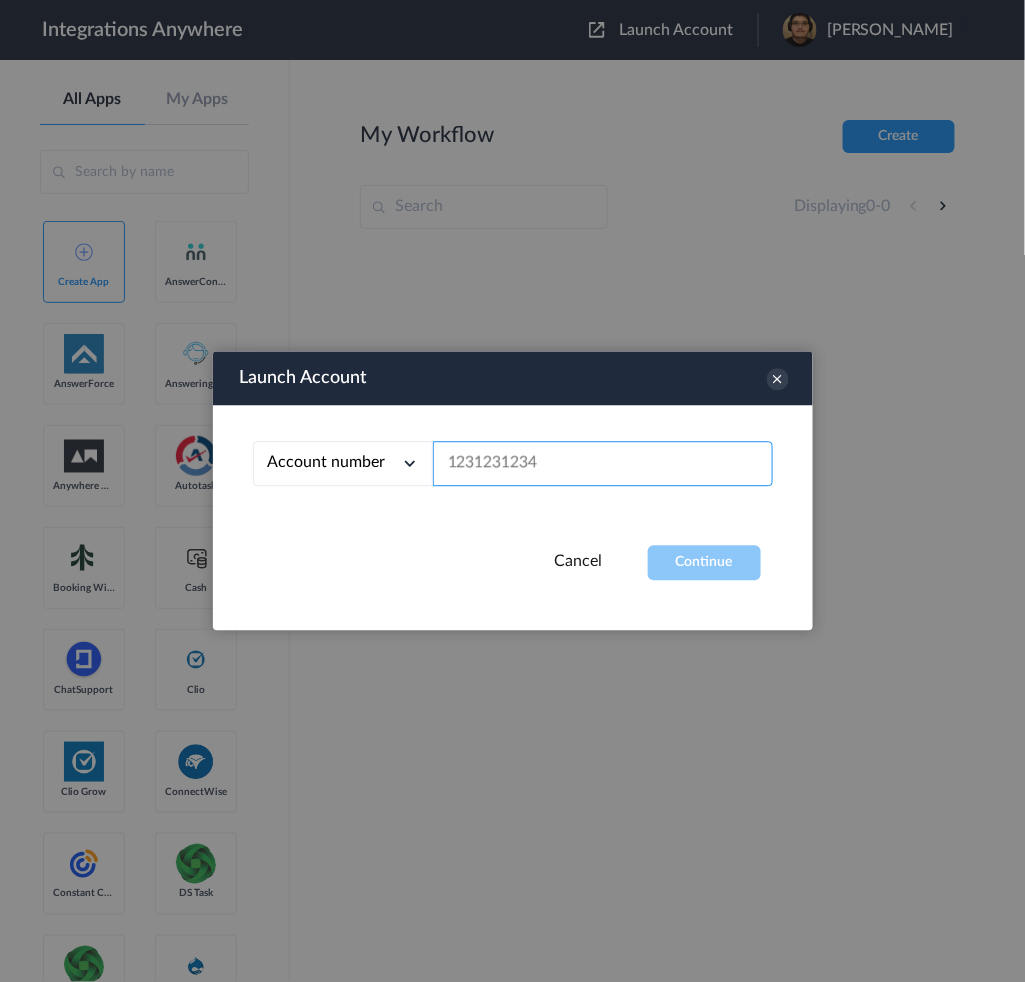 drag, startPoint x: 564, startPoint y: 475, endPoint x: 596, endPoint y: 505, distance: 43.863426 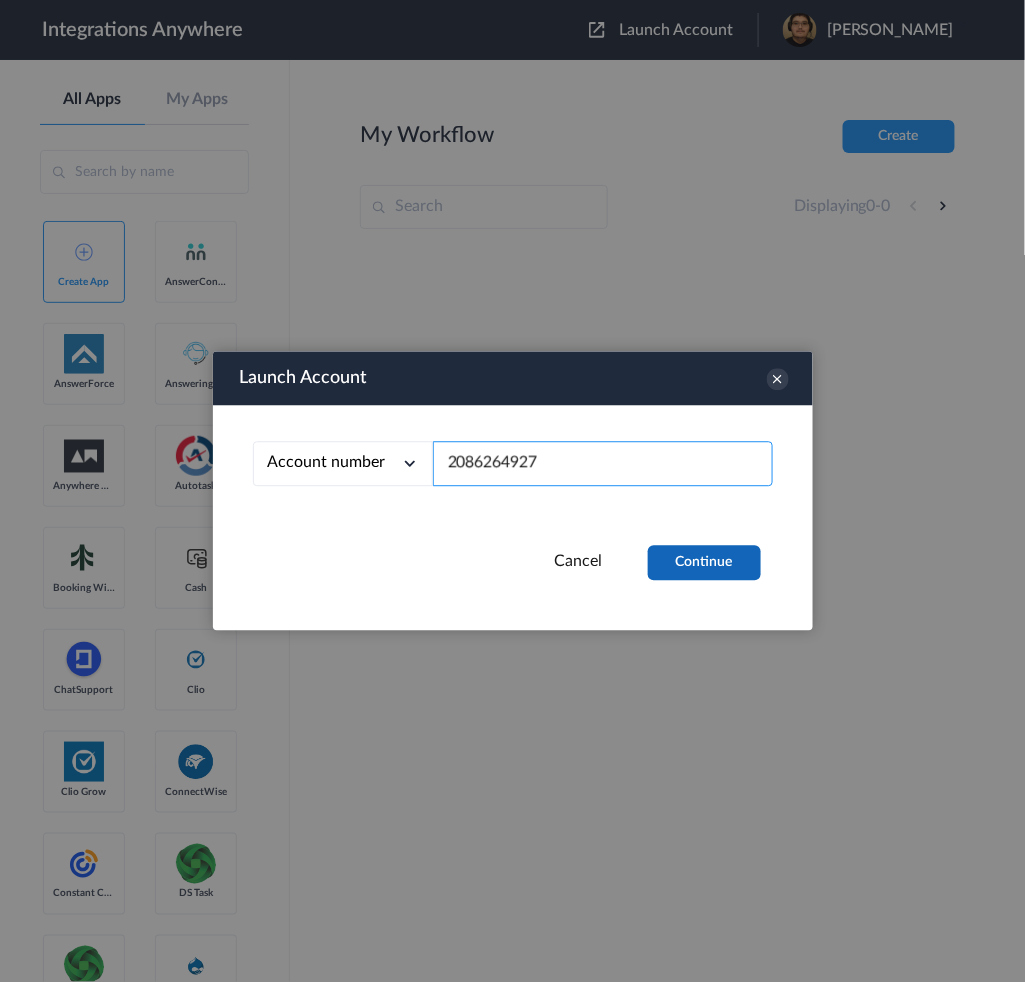 type on "2086264927" 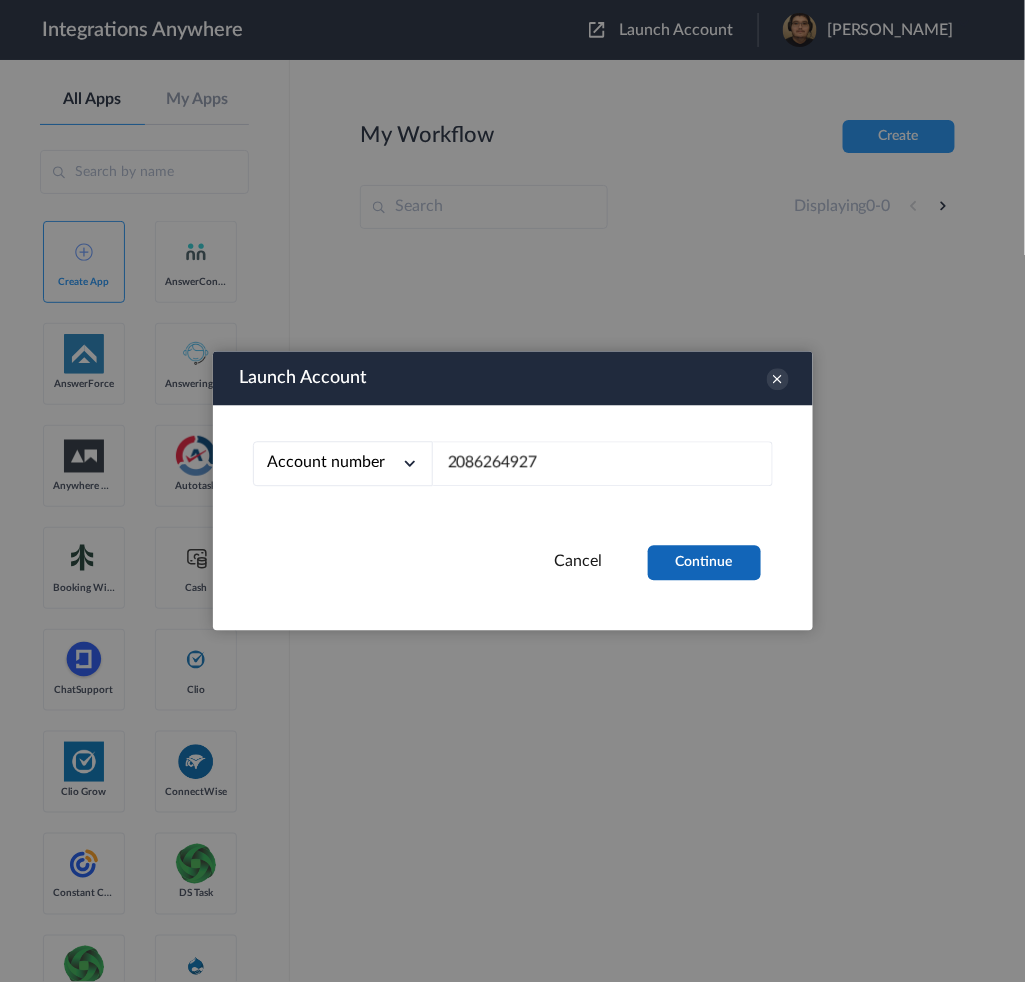 click on "Continue" at bounding box center (704, 563) 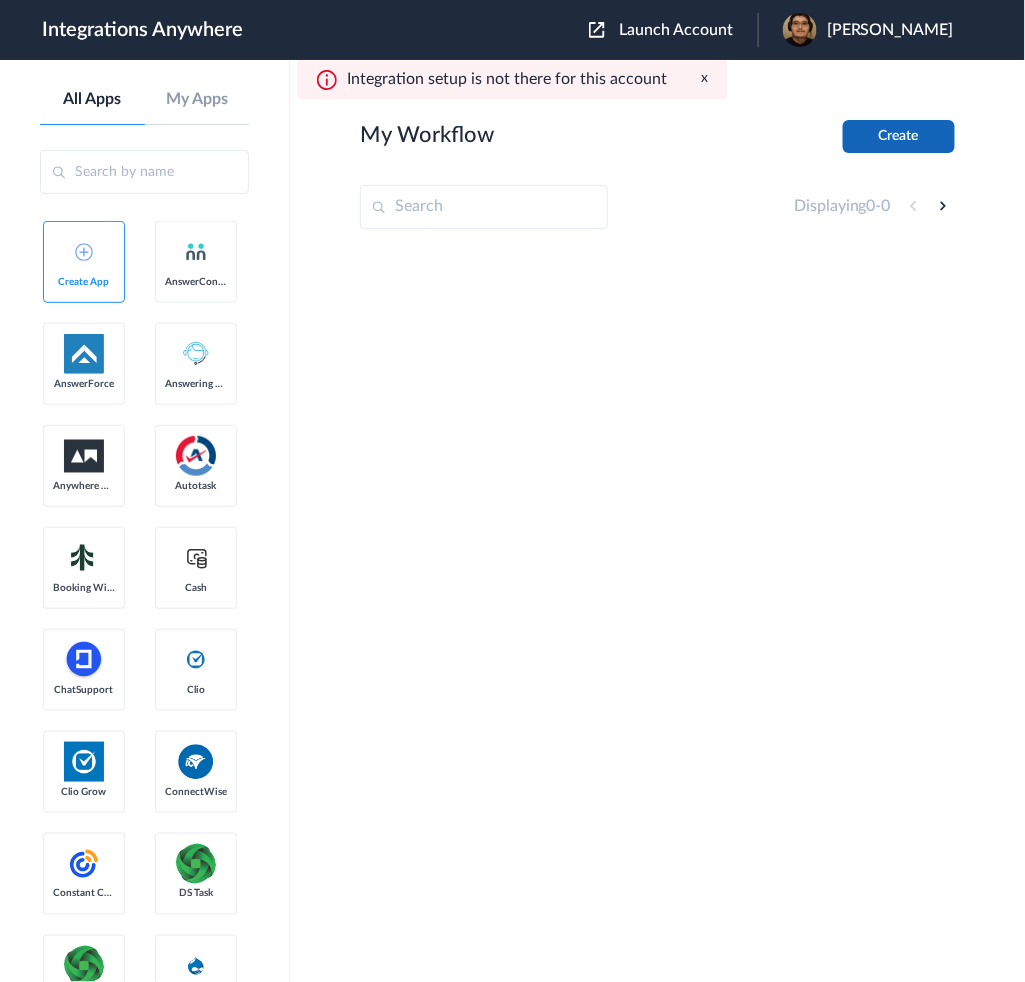click on "Create" at bounding box center [899, 136] 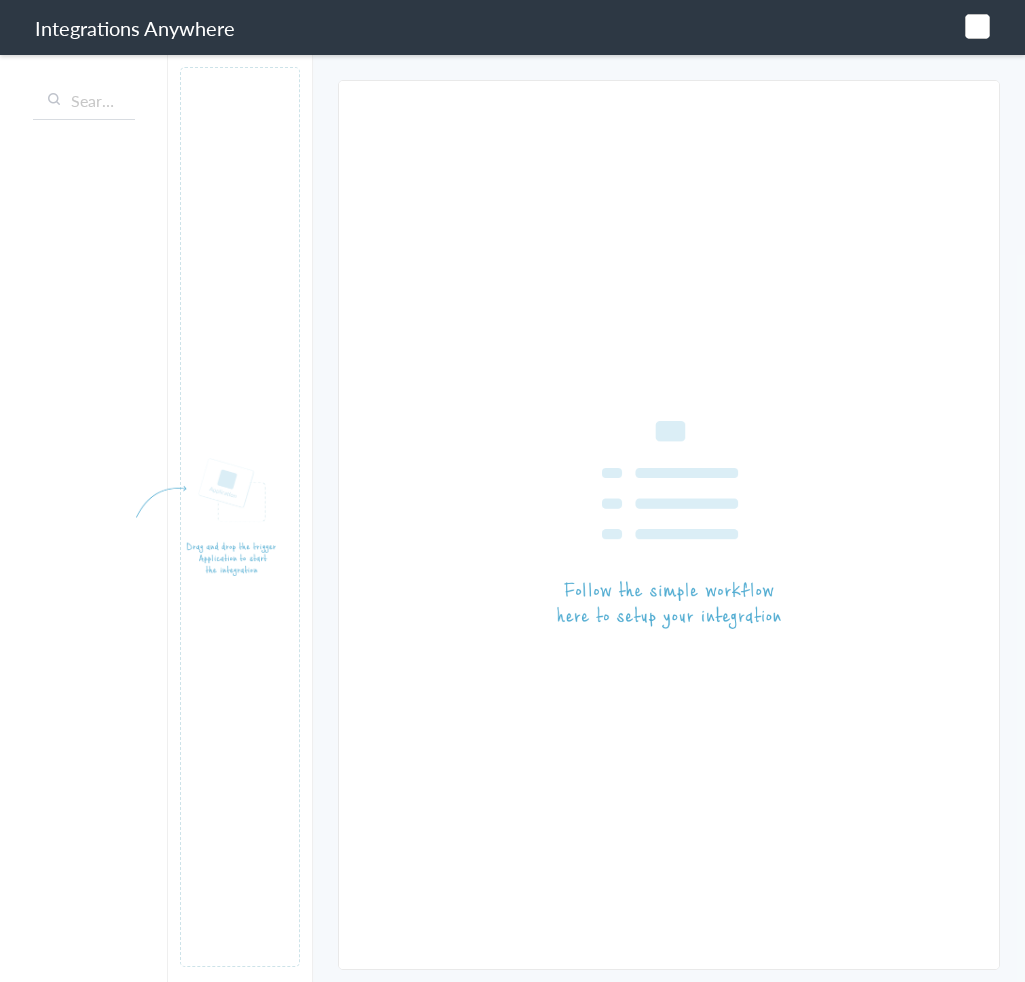 scroll, scrollTop: 0, scrollLeft: 0, axis: both 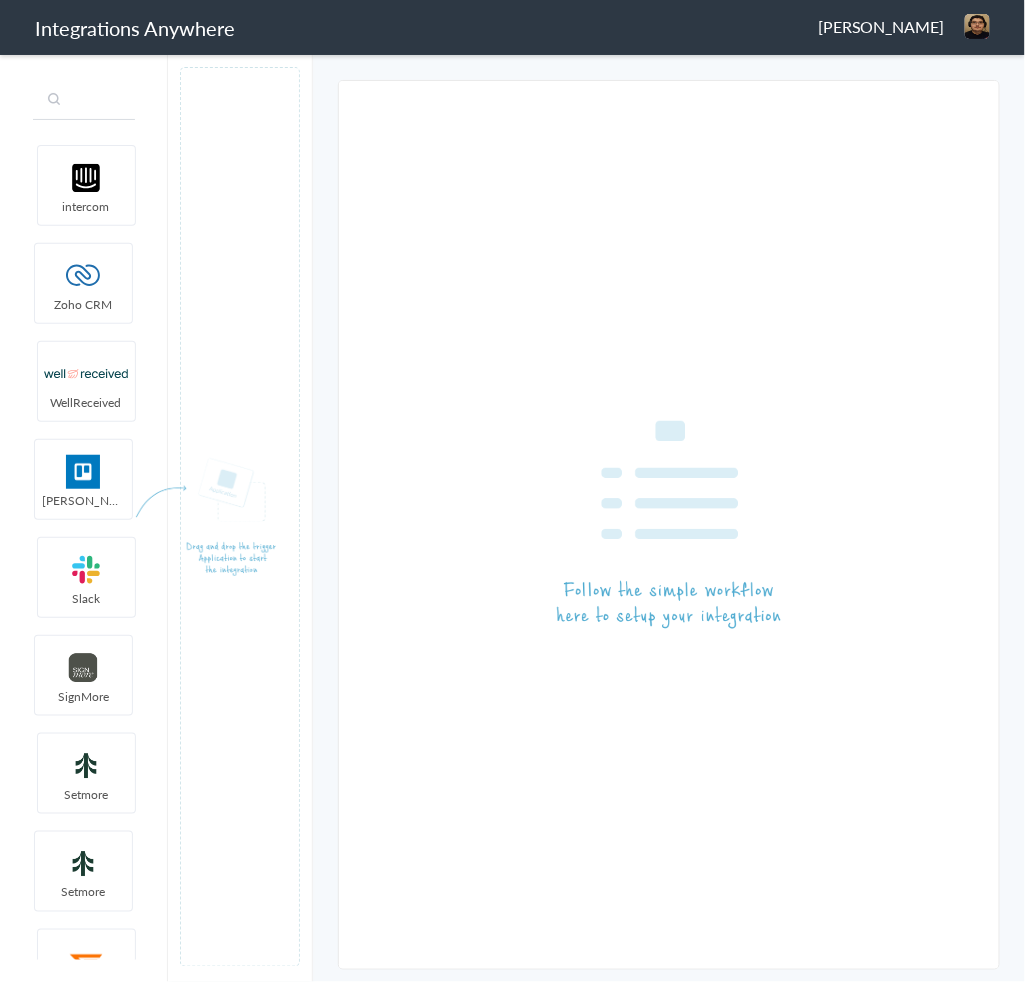 click at bounding box center [84, 101] 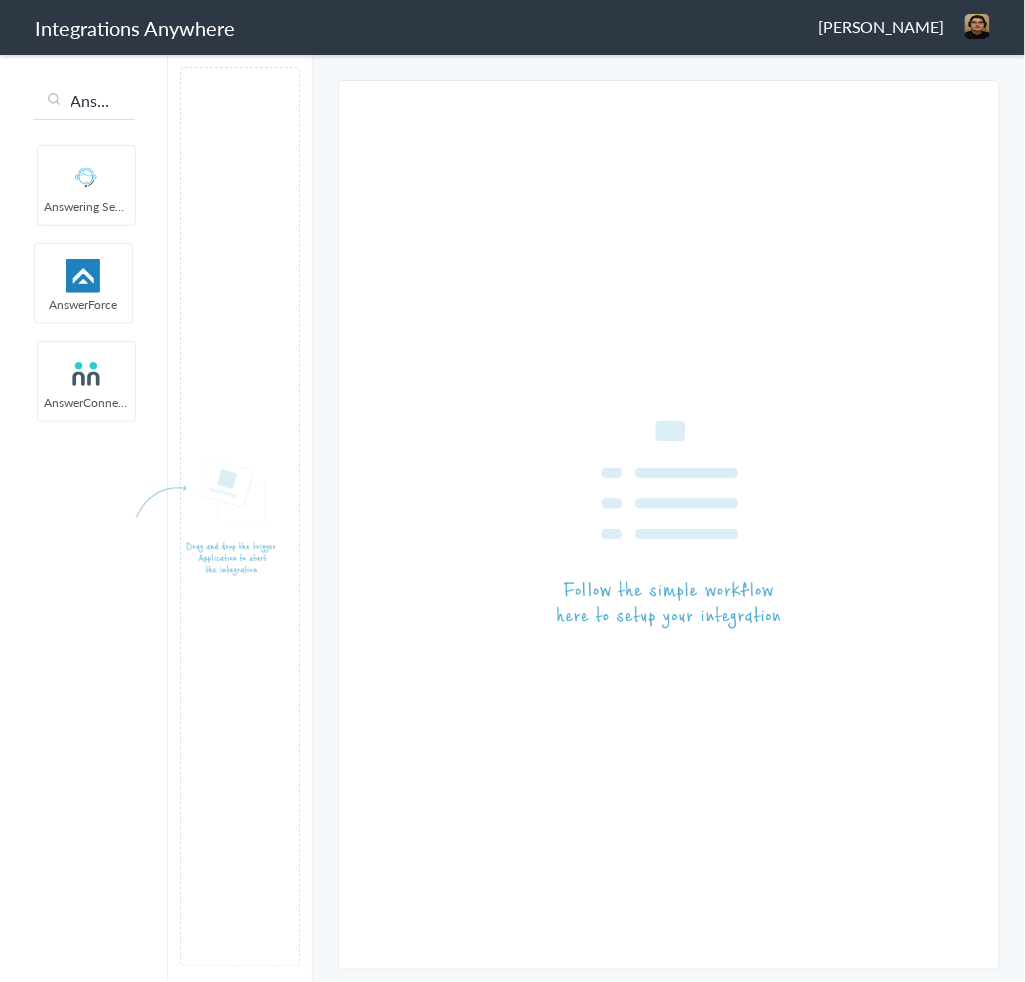 scroll, scrollTop: 0, scrollLeft: 4, axis: horizontal 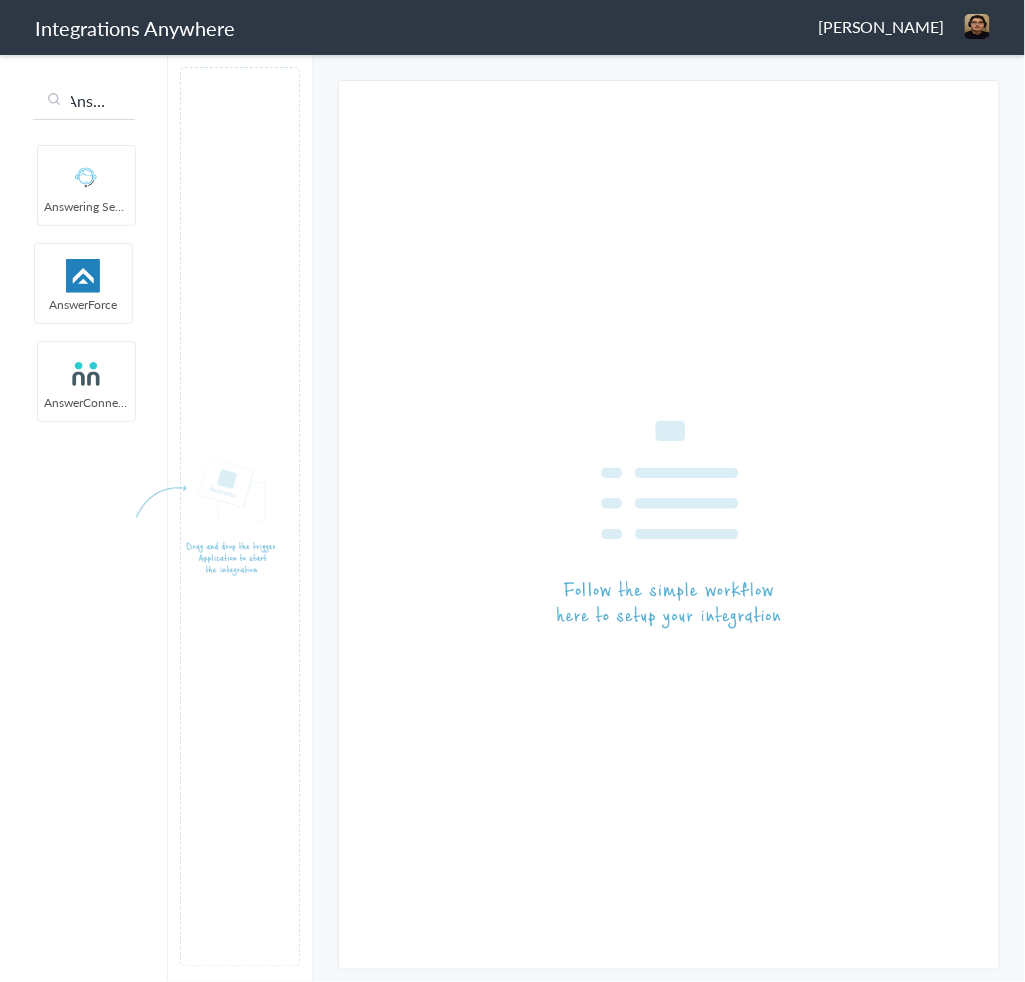 type on "Answer" 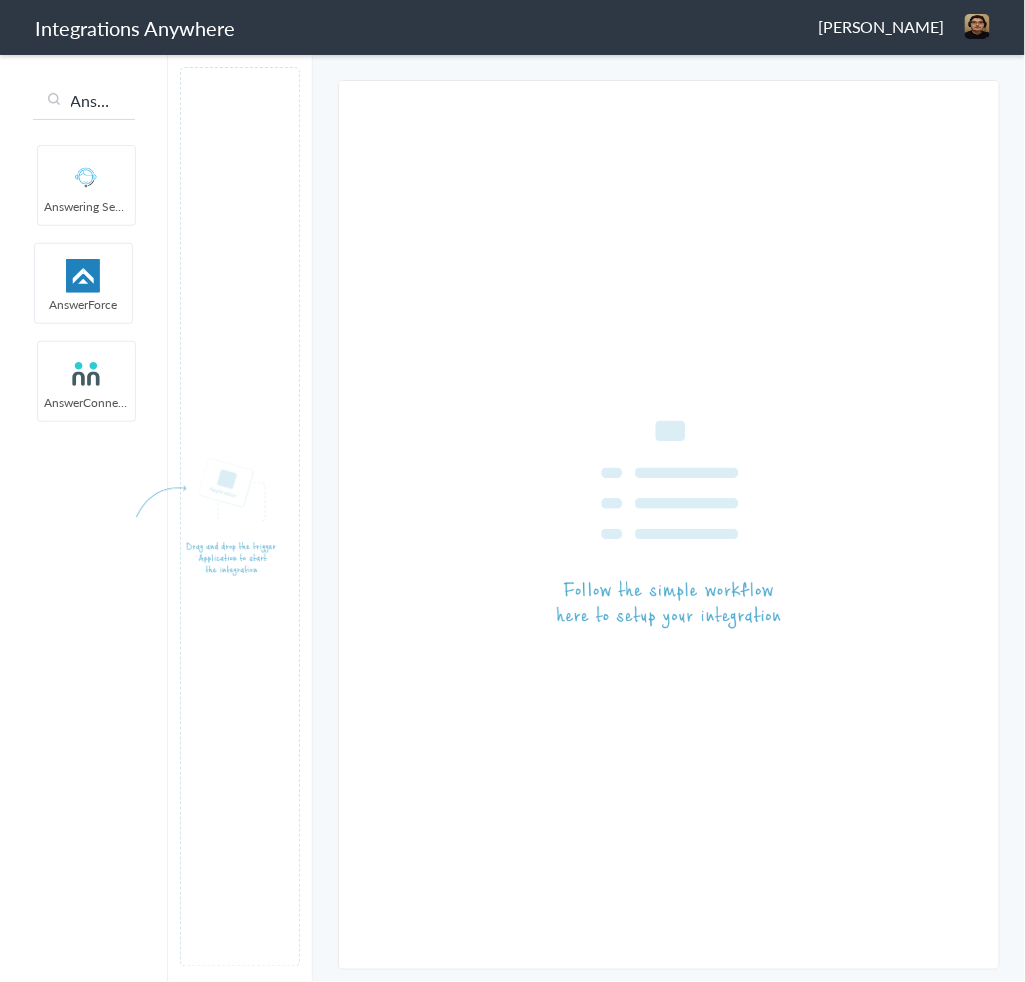 type 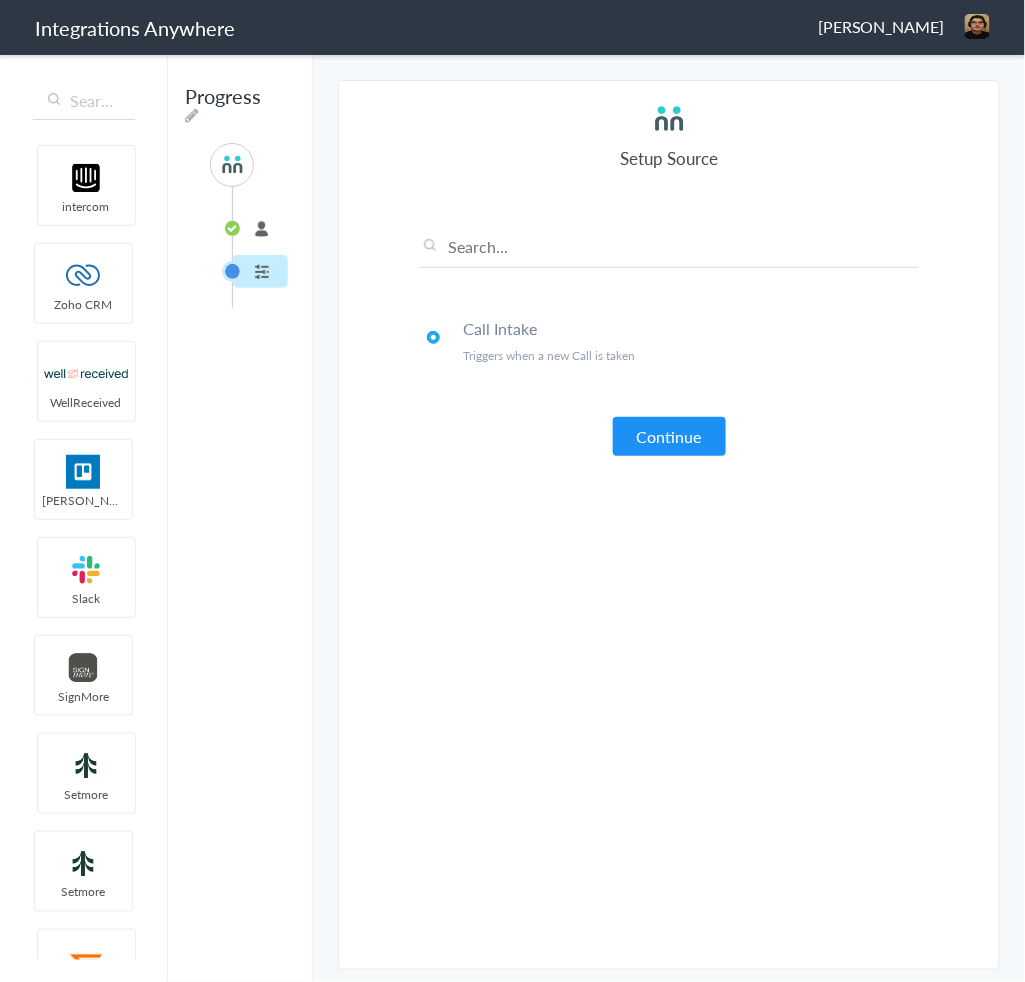 click on "2529669023" at bounding box center [260, 228] 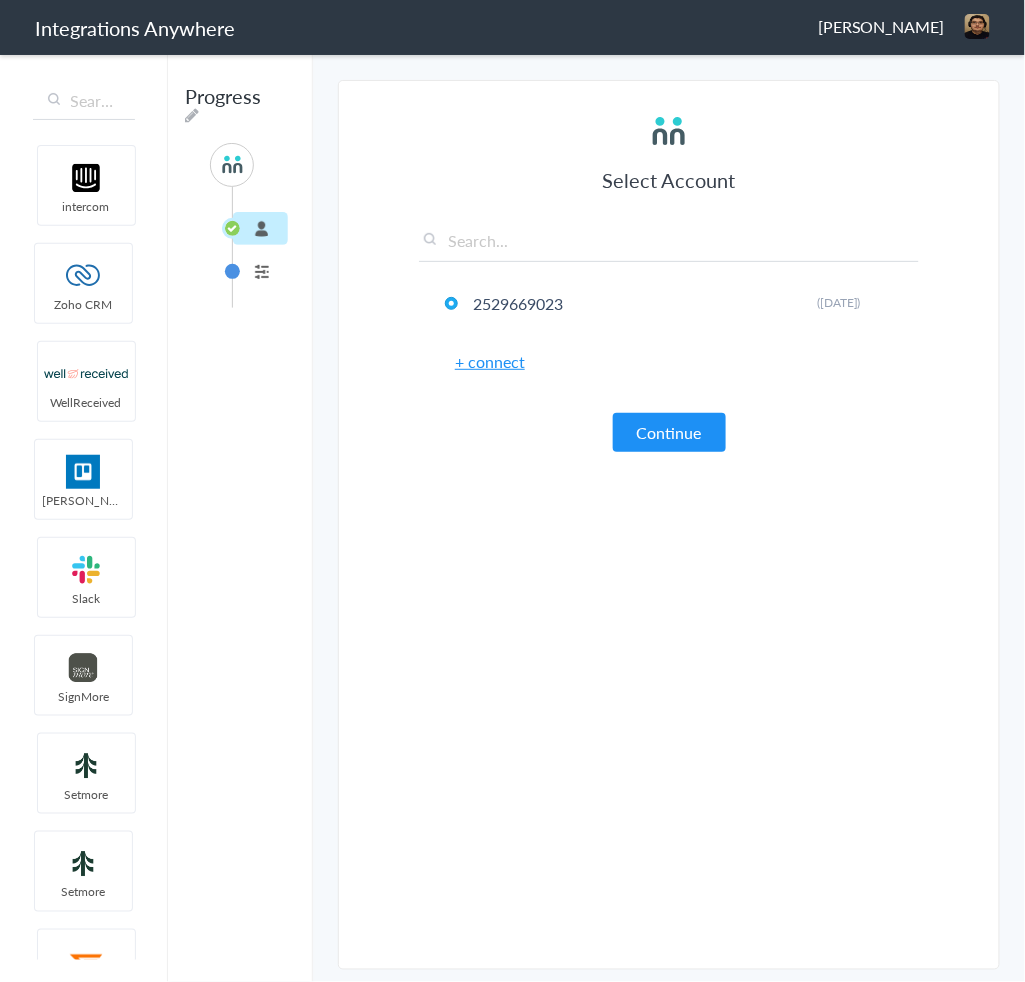click on "[PERSON_NAME]" at bounding box center (881, 26) 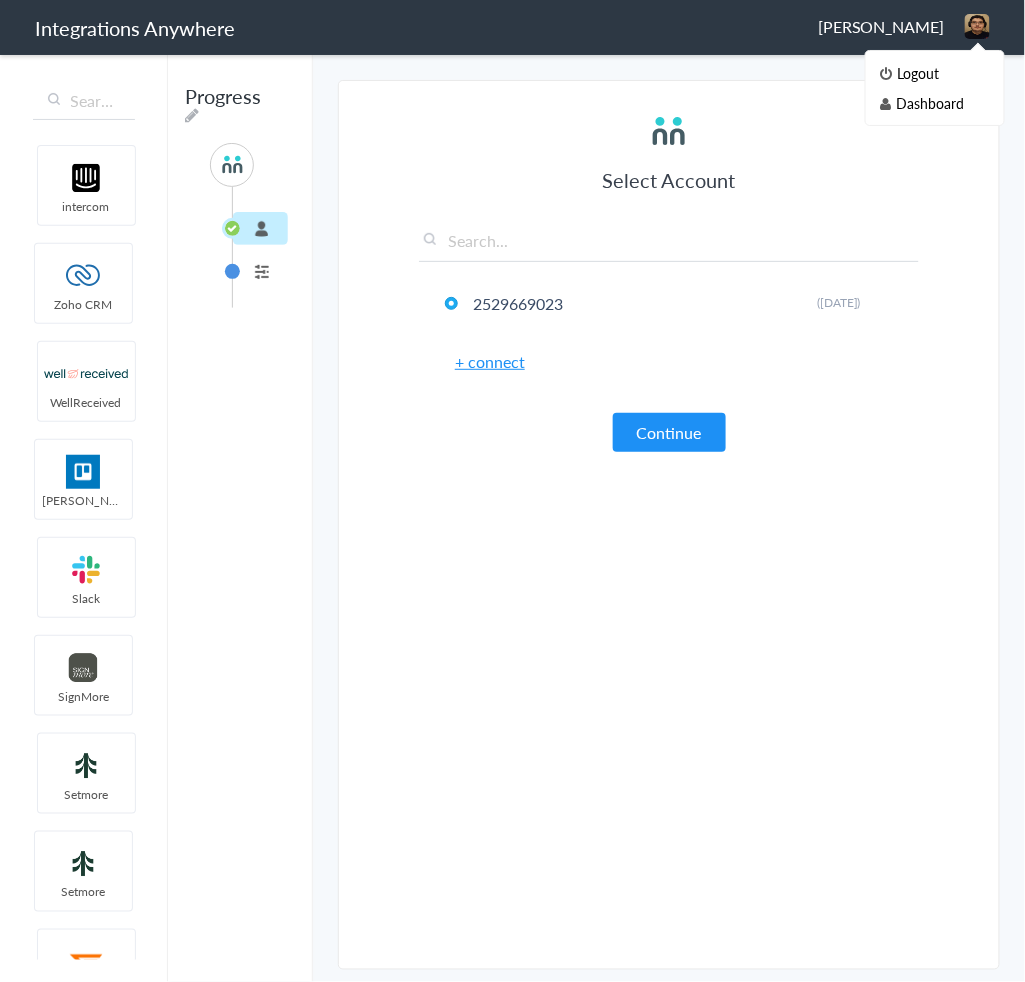 click on "+ connect" at bounding box center (490, 361) 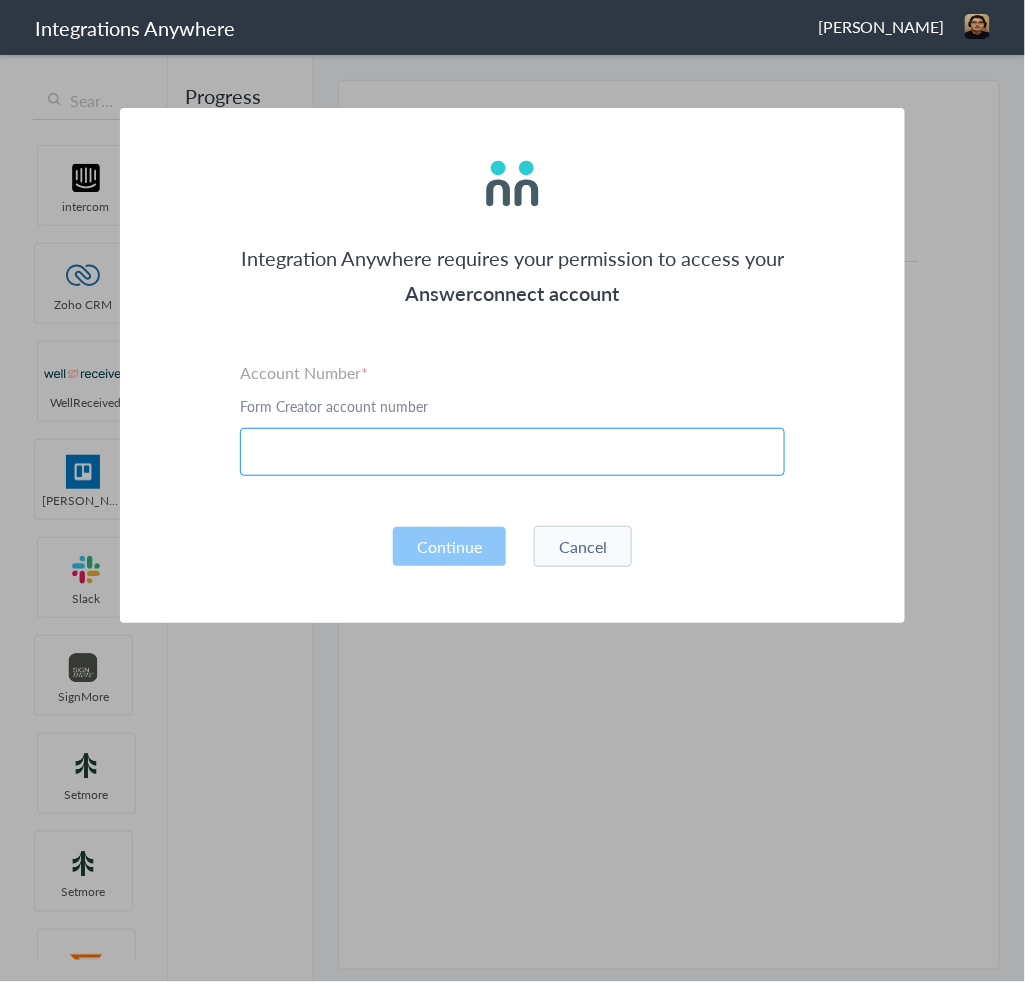 click at bounding box center [512, 452] 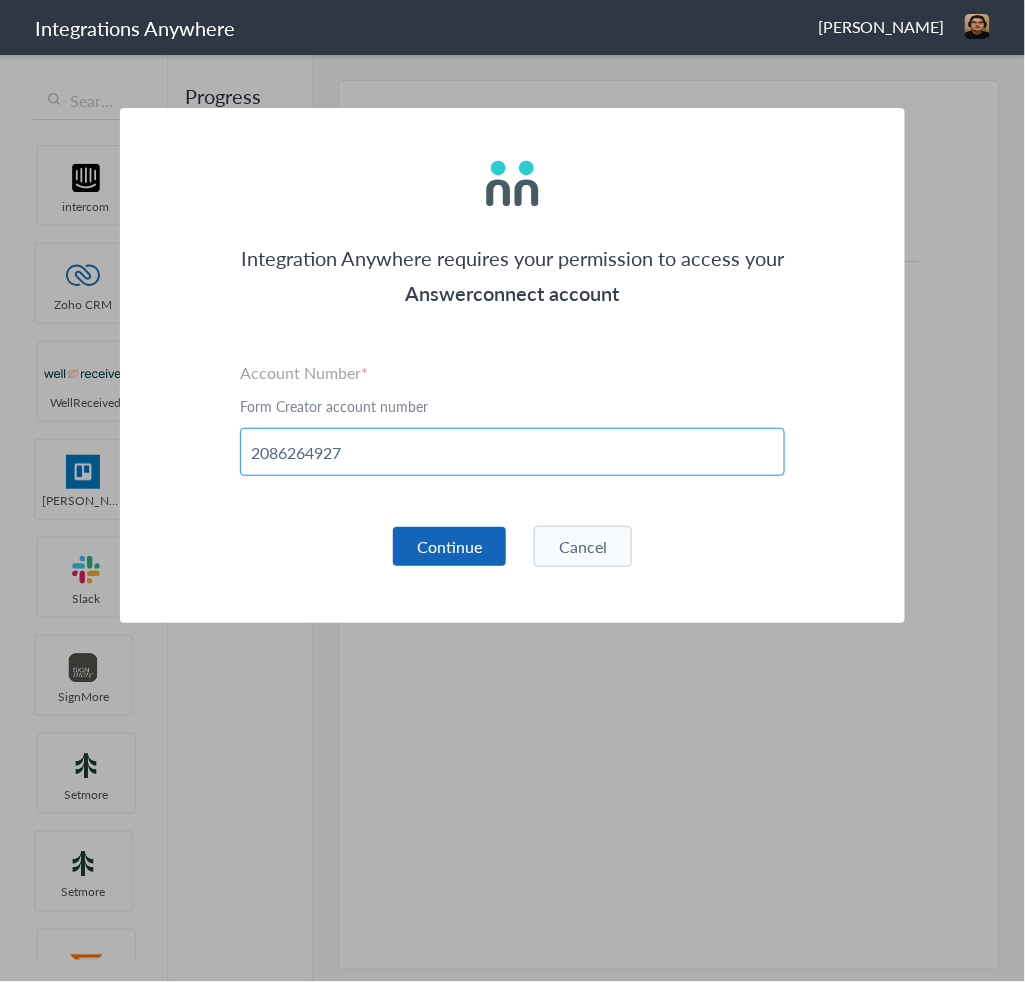 type on "2086264927" 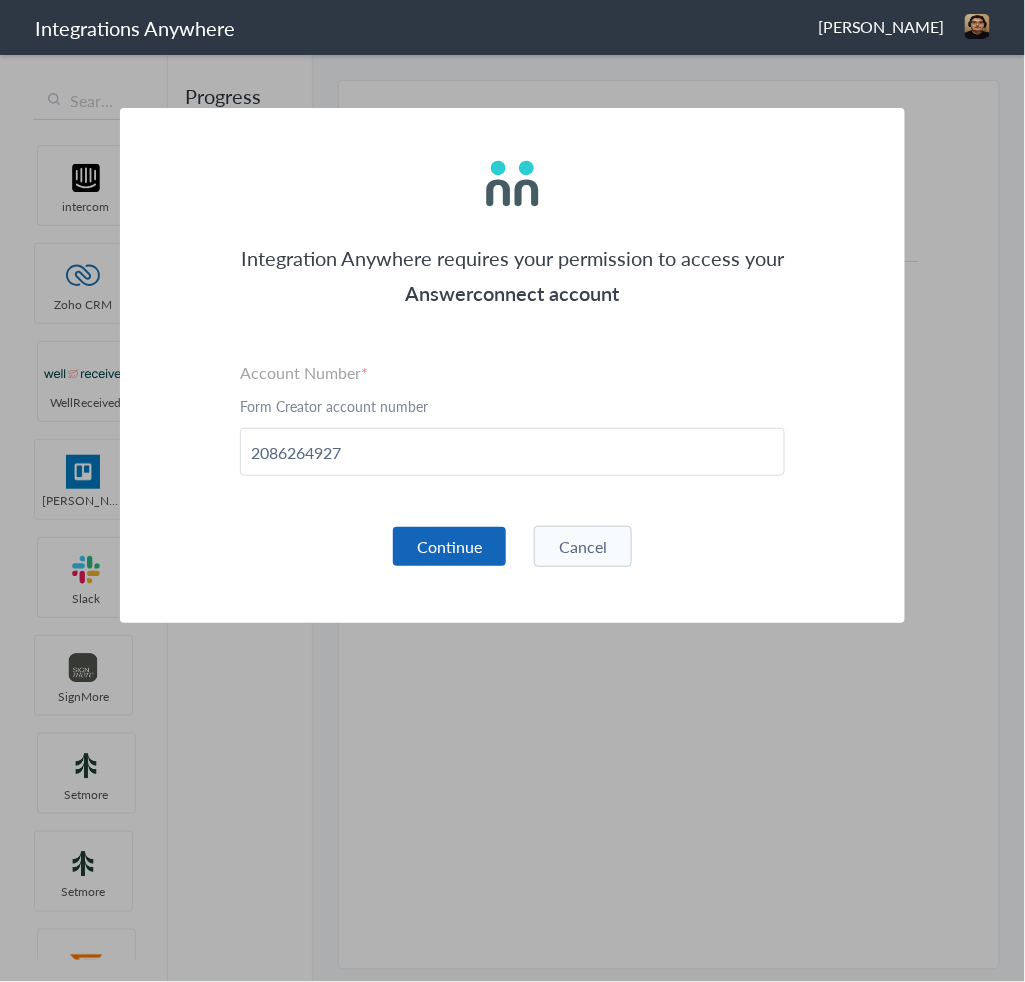click on "Continue" at bounding box center (449, 546) 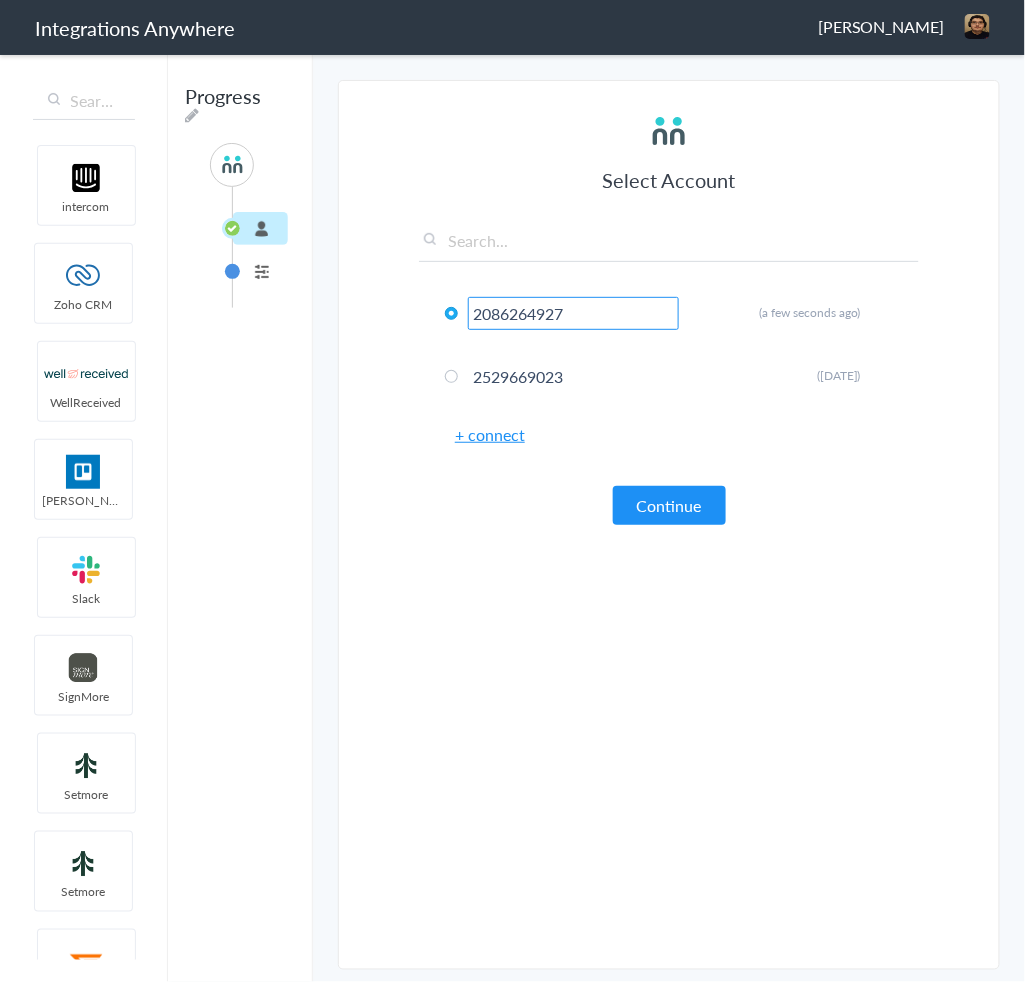 click on "Select  Account 2086264927       Rename   Delete   (a few seconds ago) 2529669023       Rename   Delete   (6 months ago) + connect Continue" at bounding box center [669, 318] 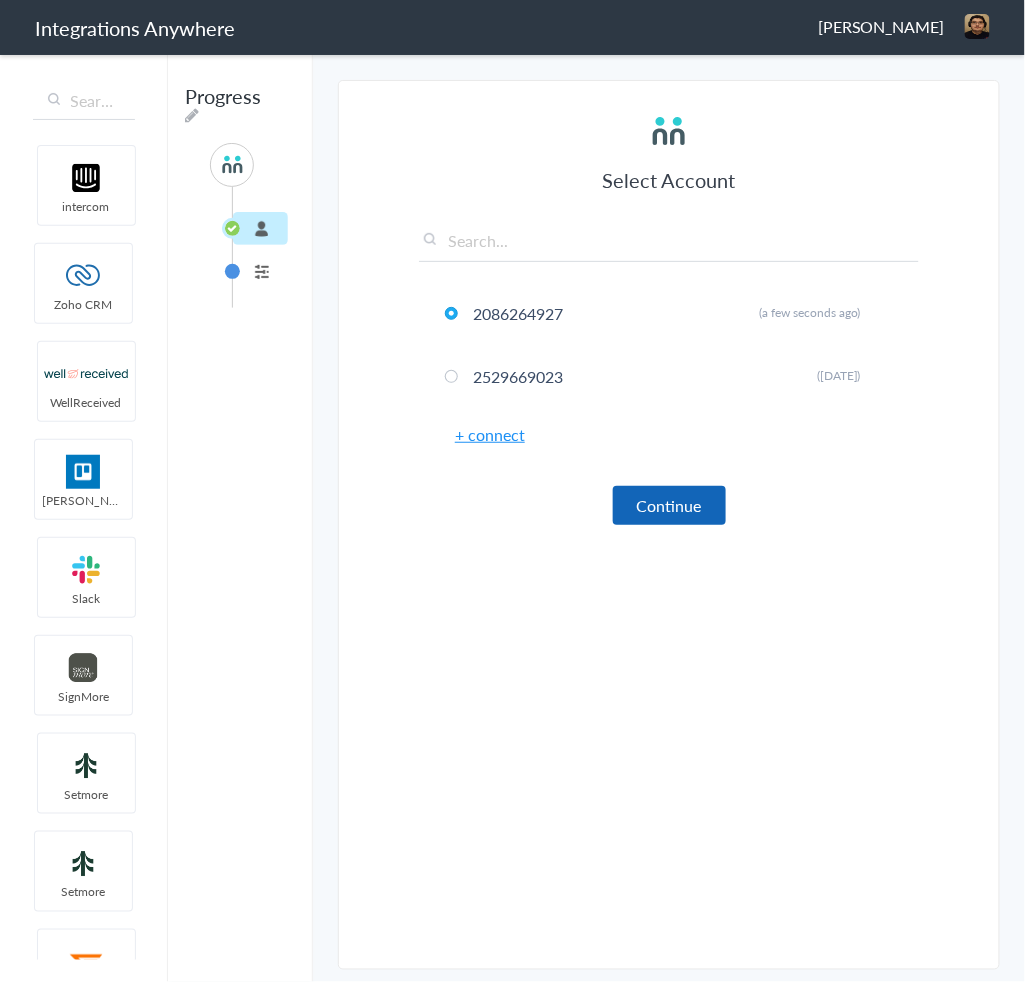 click on "Continue" at bounding box center [669, 505] 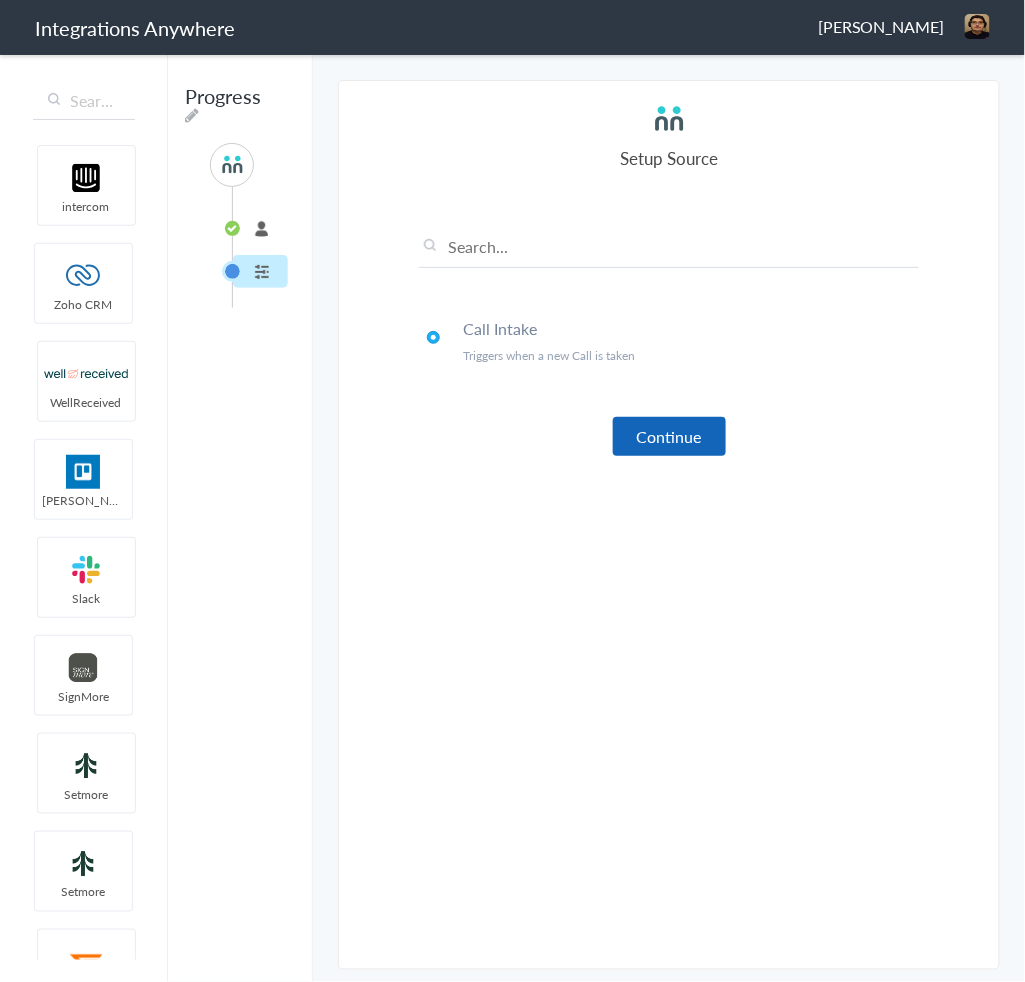 click on "Continue" at bounding box center (669, 436) 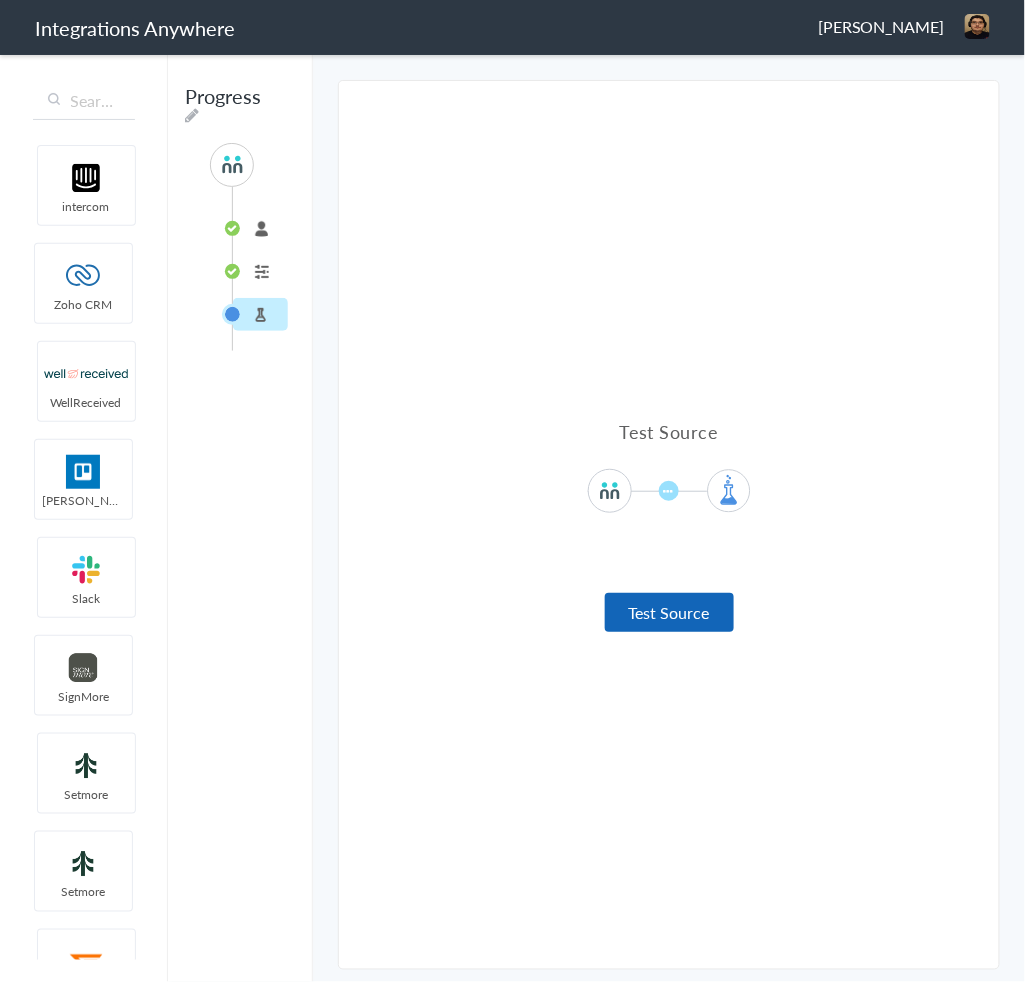 click on "Test Source" at bounding box center (669, 612) 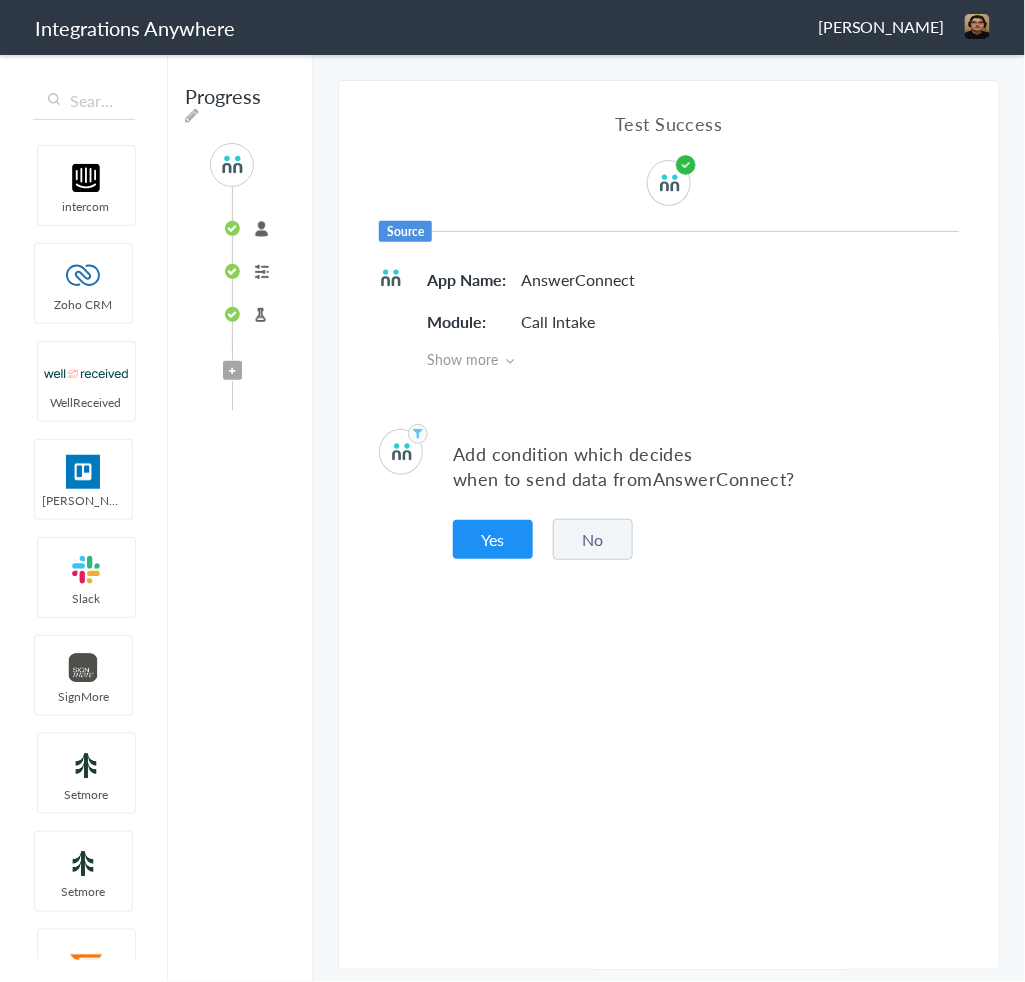click on "No" at bounding box center [593, 539] 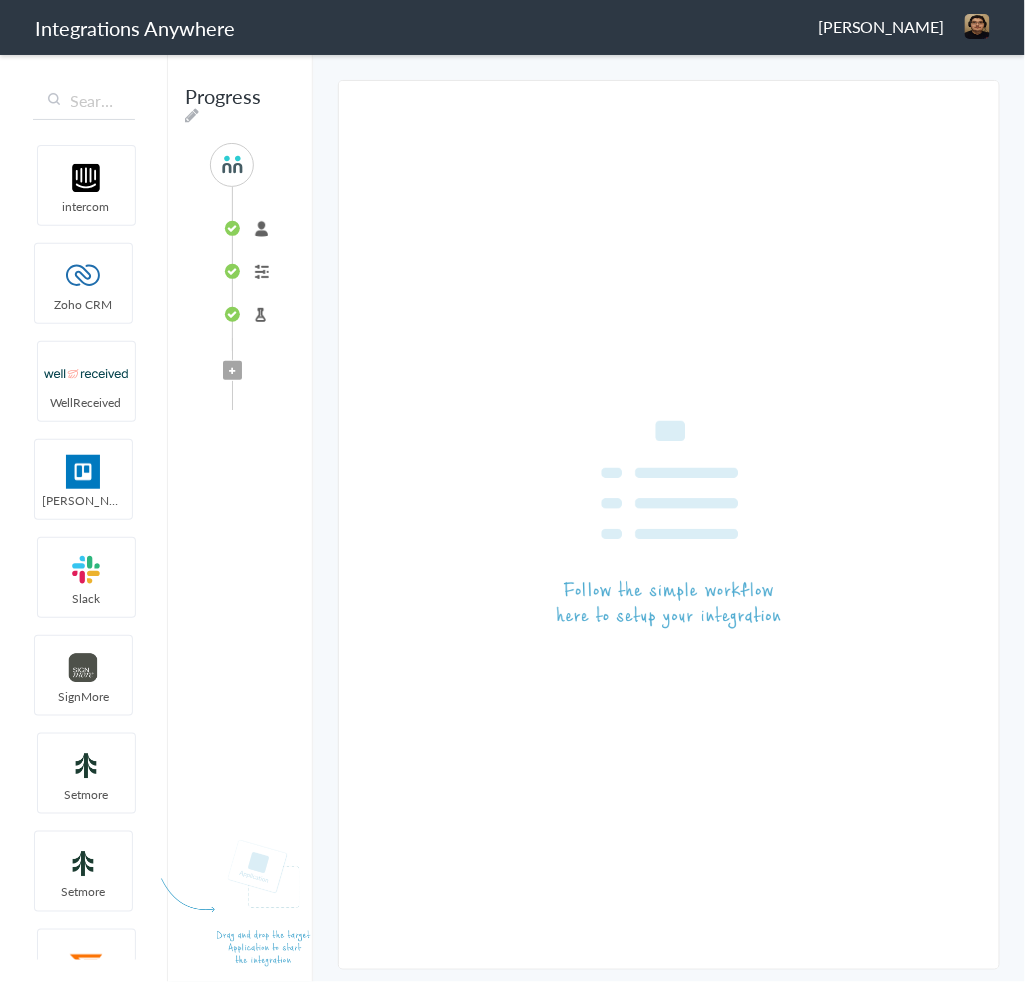 click at bounding box center (240, 517) 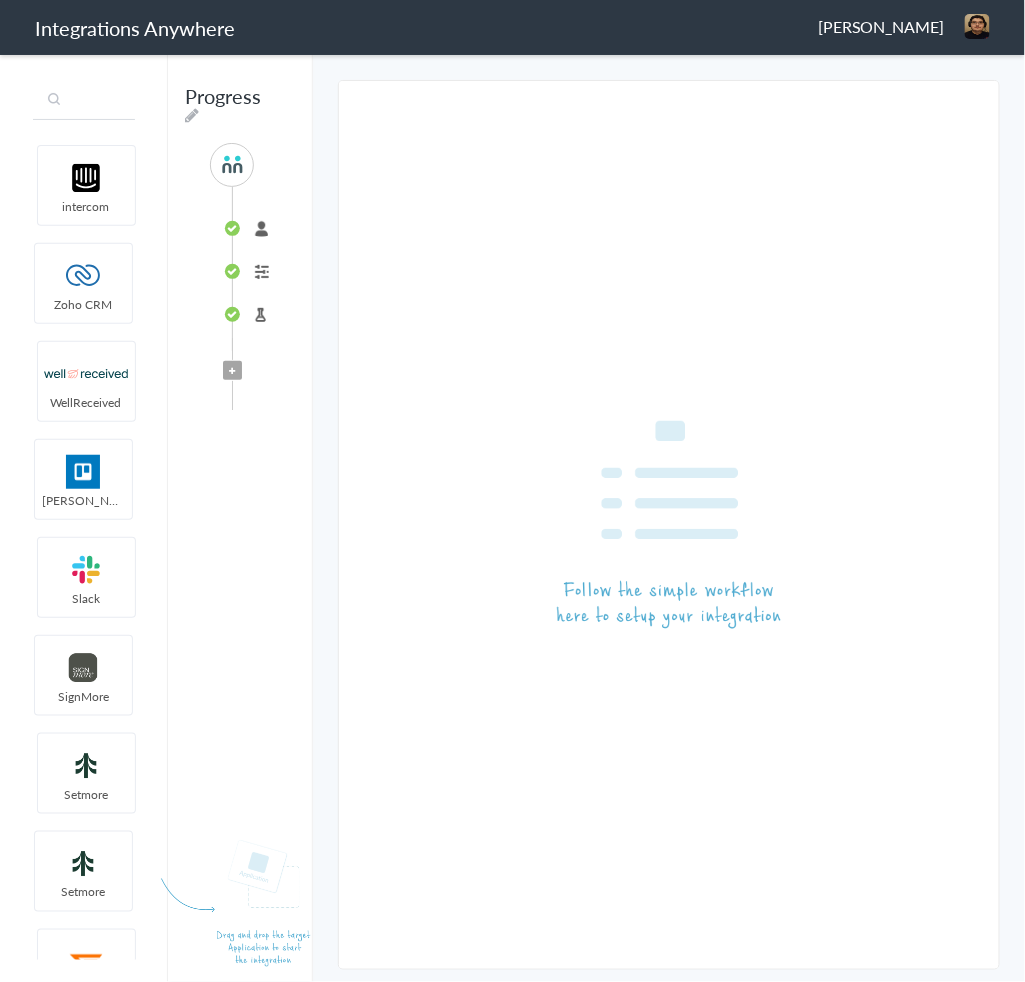 click at bounding box center [84, 101] 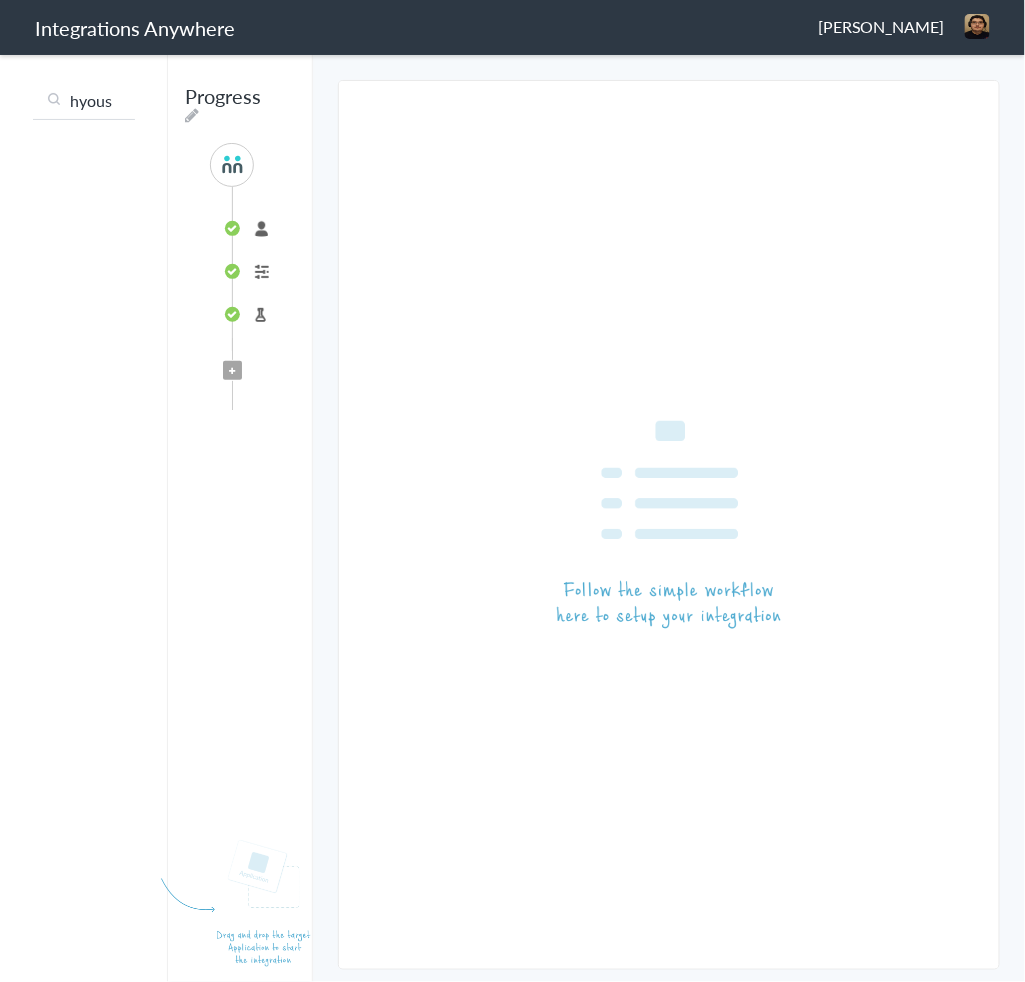 scroll, scrollTop: 0, scrollLeft: 0, axis: both 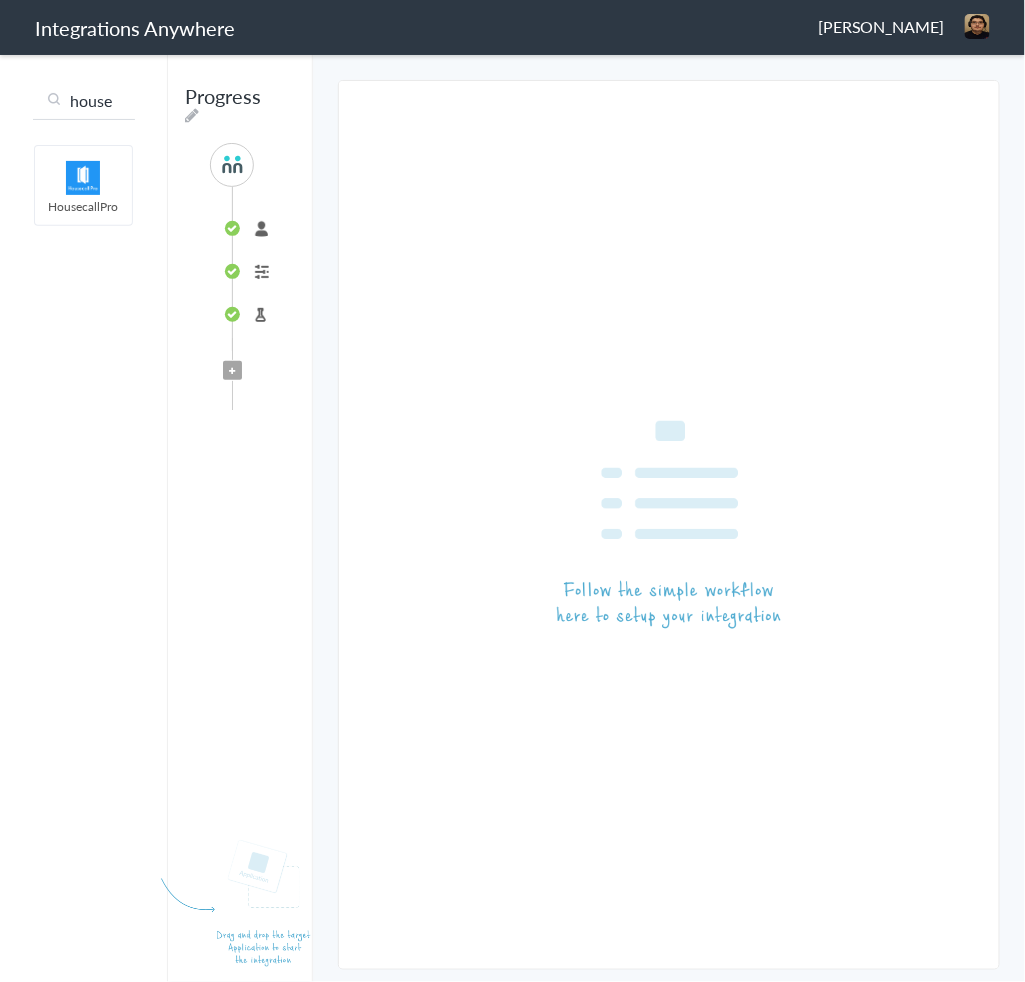 type on "house" 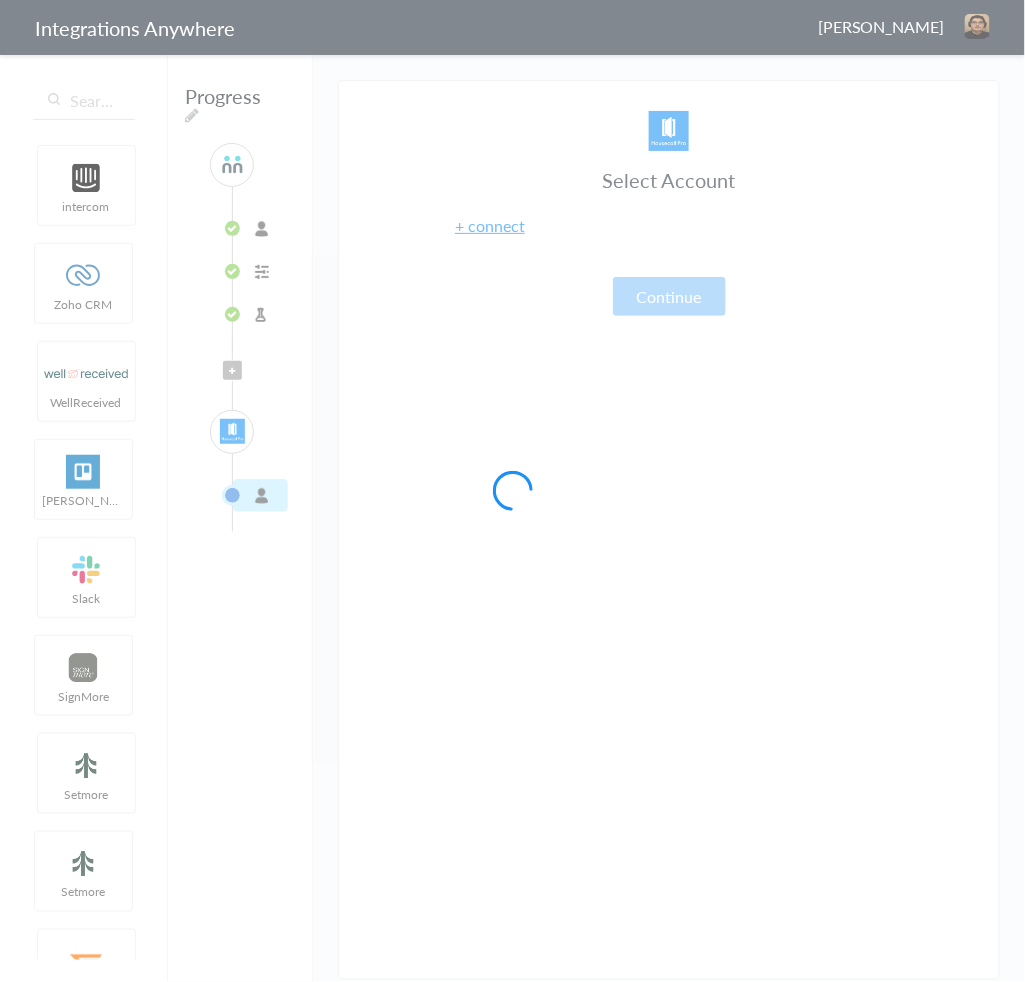 click on "Select  Account + connect Continue" at bounding box center (669, 535) 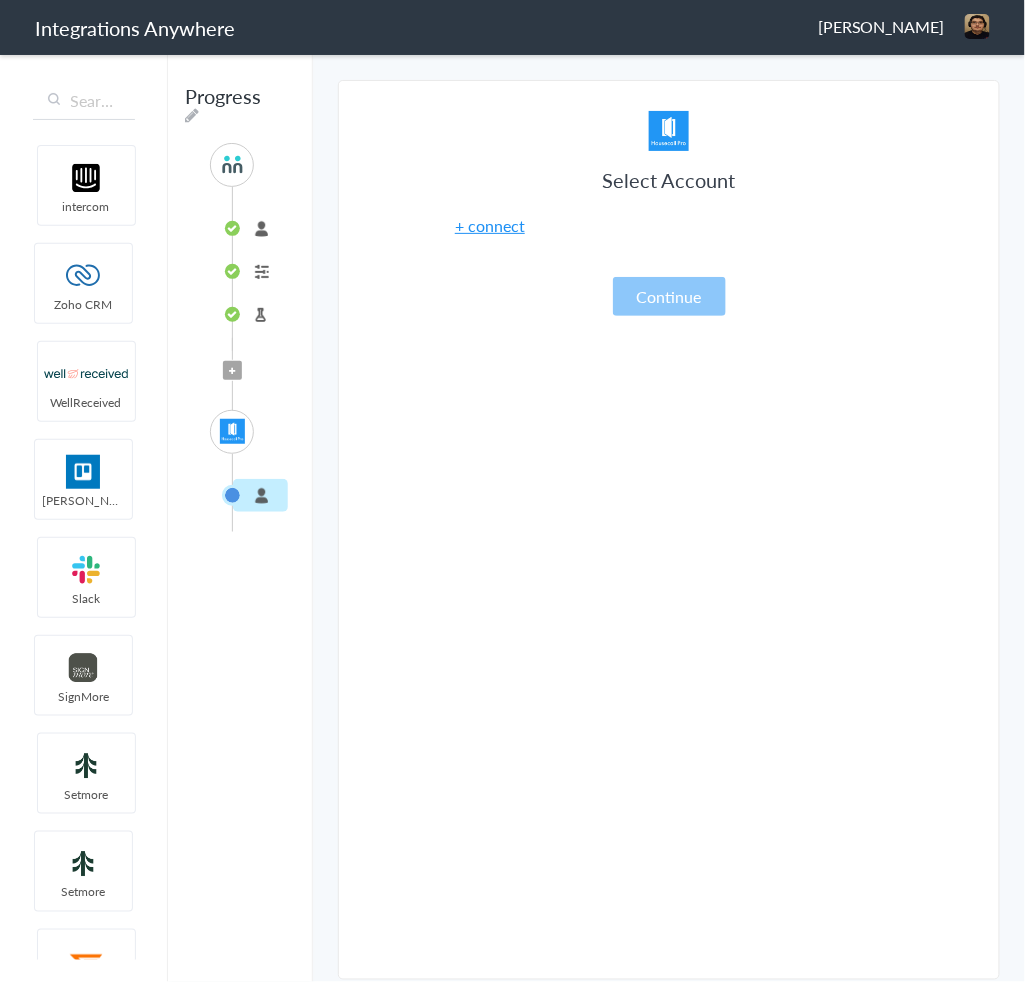 click on "[PERSON_NAME]" at bounding box center [881, 26] 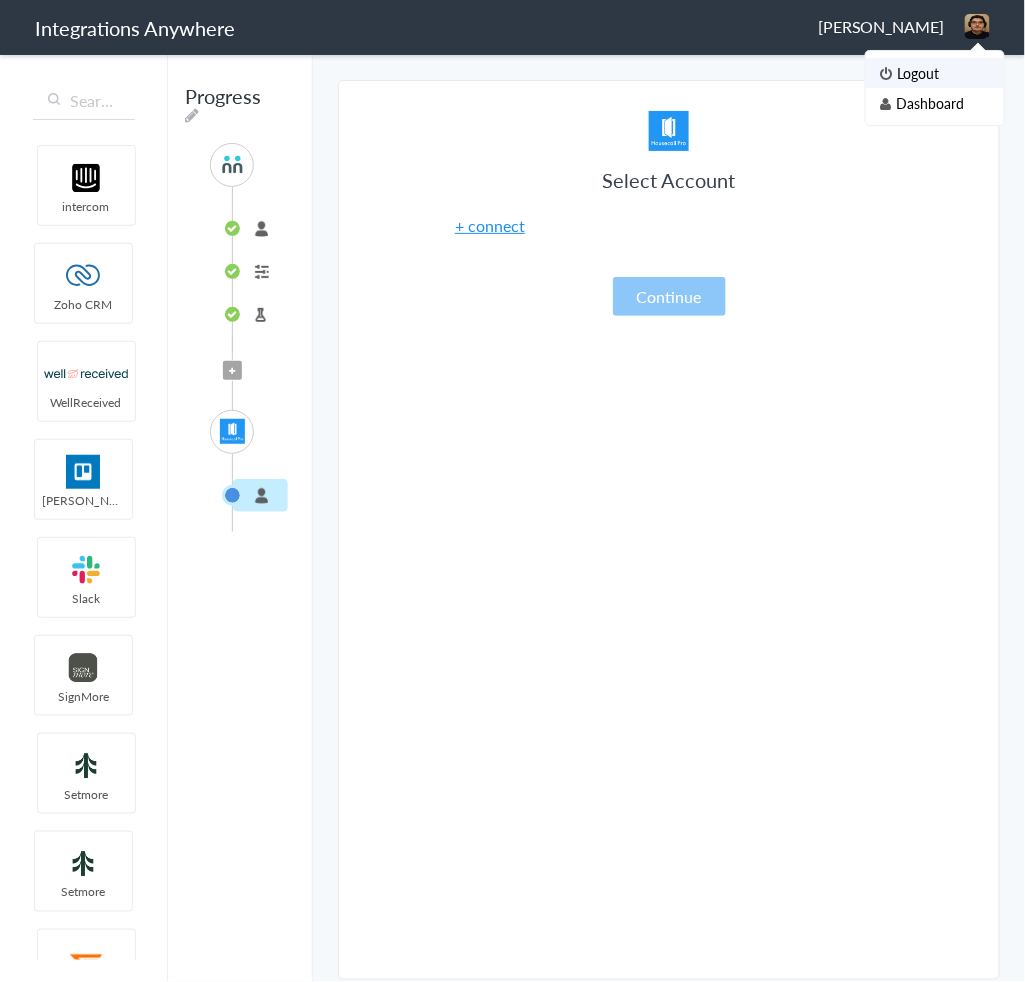 click on "Logout" at bounding box center [935, 73] 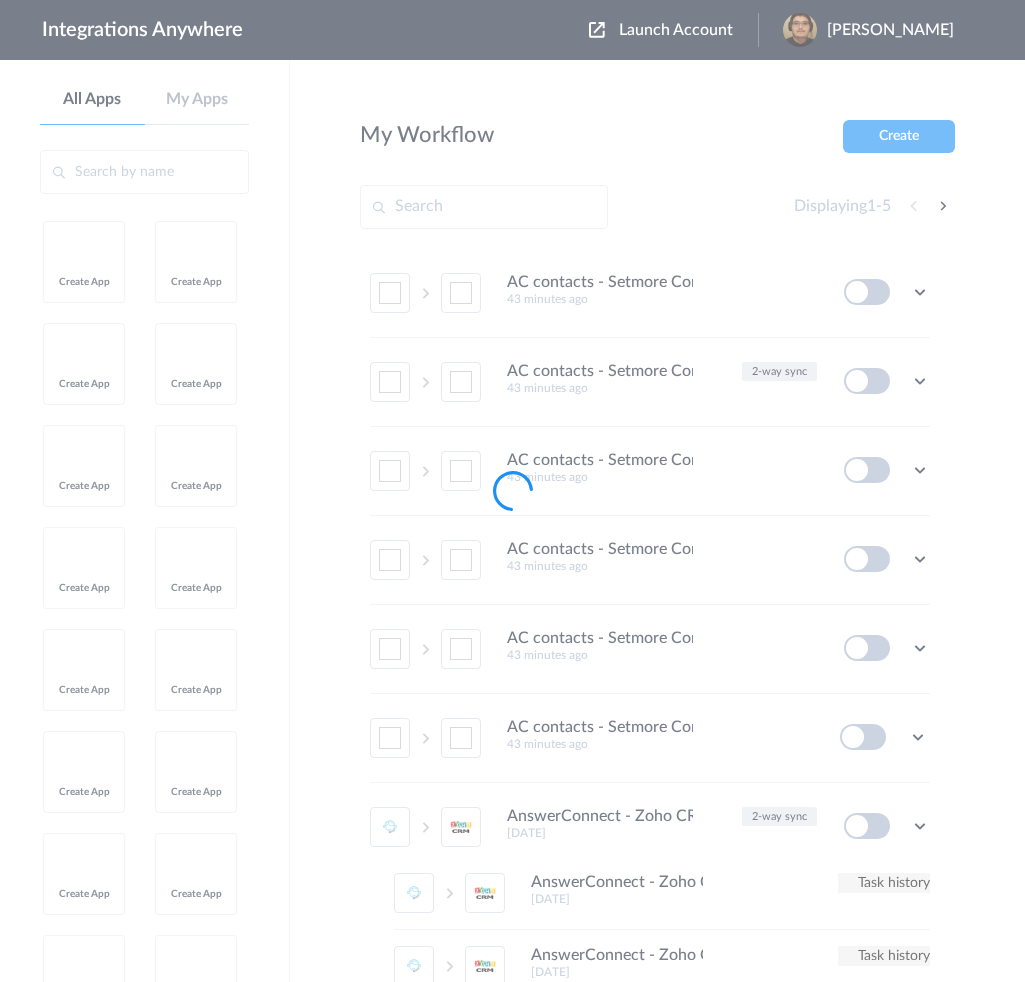 scroll, scrollTop: 0, scrollLeft: 0, axis: both 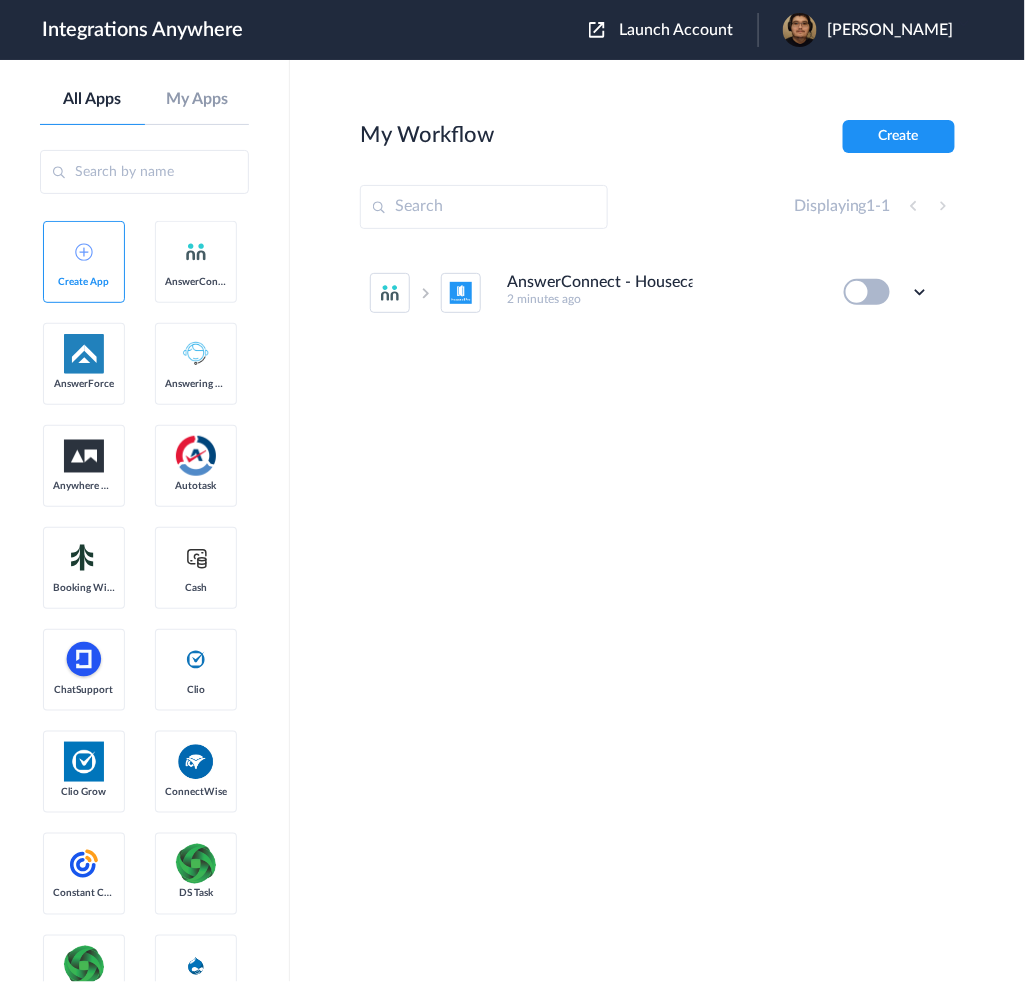 click on "Launch Account" at bounding box center [676, 30] 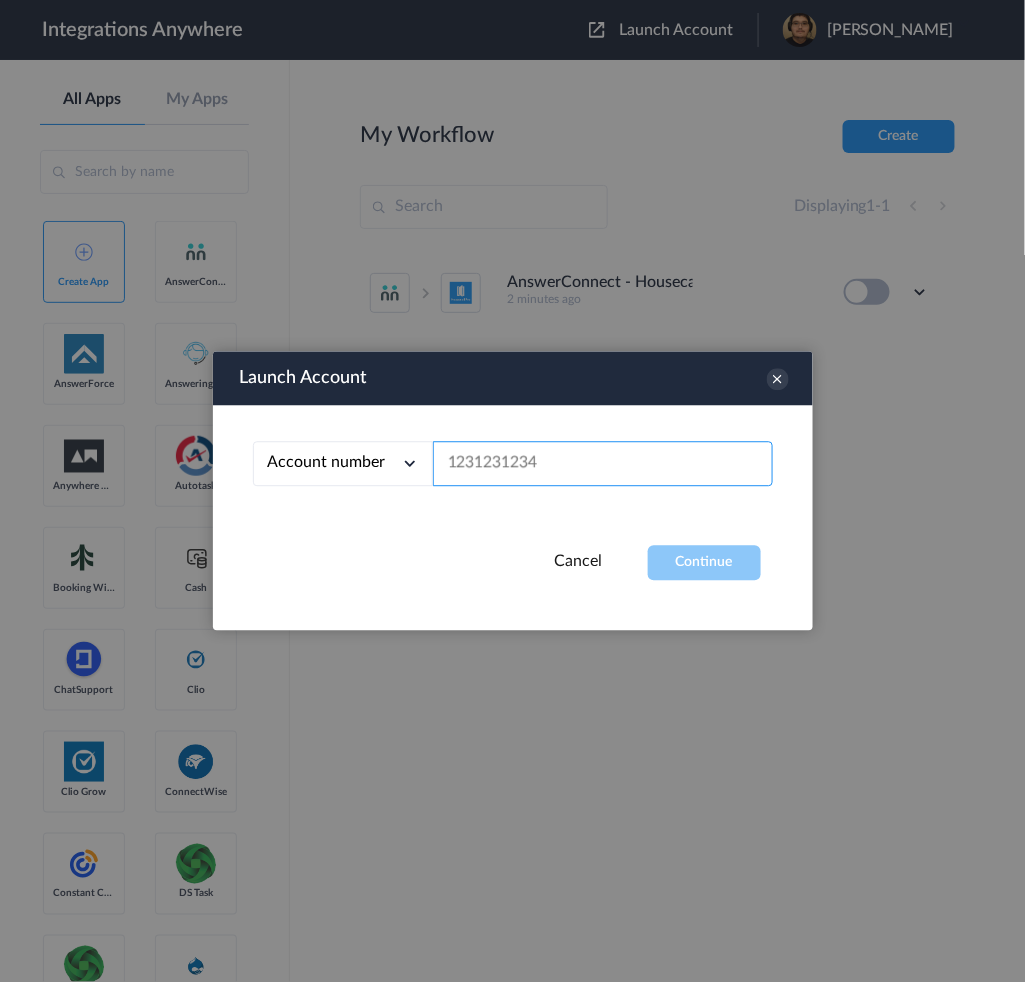 click at bounding box center [603, 464] 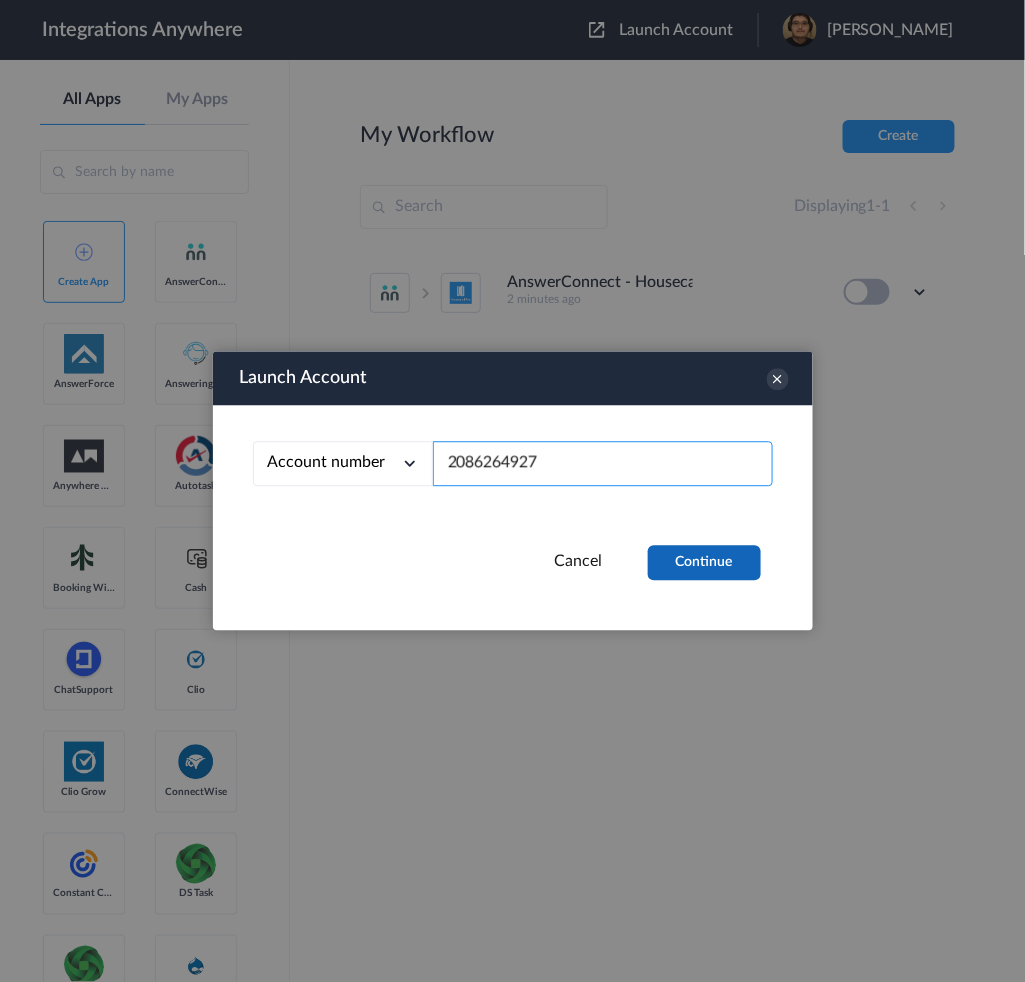 type on "2086264927" 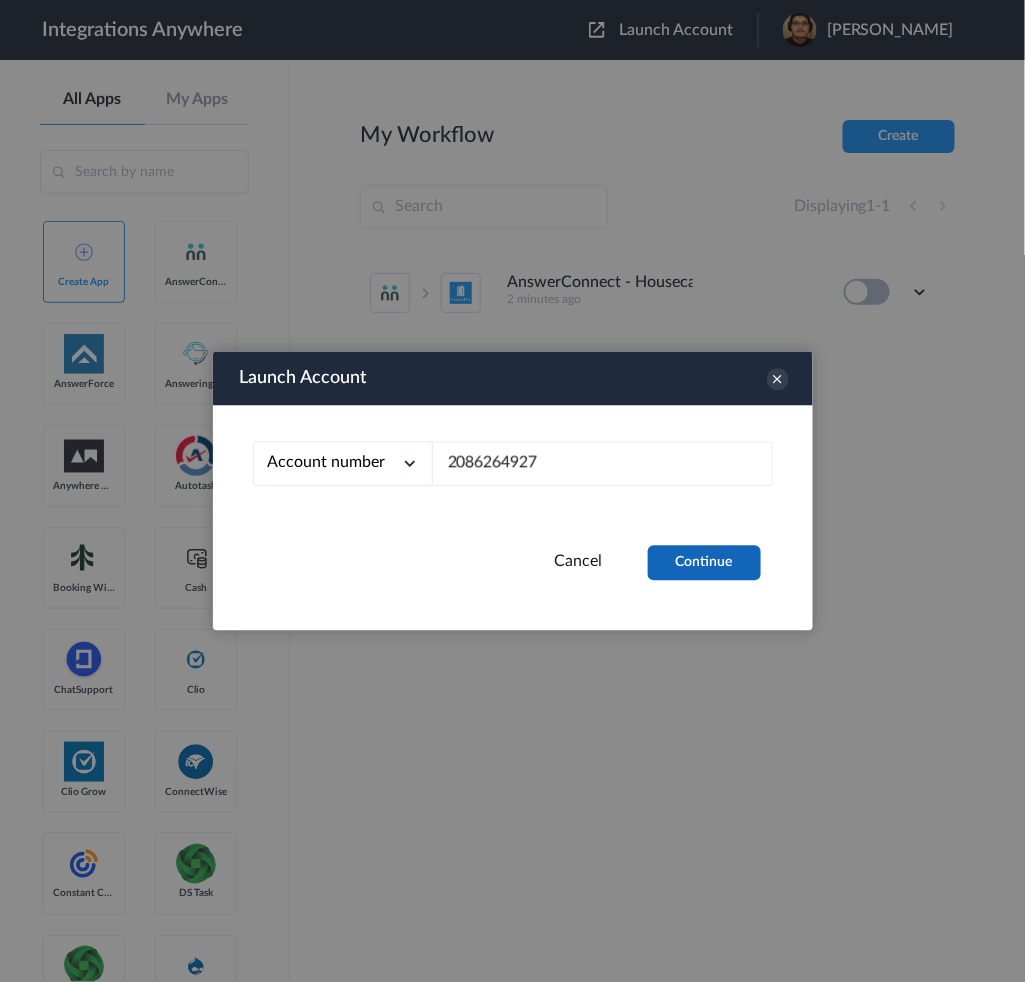 click on "Continue" at bounding box center (704, 563) 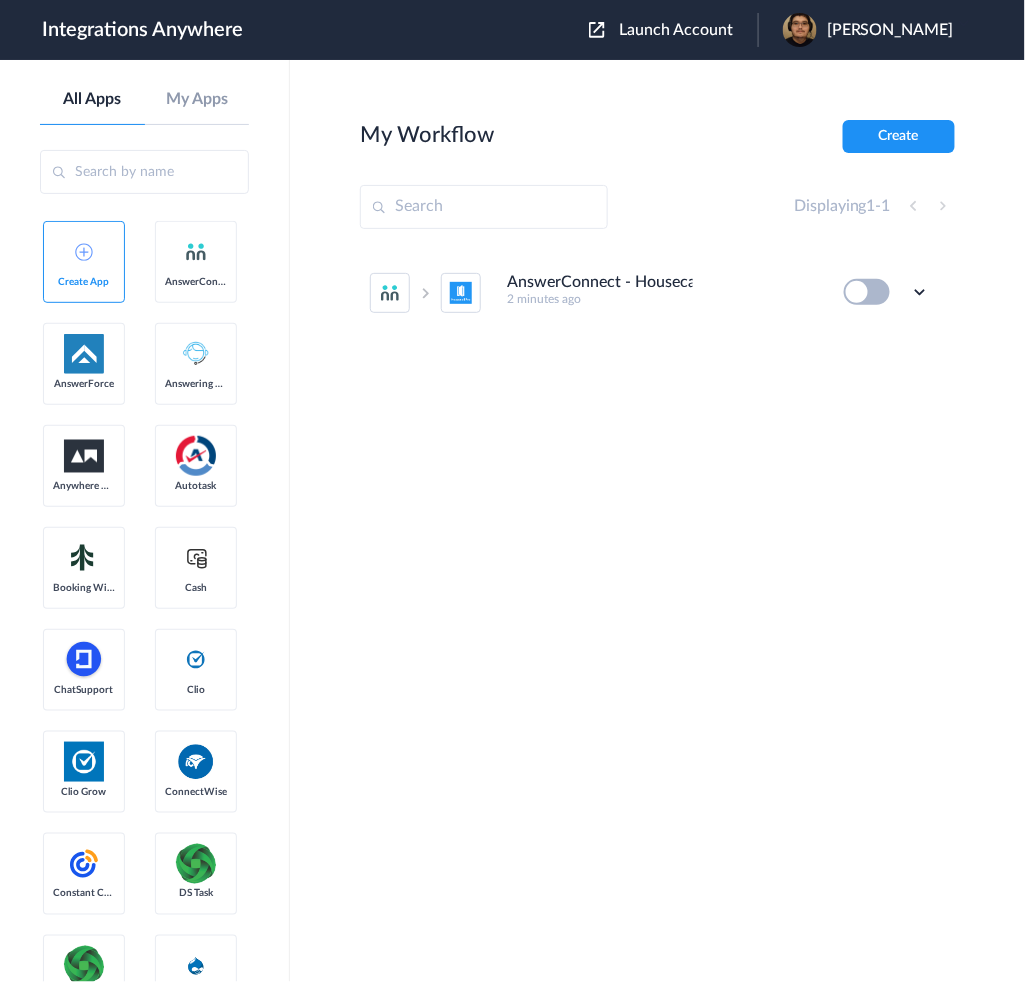 click on "Launch Account" at bounding box center (676, 30) 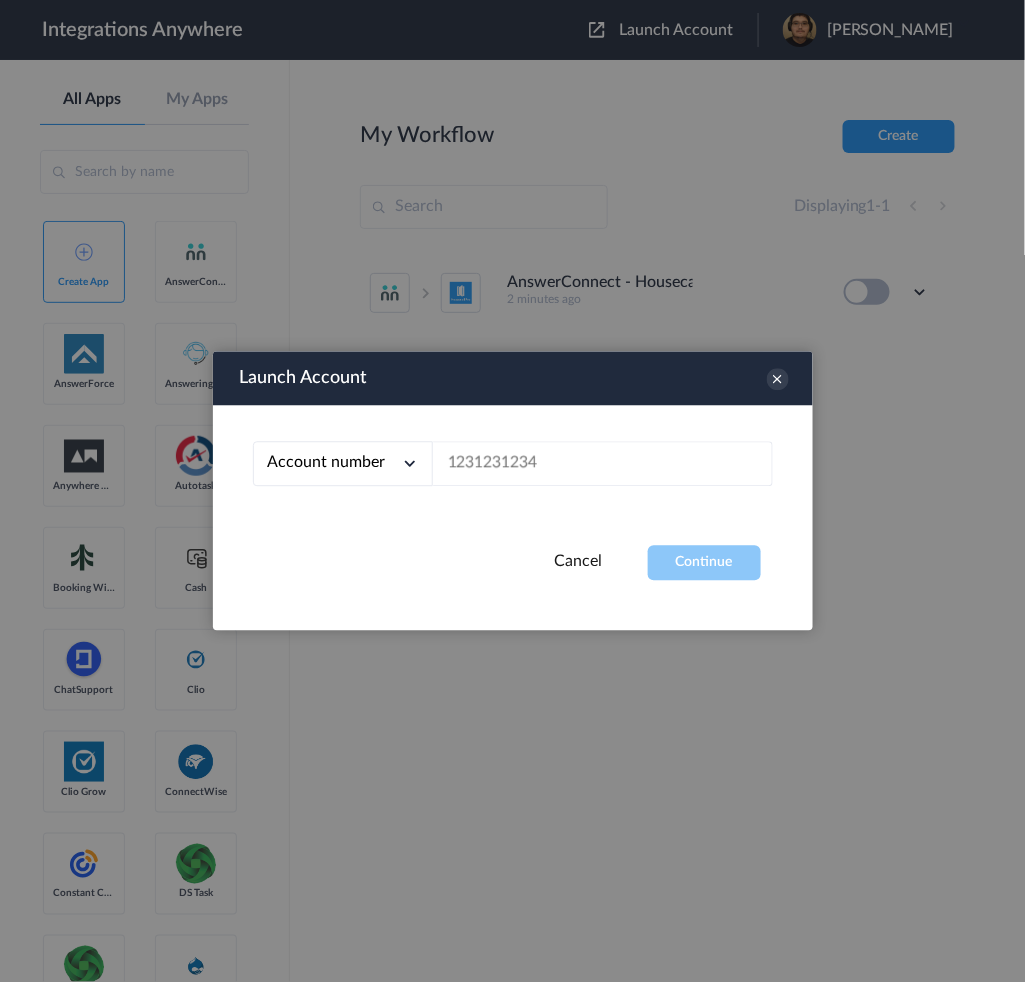 type 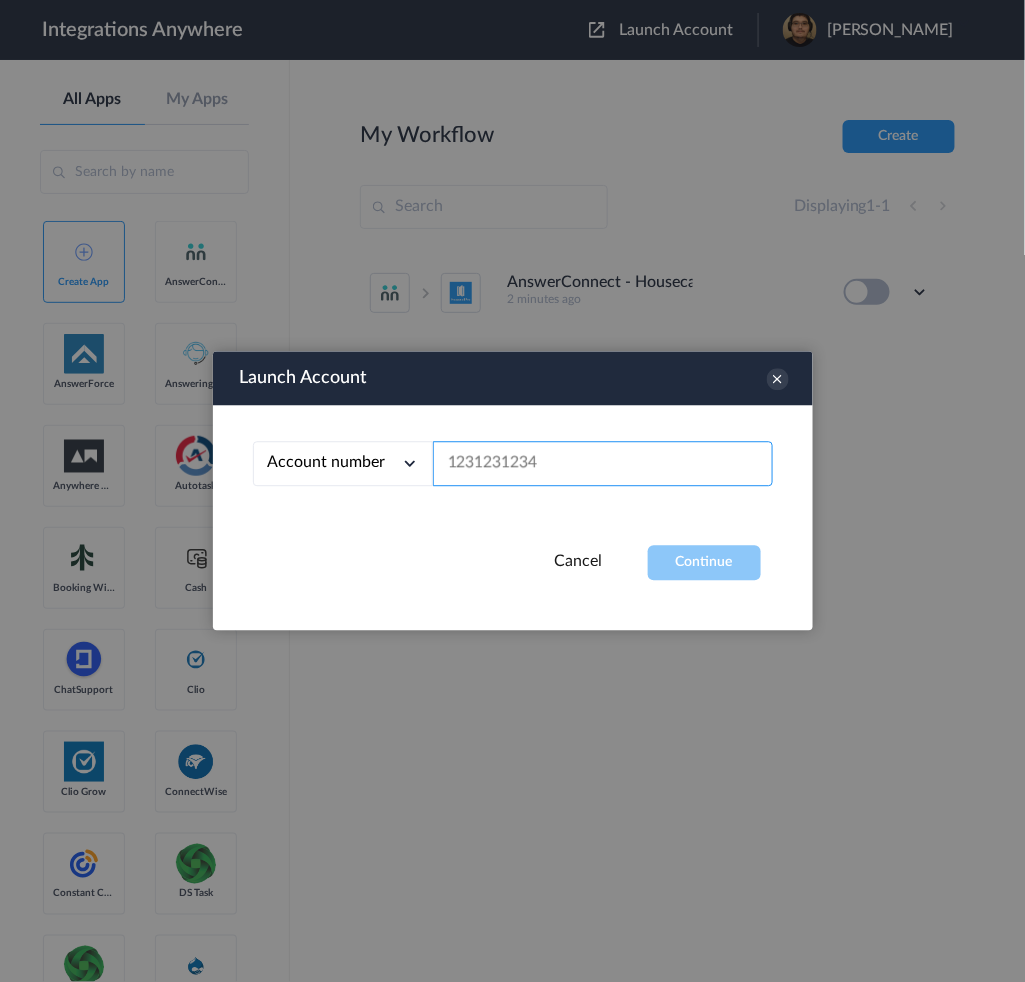 click at bounding box center (603, 464) 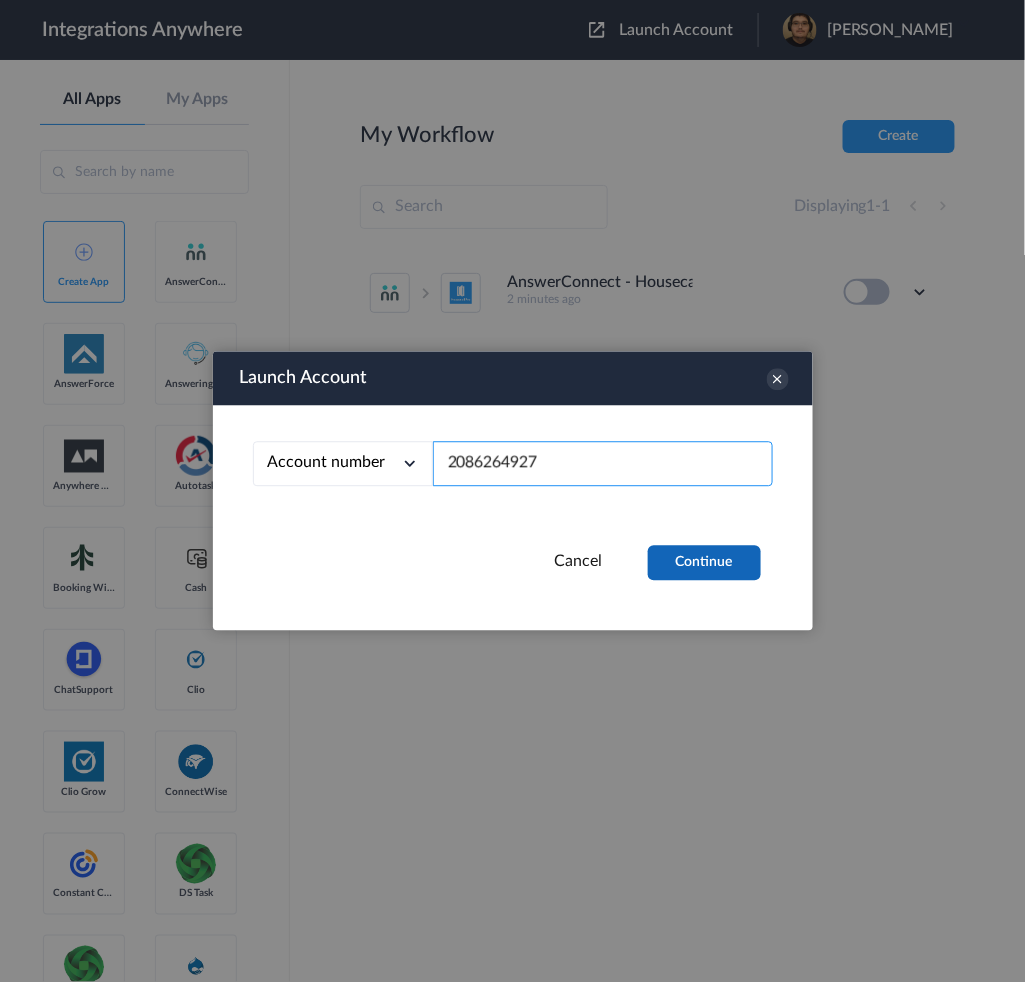 type on "2086264927" 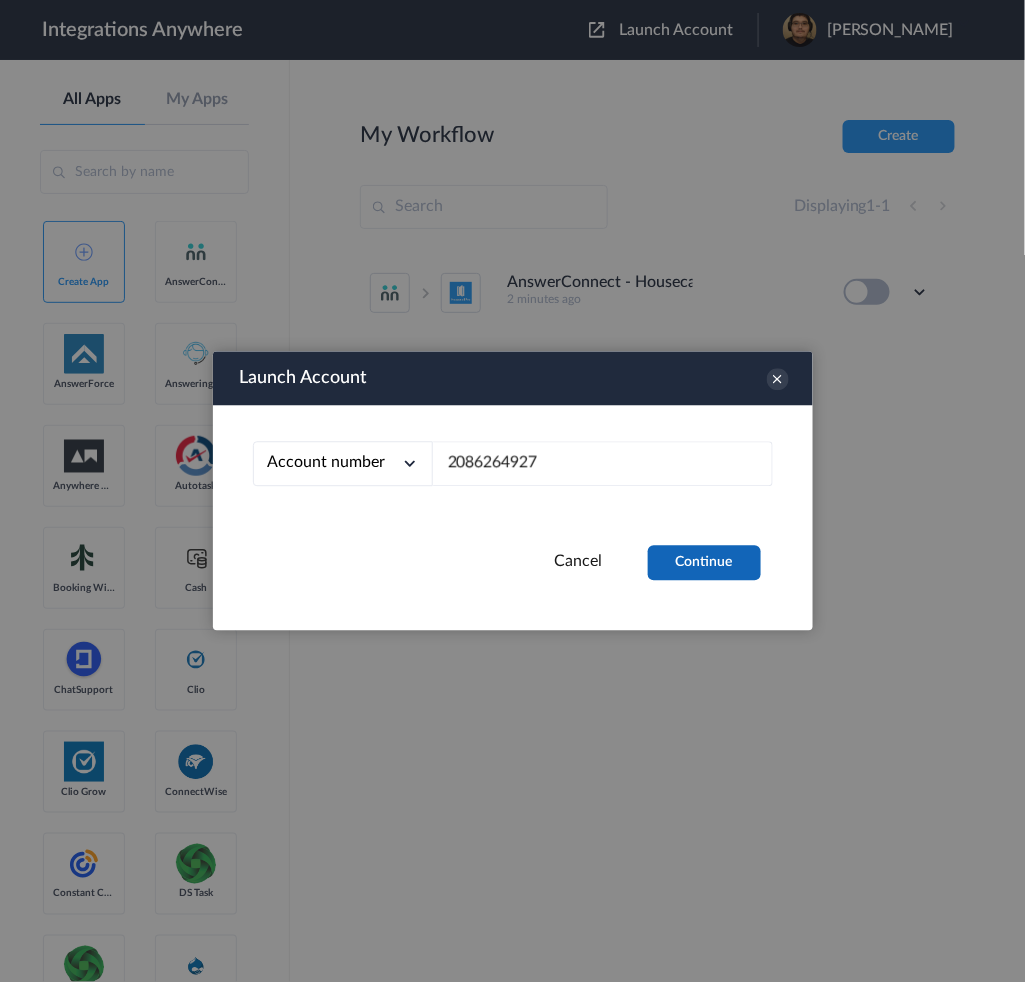 click on "Continue" at bounding box center (704, 563) 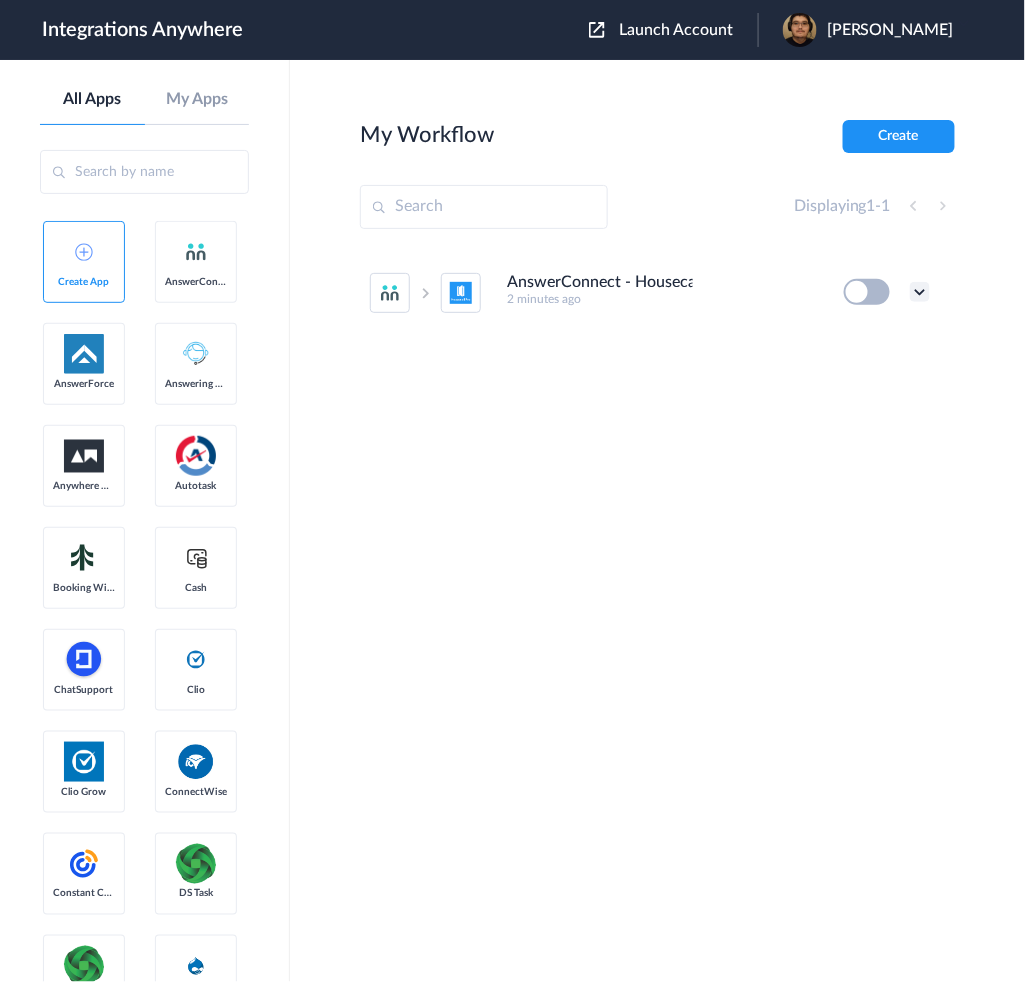 click at bounding box center [920, 292] 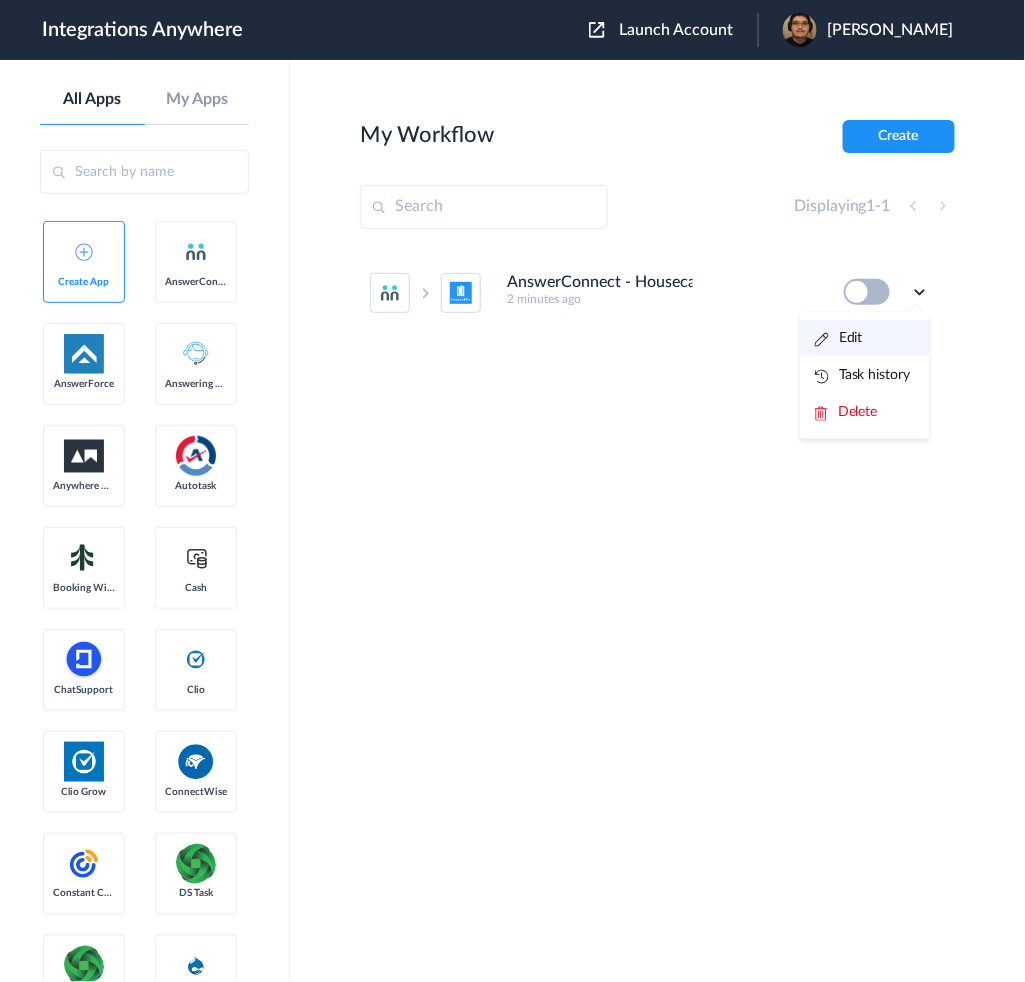 click on "Edit" at bounding box center (839, 338) 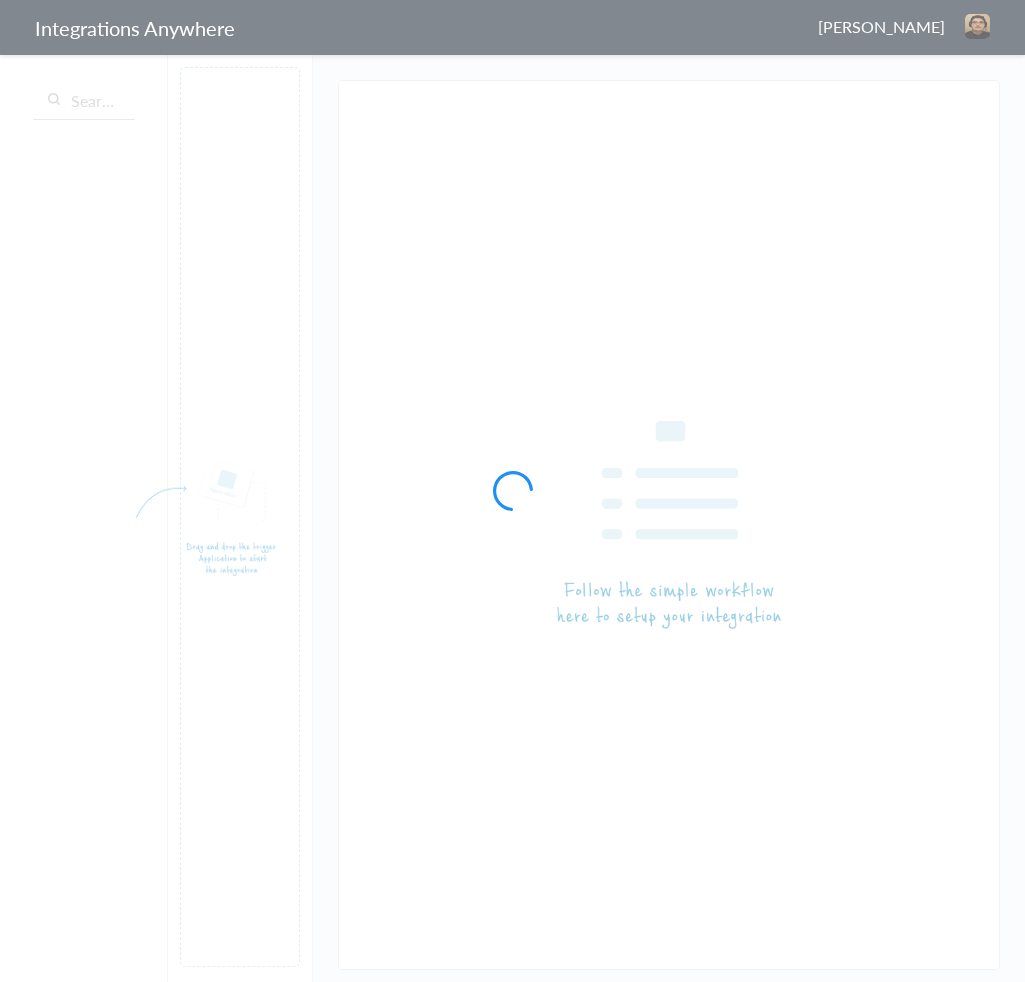 scroll, scrollTop: 0, scrollLeft: 0, axis: both 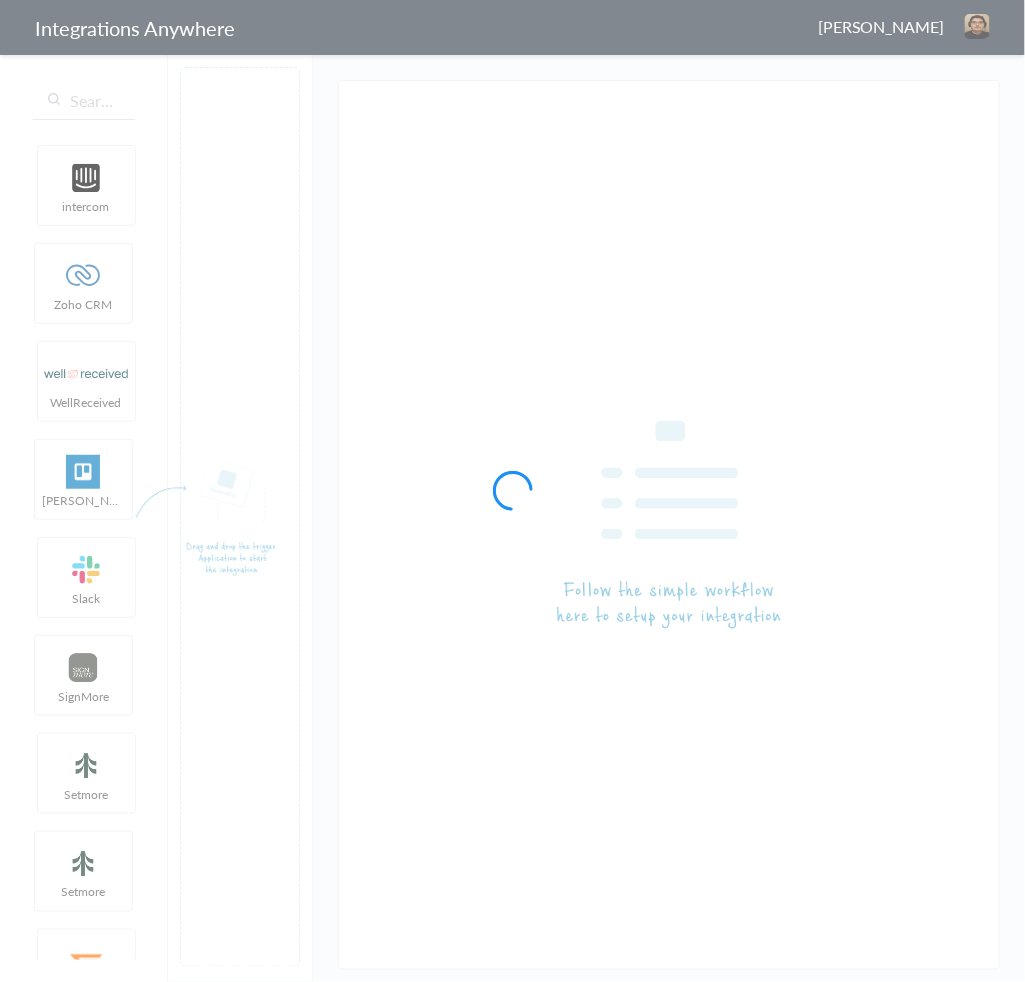 type on "AnswerConnect - HousecallPro" 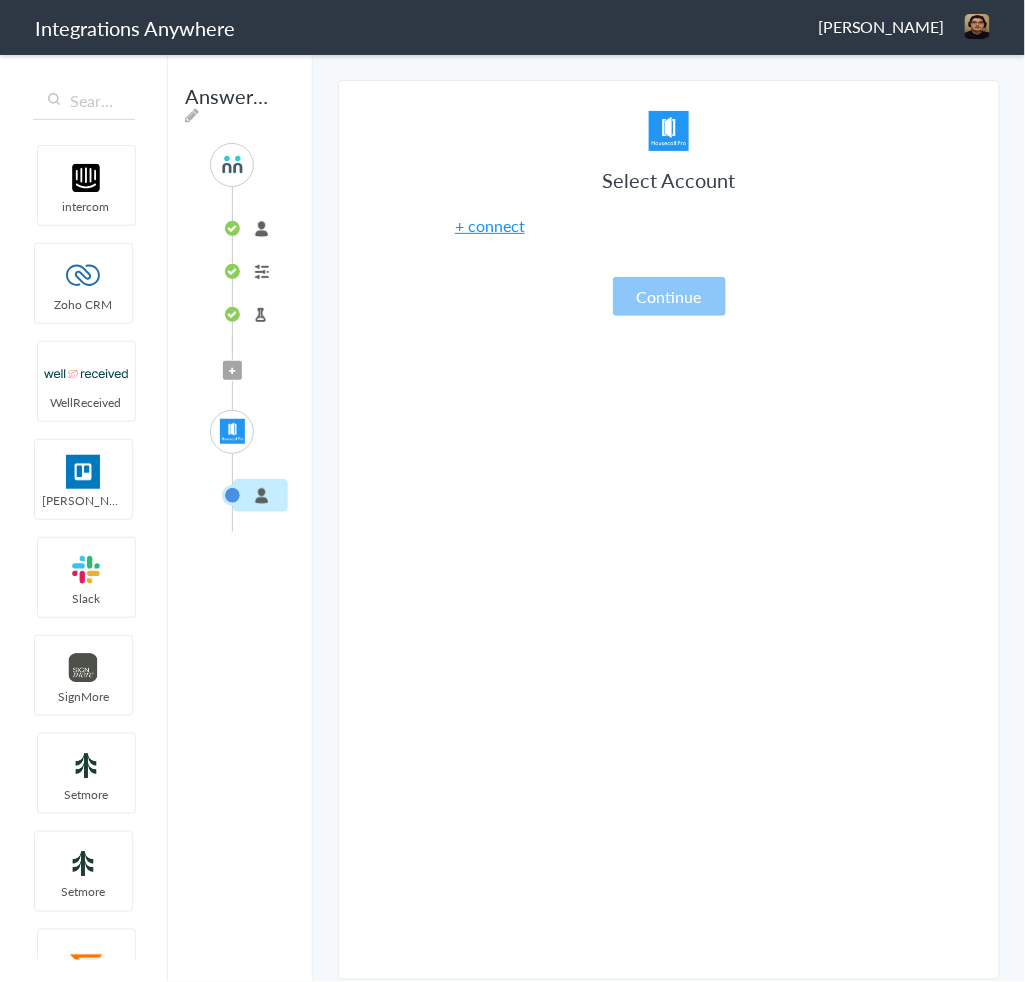 click on "+ connect" at bounding box center (490, 225) 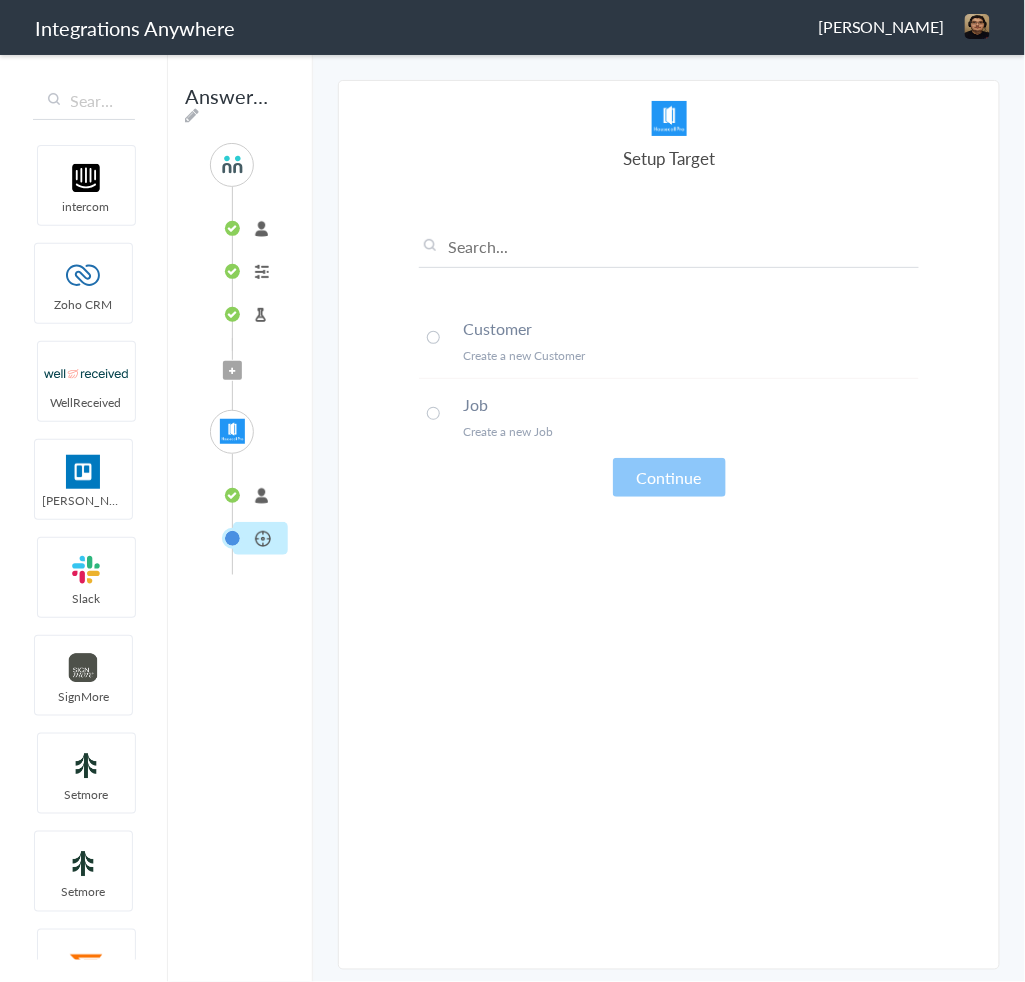 click at bounding box center [433, 337] 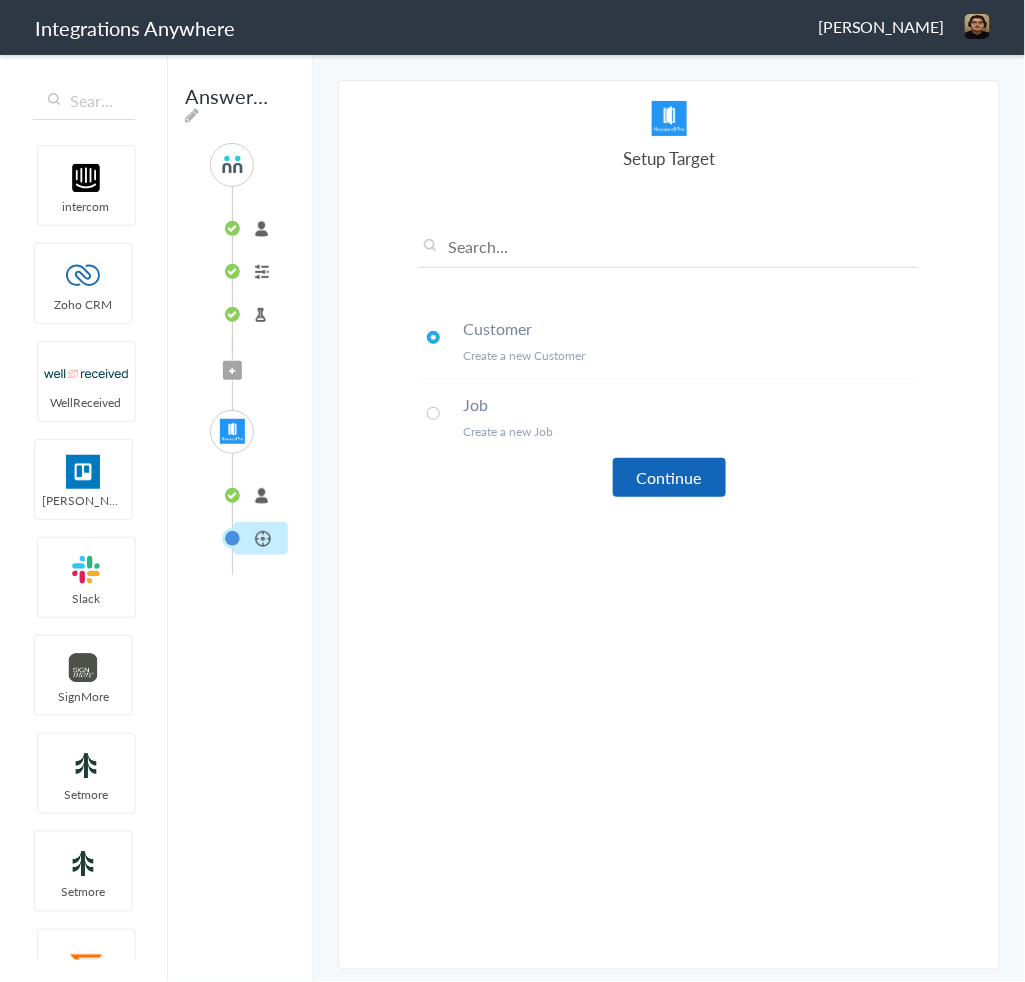 click on "Continue" at bounding box center (669, 477) 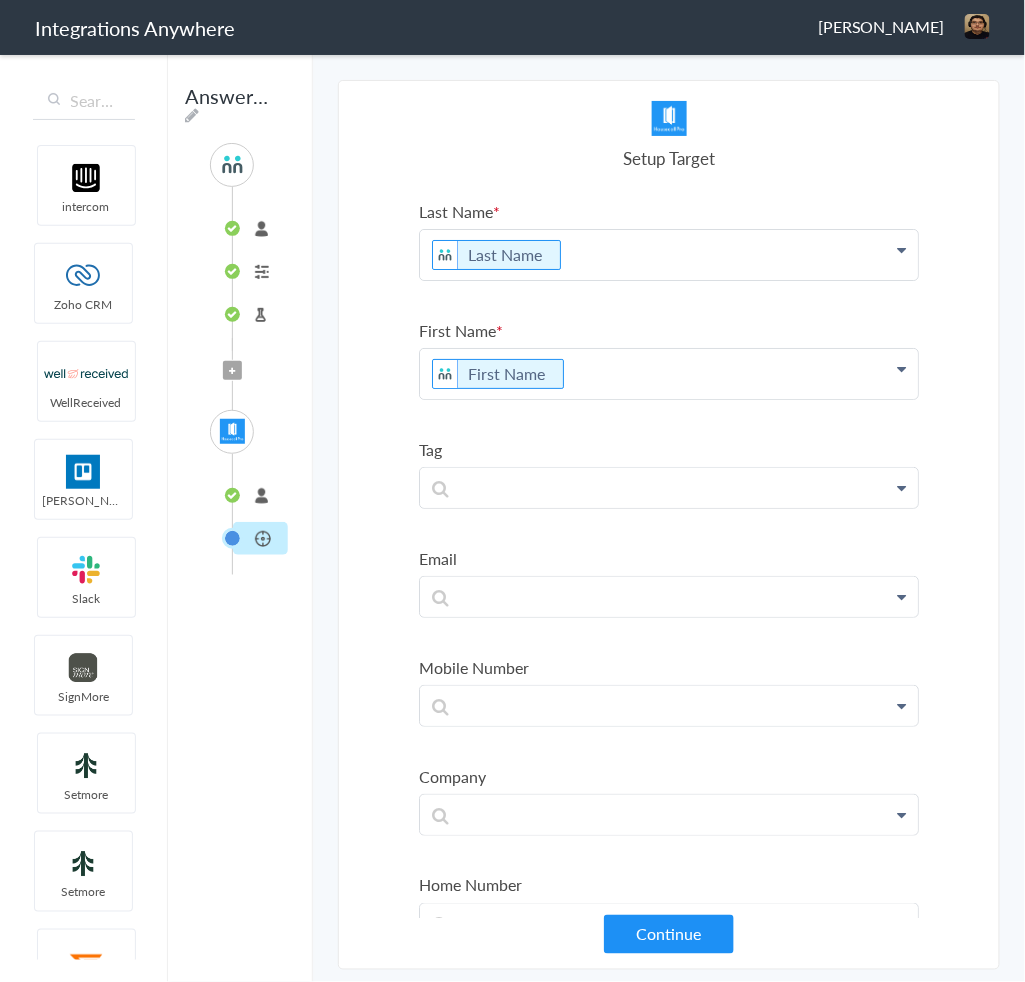 scroll, scrollTop: 80, scrollLeft: 0, axis: vertical 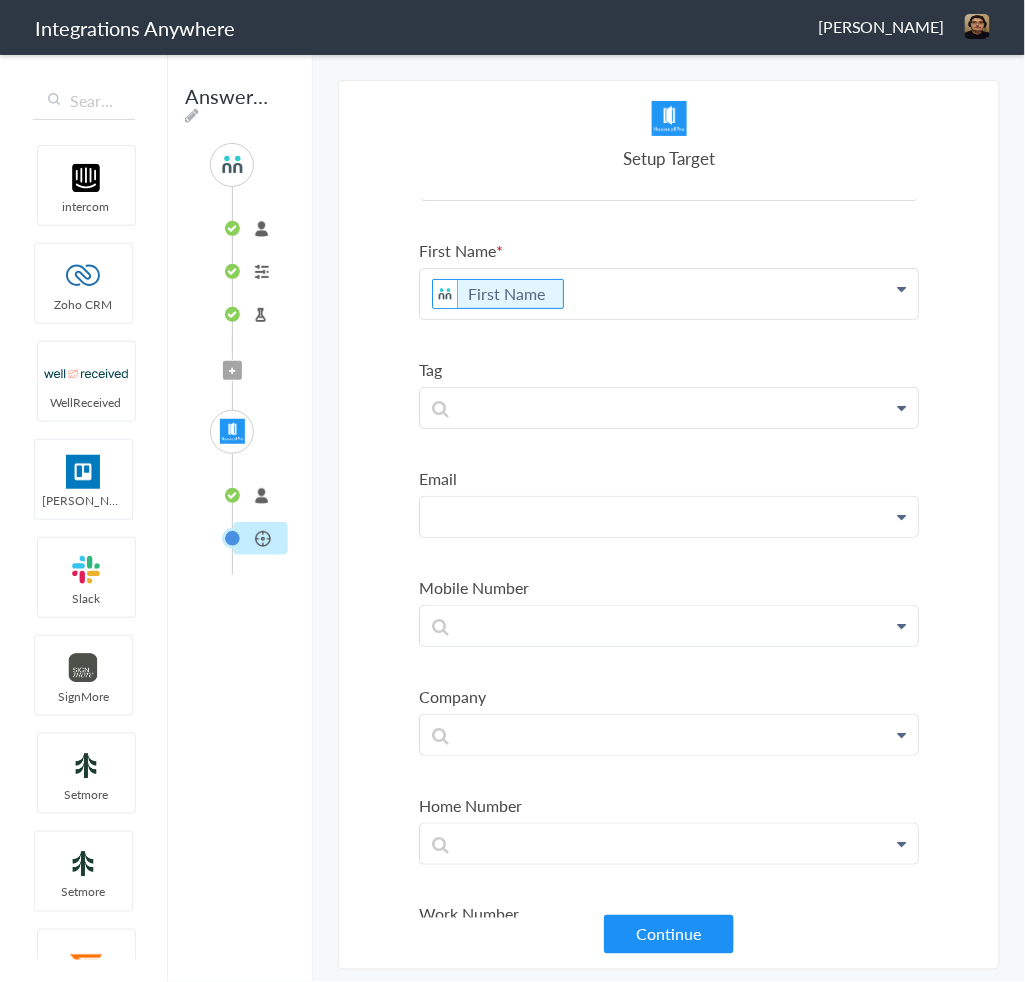 click at bounding box center (669, 175) 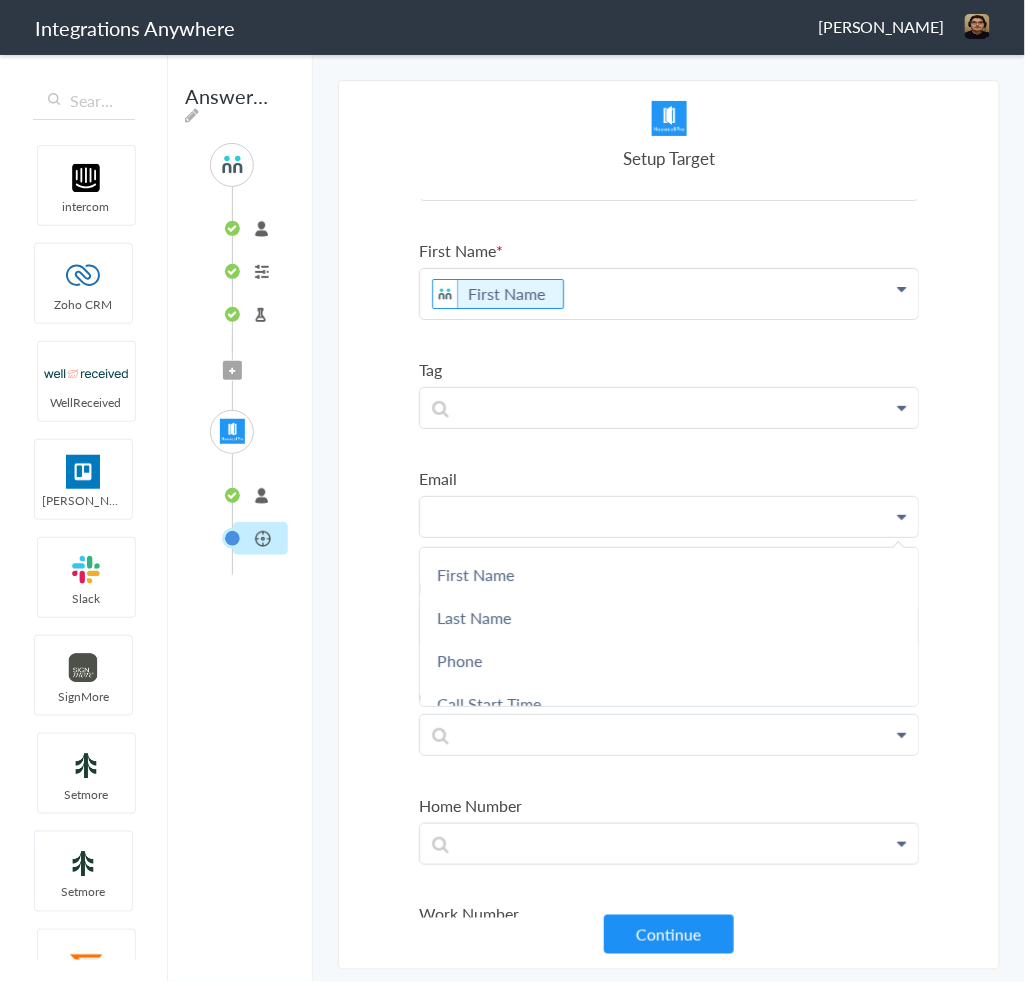 click at bounding box center (669, 517) 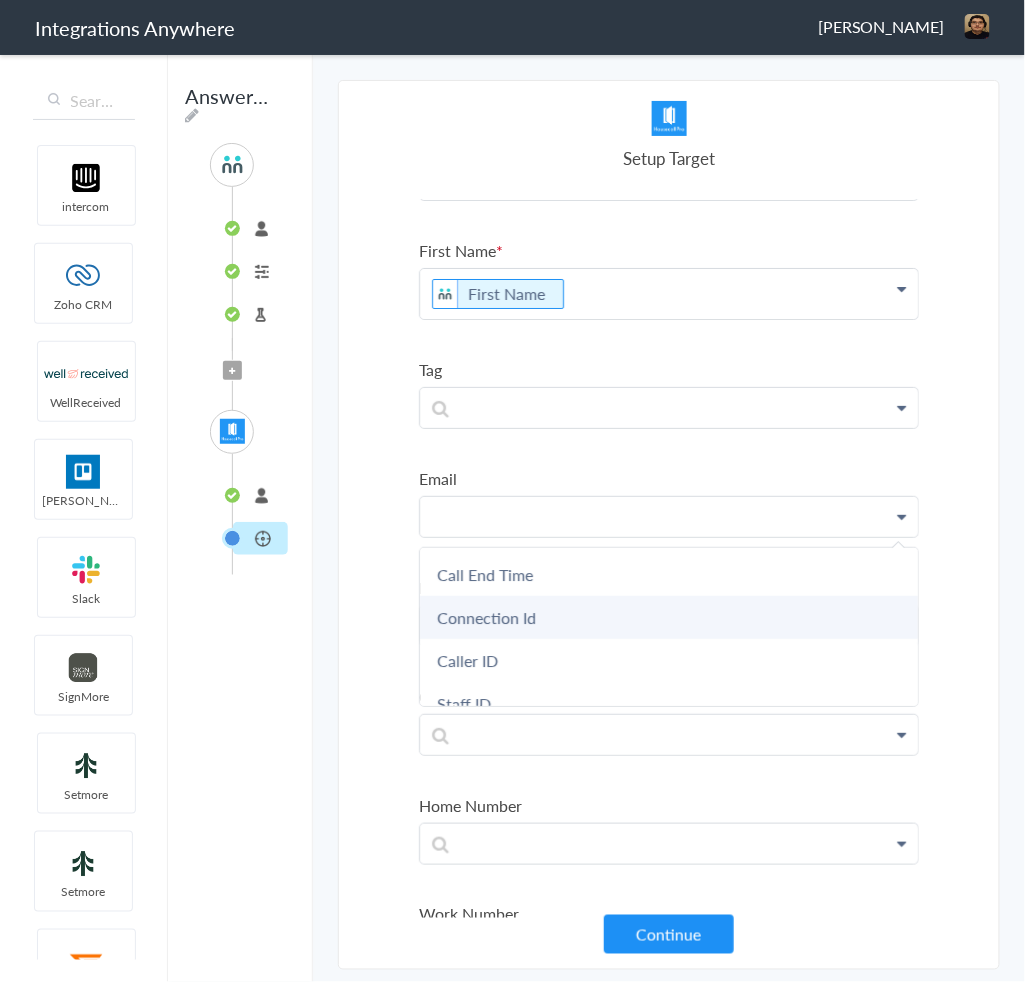 scroll, scrollTop: 482, scrollLeft: 0, axis: vertical 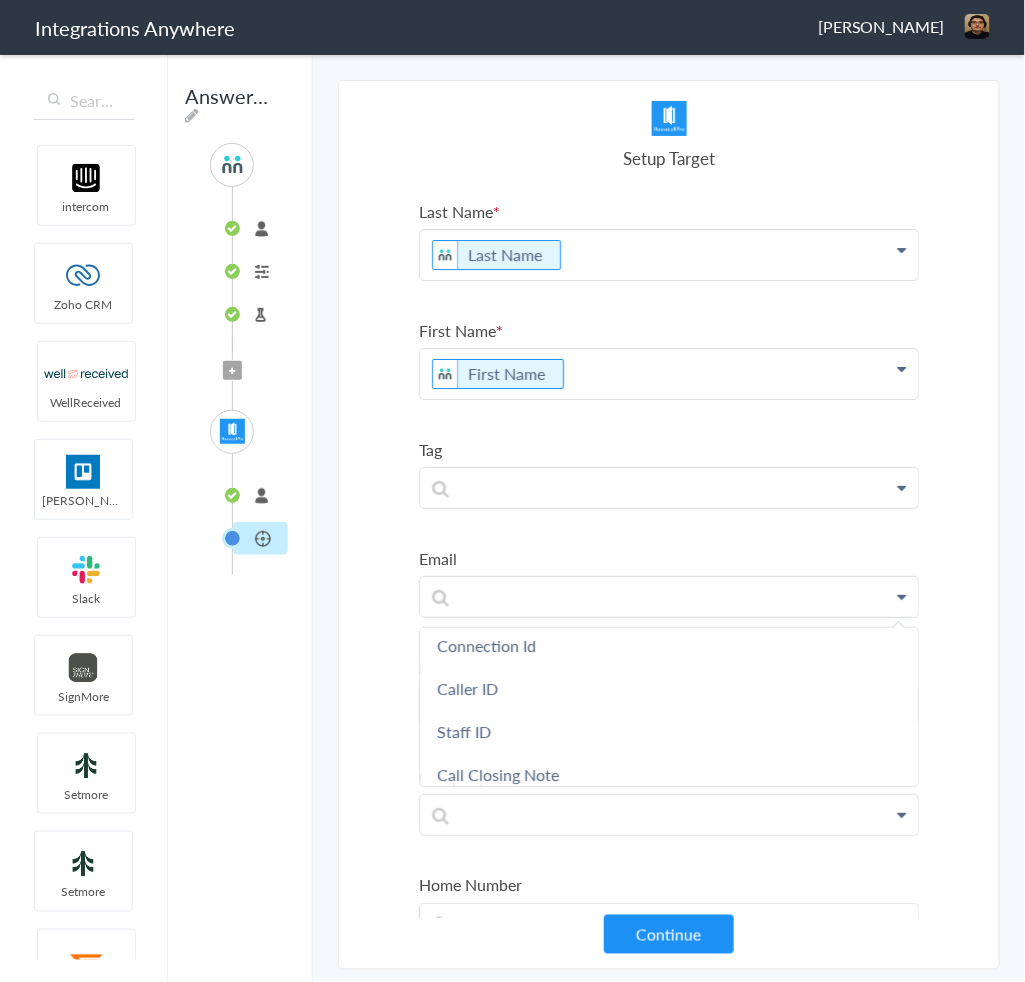 click on "2086264927" at bounding box center [260, 228] 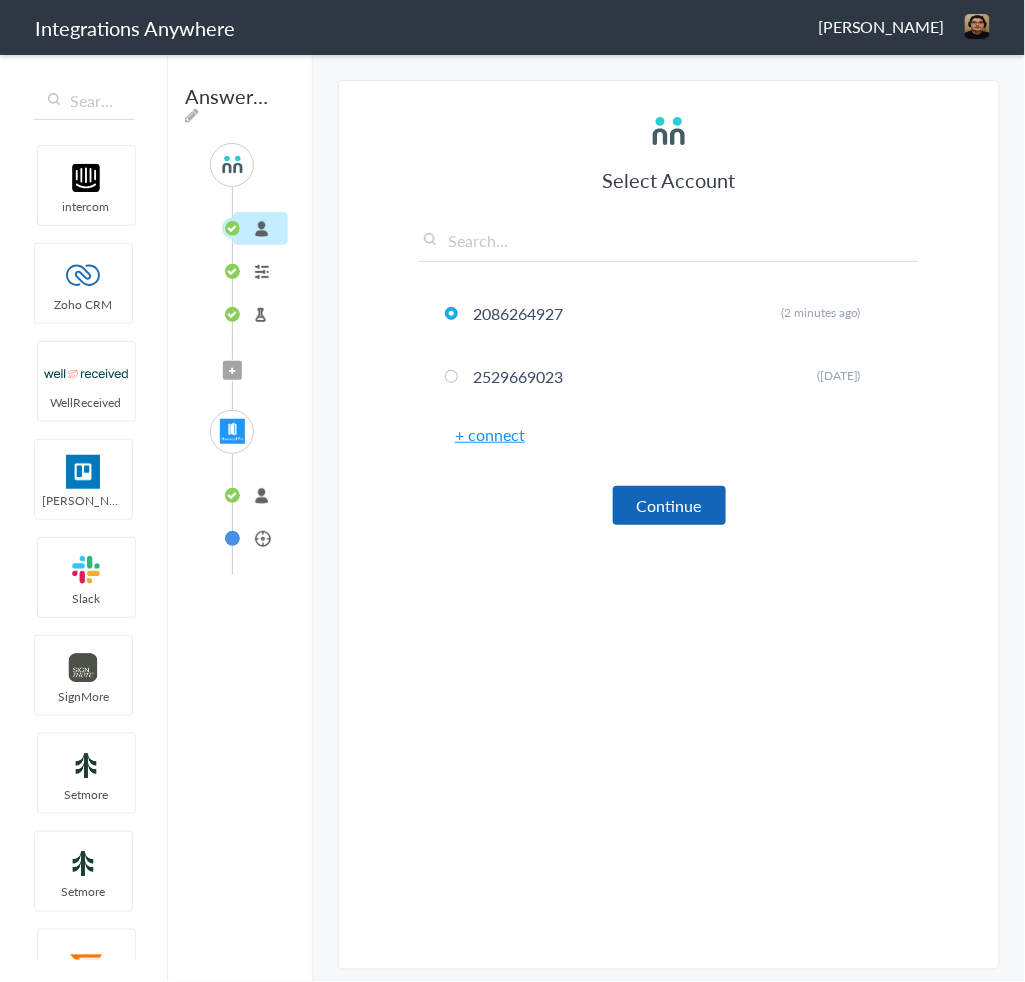 click on "Continue" at bounding box center [669, 505] 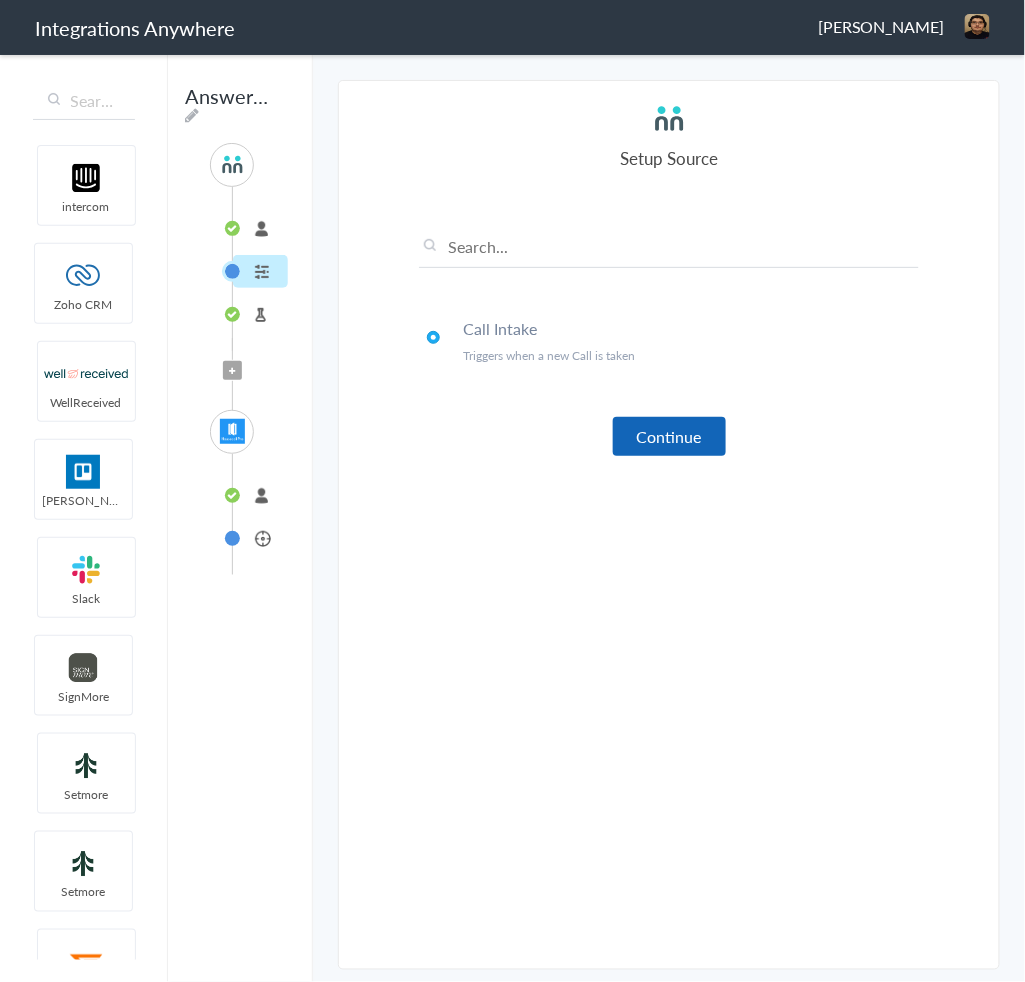 click on "Continue" at bounding box center [669, 436] 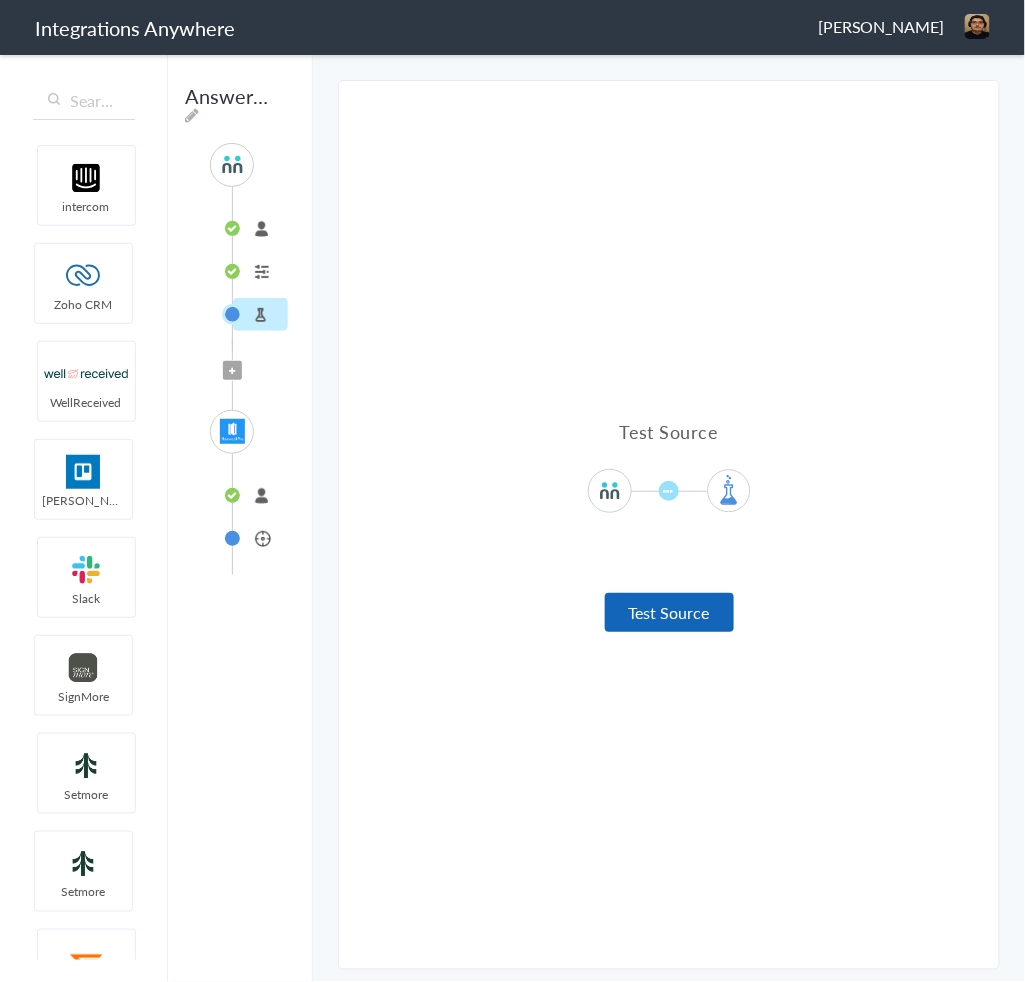 click on "Test Source" at bounding box center [669, 612] 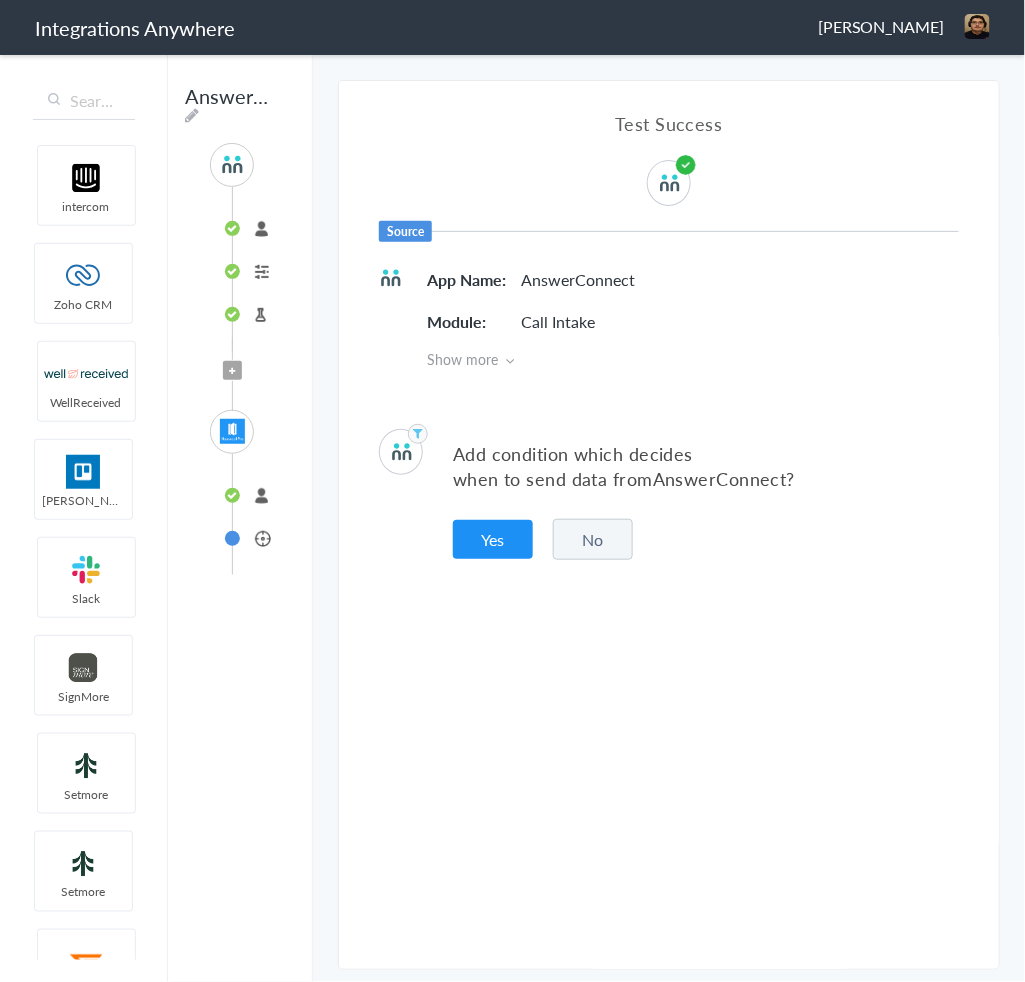 click on "No" at bounding box center [593, 539] 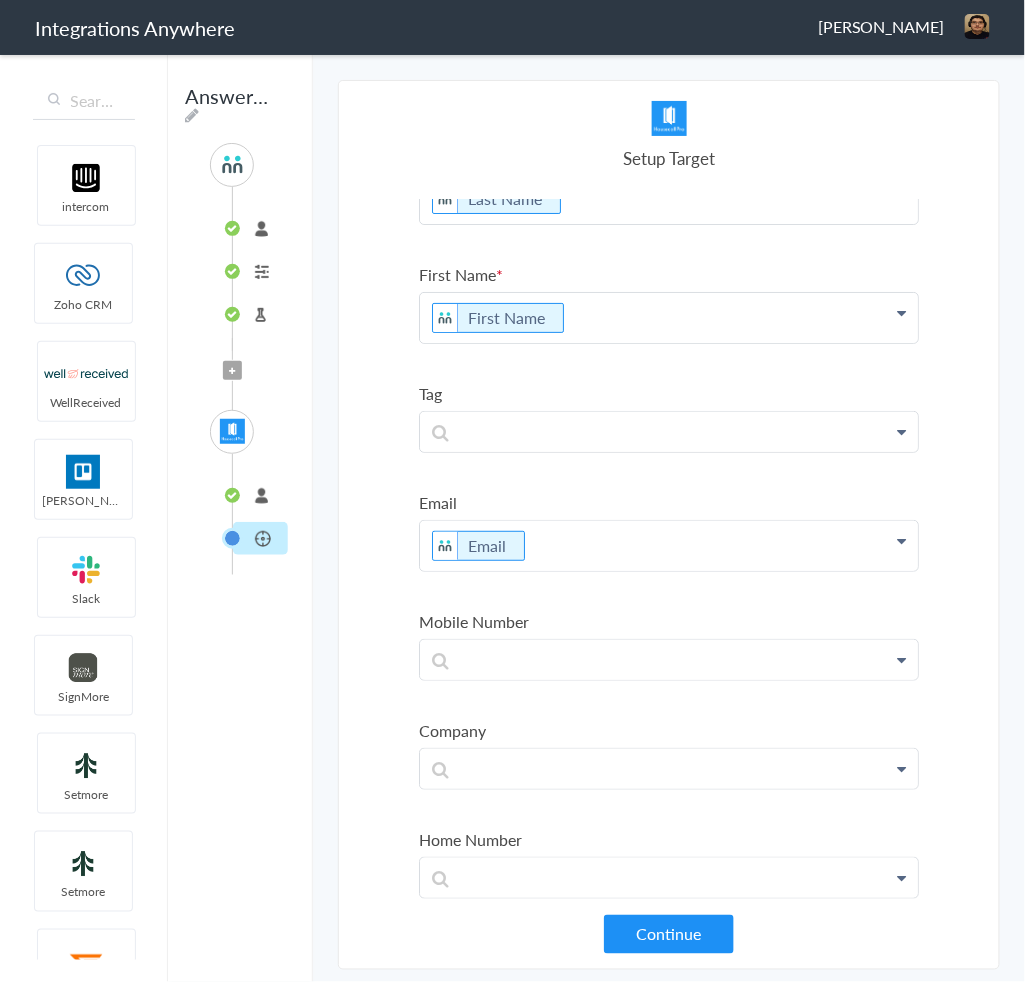 scroll, scrollTop: 80, scrollLeft: 0, axis: vertical 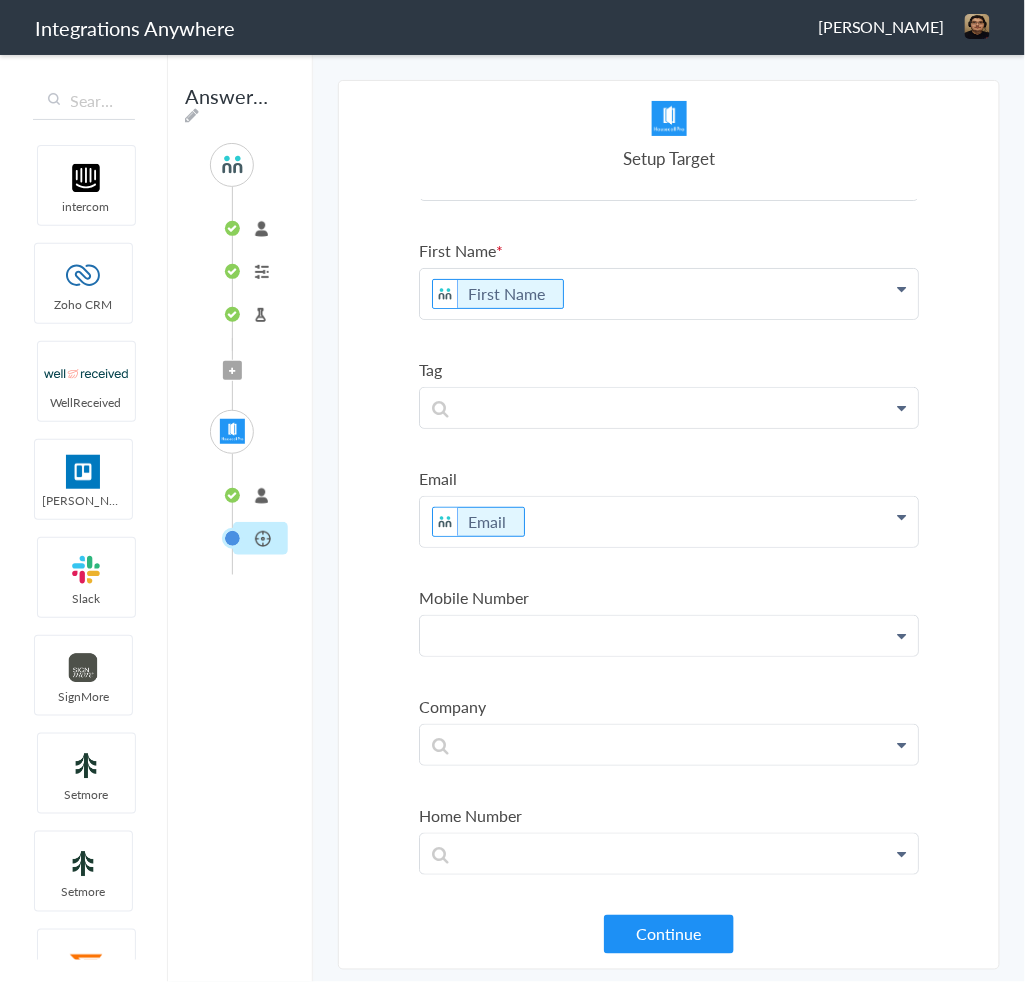 click at bounding box center [669, 175] 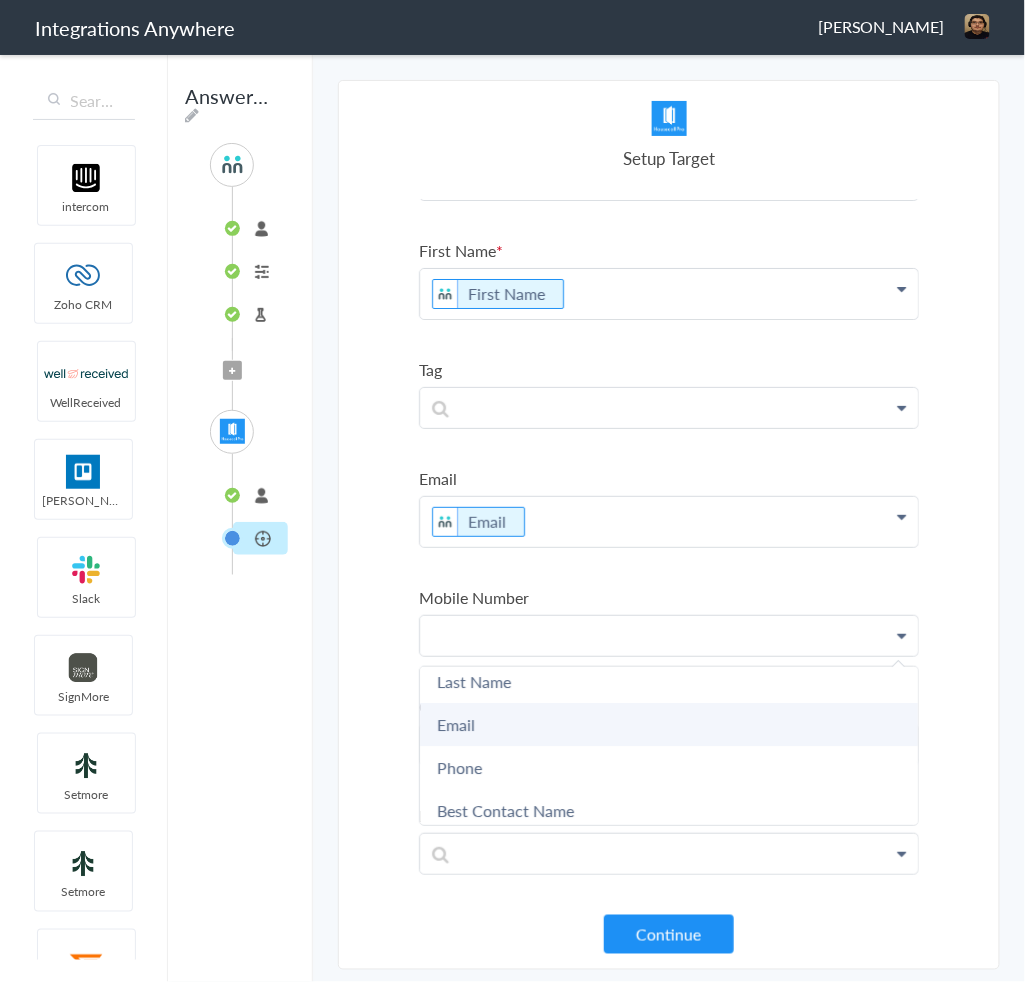 scroll, scrollTop: 80, scrollLeft: 0, axis: vertical 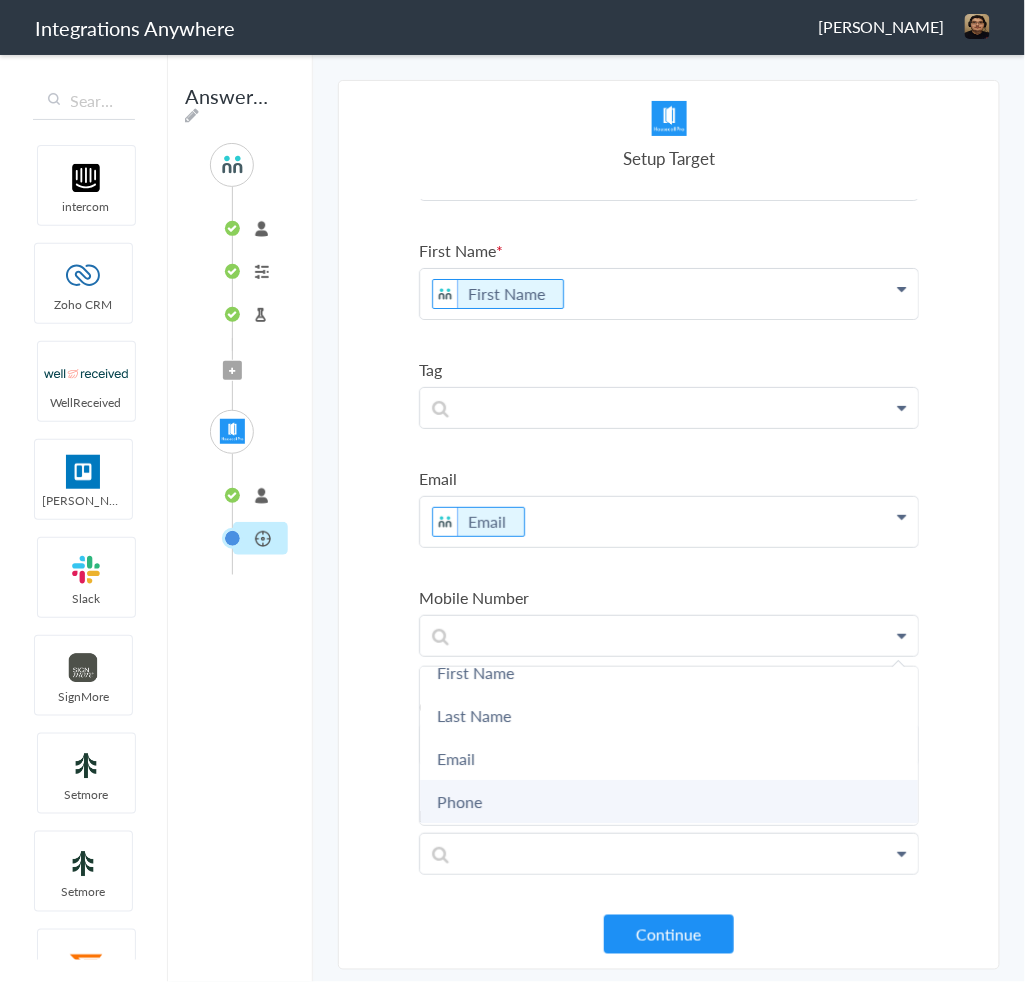 click on "First Name   Last Name   Email   Phone   Best Contact Name   Best Contact Phone Number   Date stamp   Number of Units   Areas that need service   Time   Call Types   Zip/Postal Code   Call End Time   Specific Concerns   Connection Id   Caller ID   Staff ID   Call Closing Note   Call Start Time   Account ID   Property Management or Commercial Caller   HistoryId   Rooms and Approximate Size   City   accountNumber   Date   Regular Maintenance or One-time cleaning   Scheduling Needs   Message Page URL   Referral   State   Address 1   Message(If Any)" at bounding box center (0, 0) 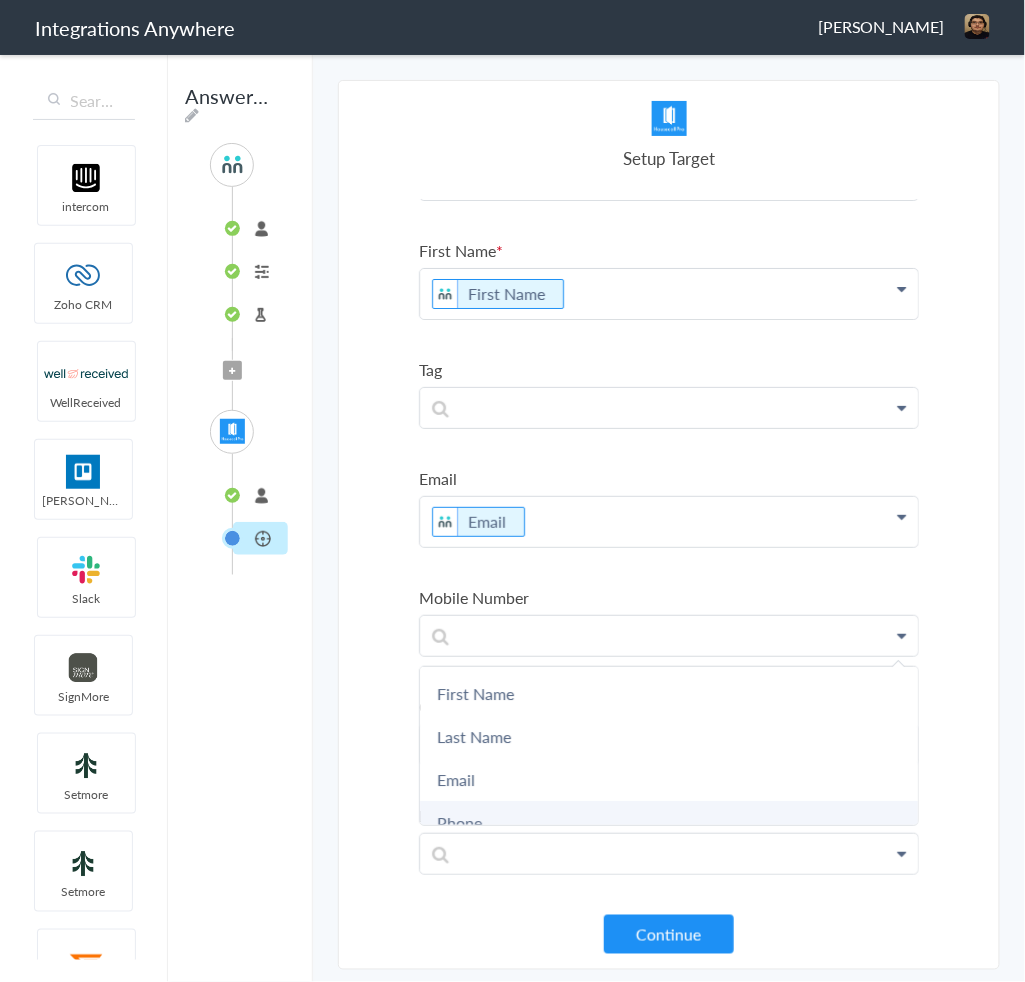 click on "Phone" at bounding box center [0, 0] 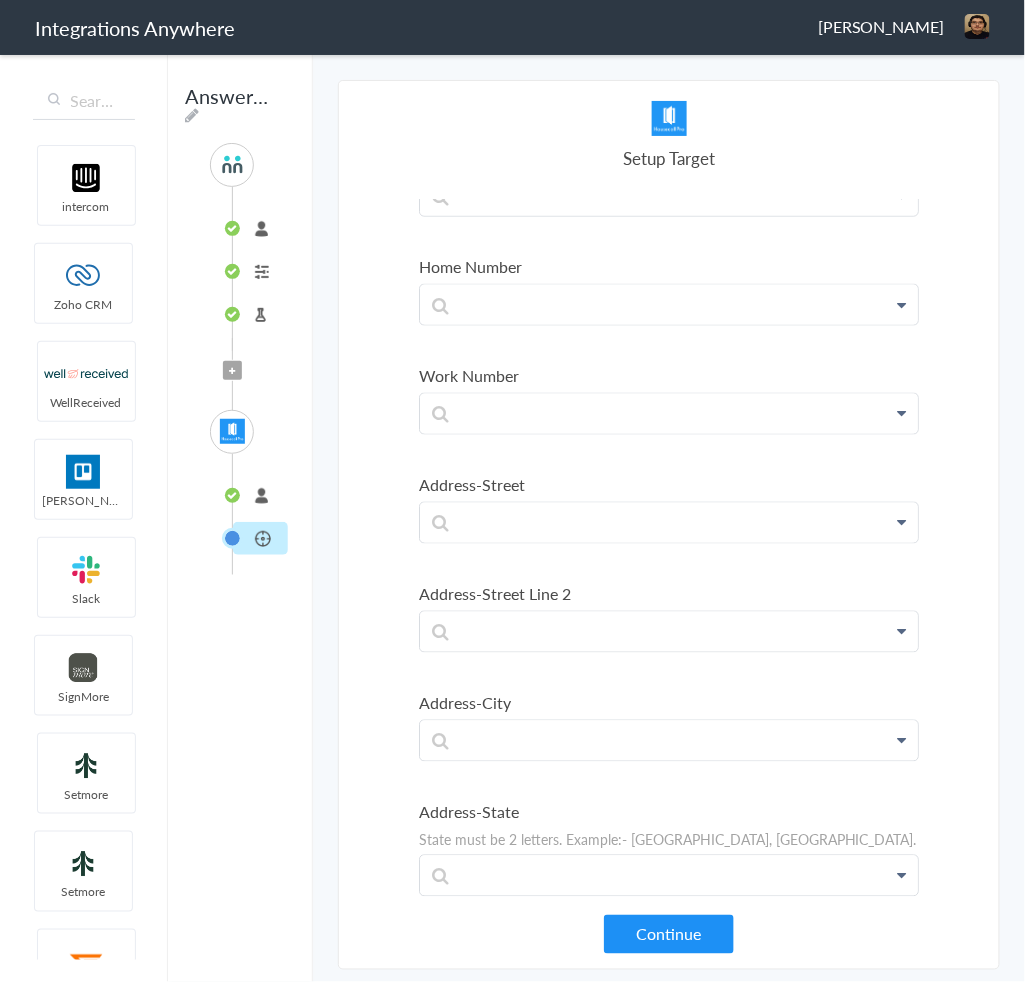 scroll, scrollTop: 640, scrollLeft: 0, axis: vertical 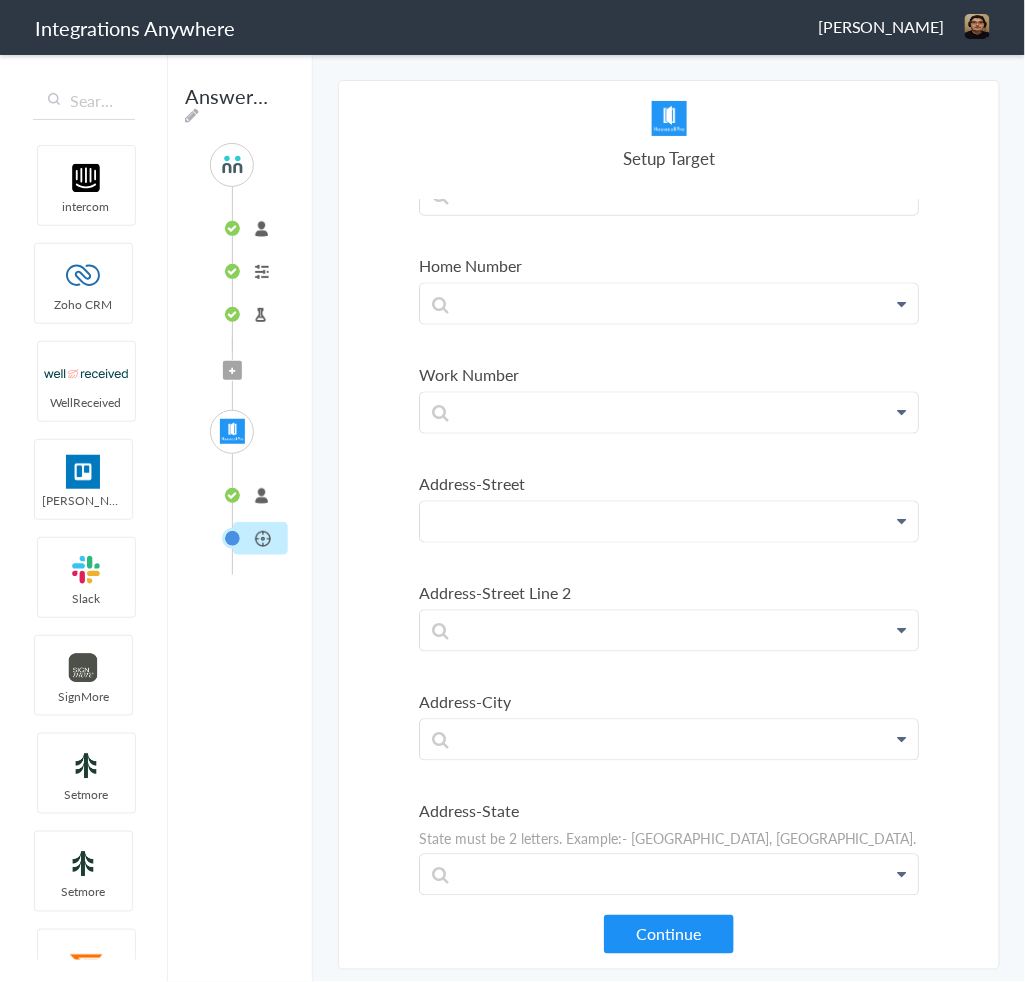 click at bounding box center [669, -385] 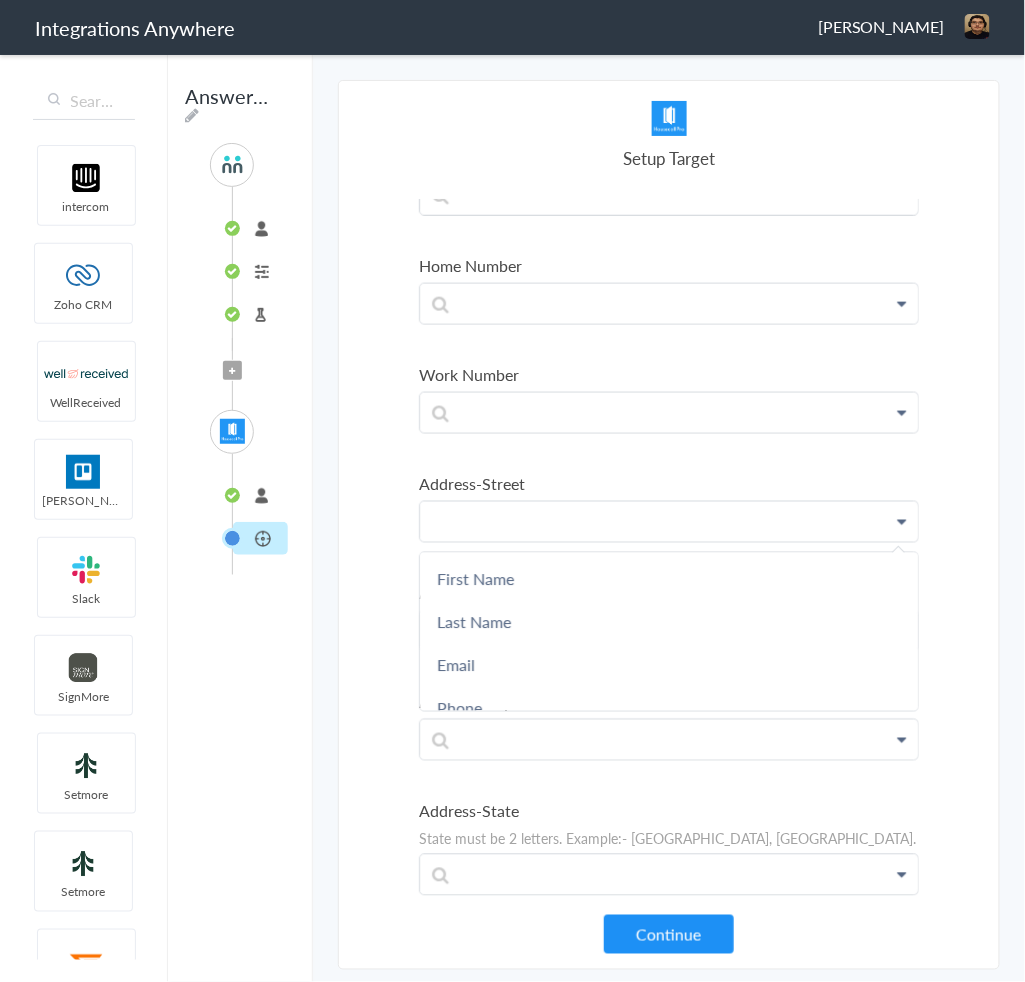 click at bounding box center (669, 521) 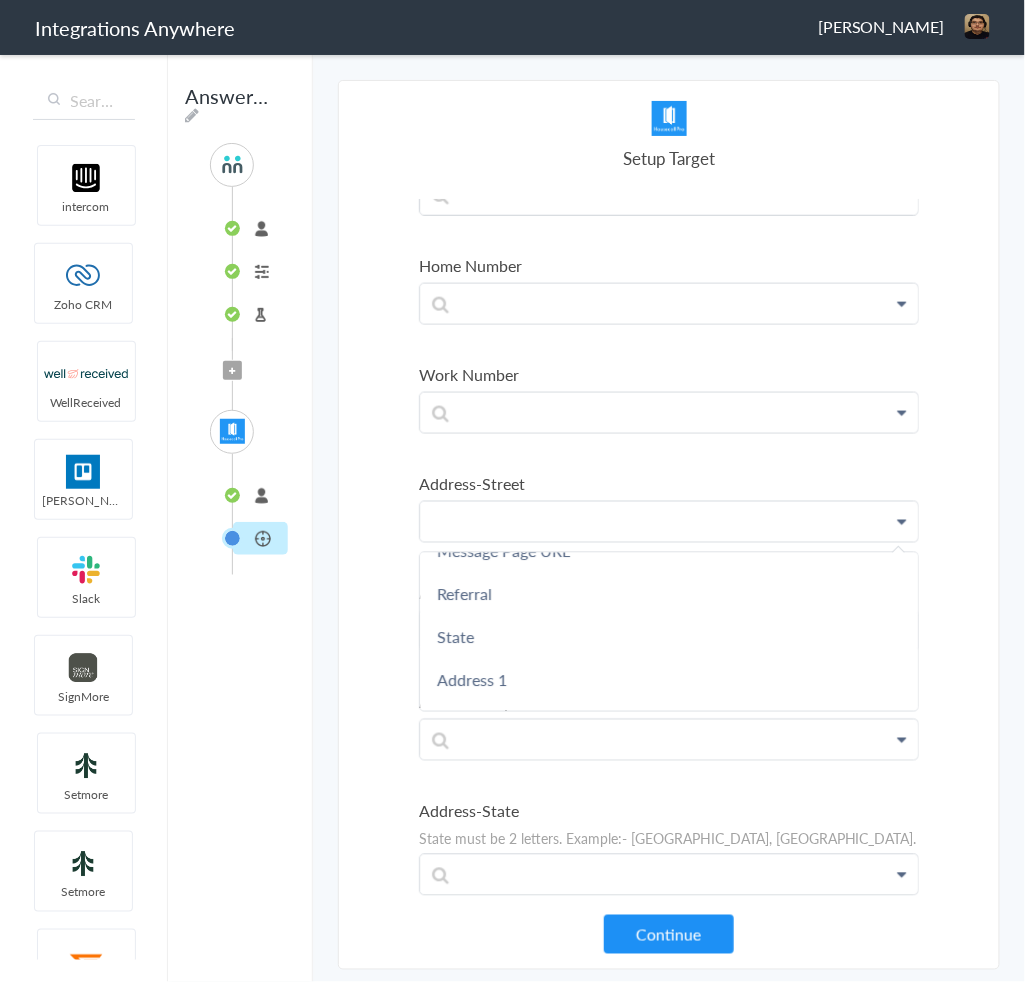 scroll, scrollTop: 1245, scrollLeft: 0, axis: vertical 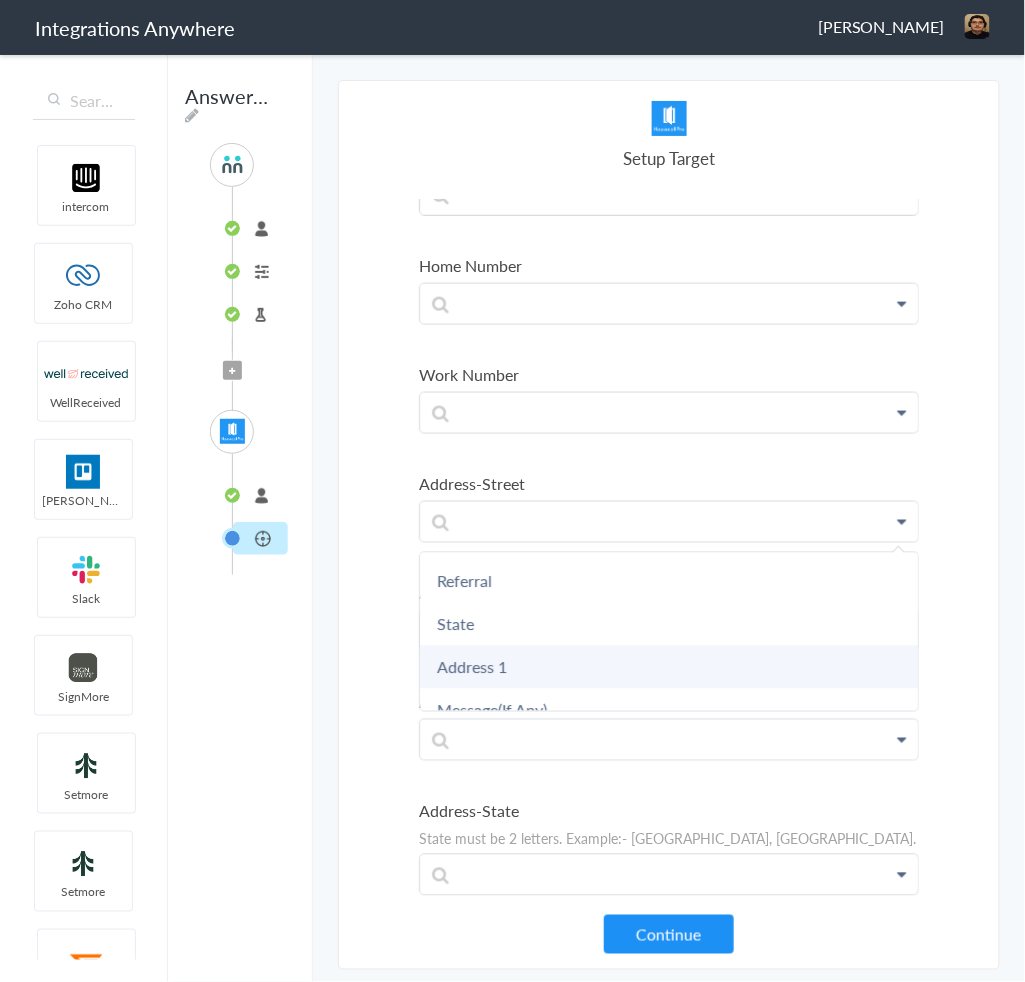 click on "Address 1" at bounding box center [0, 0] 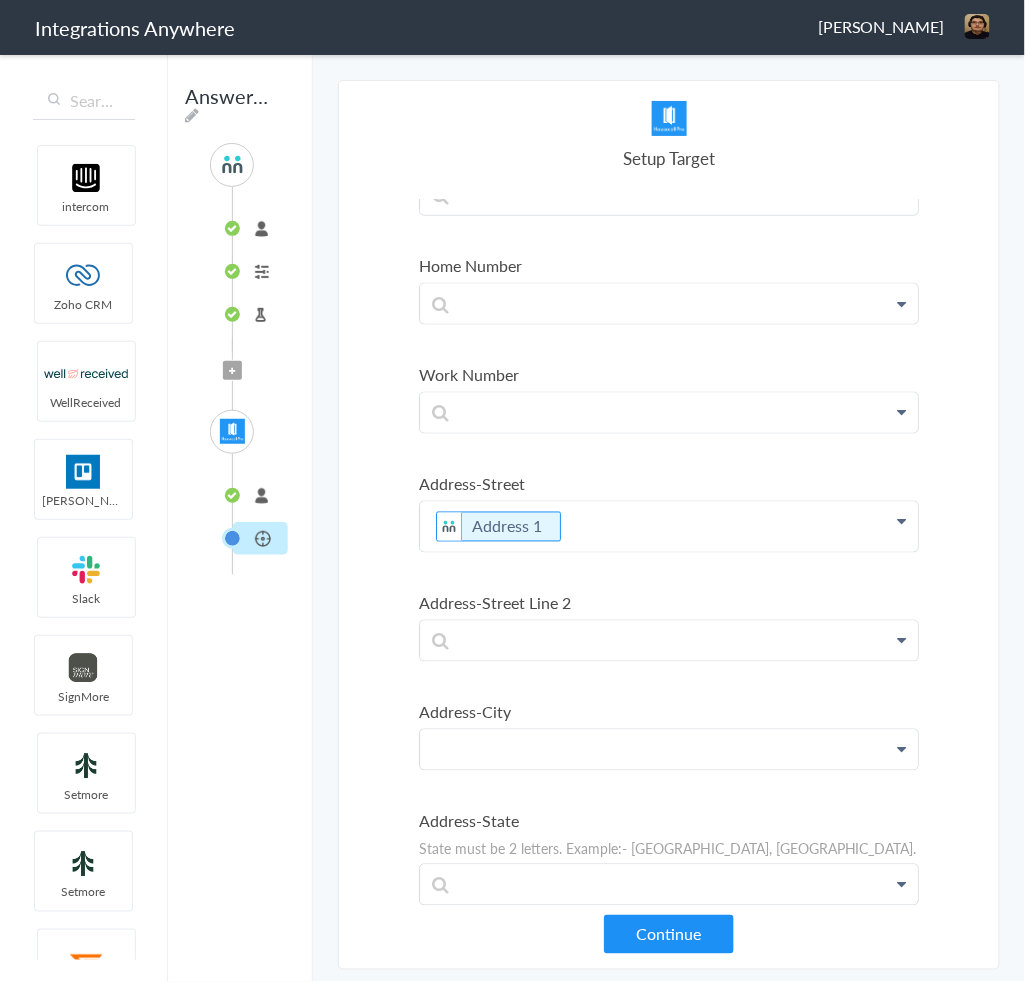 click at bounding box center [669, -385] 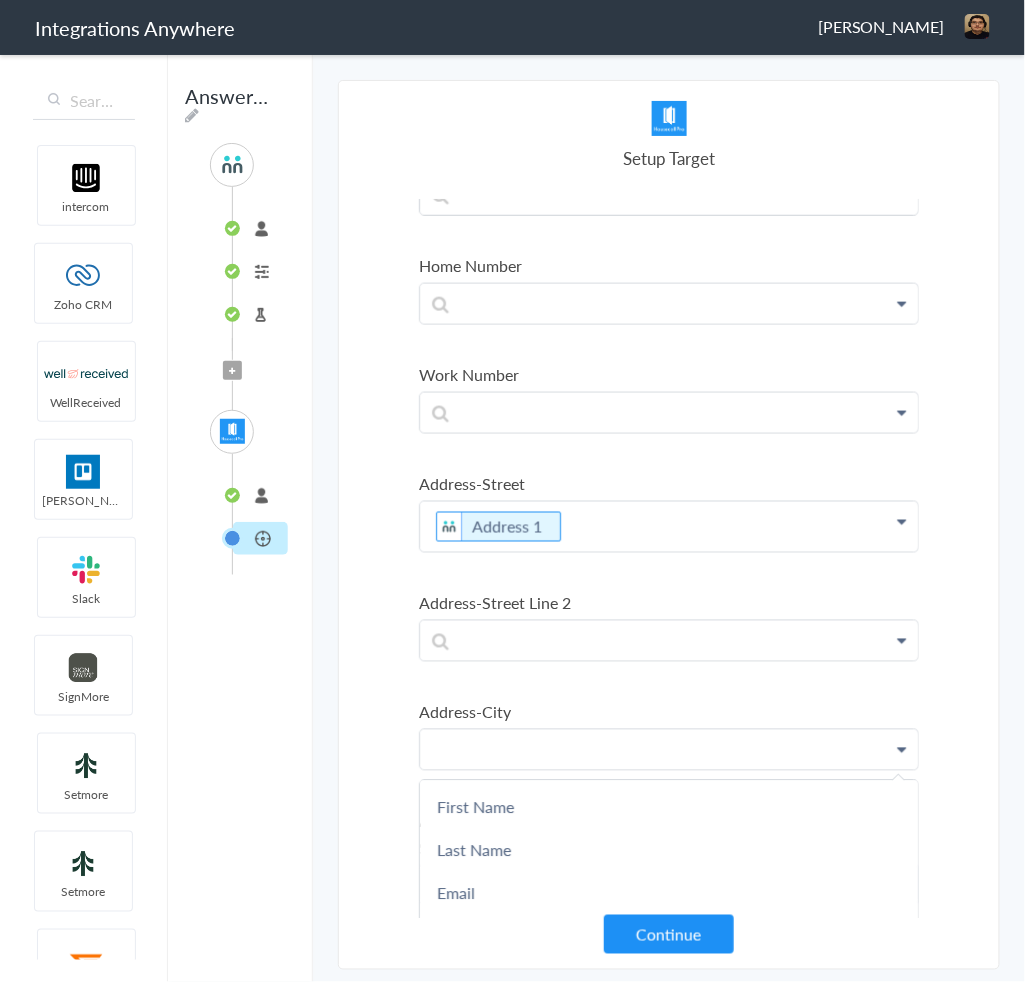 type 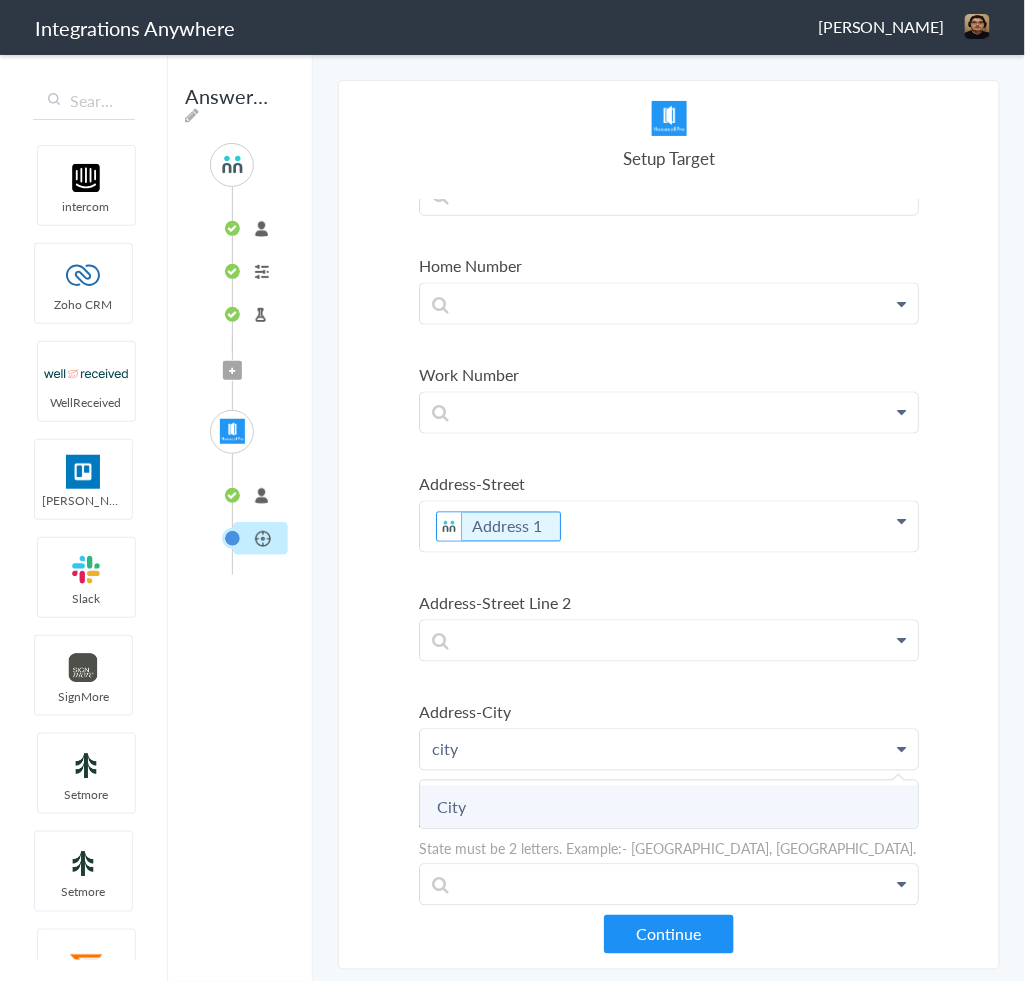 click on "City" at bounding box center (0, 0) 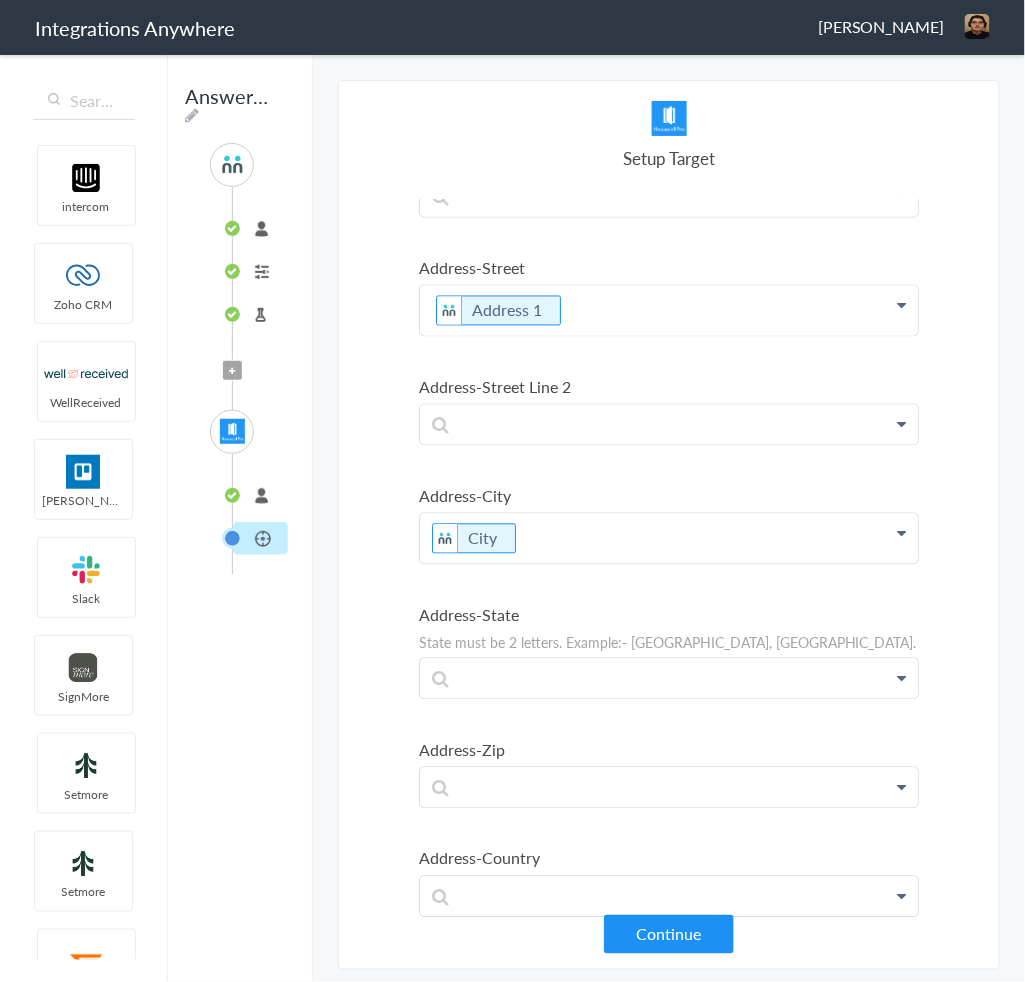 scroll, scrollTop: 862, scrollLeft: 0, axis: vertical 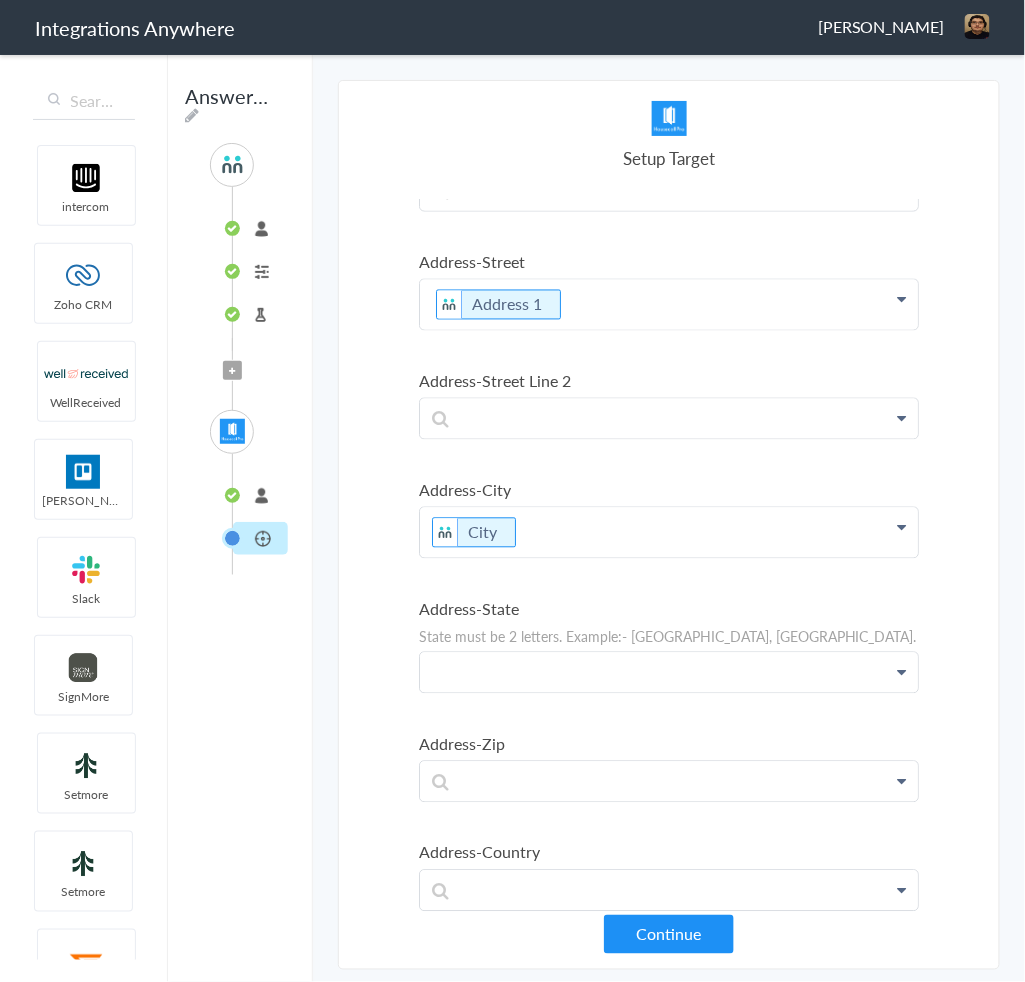 click at bounding box center [669, -607] 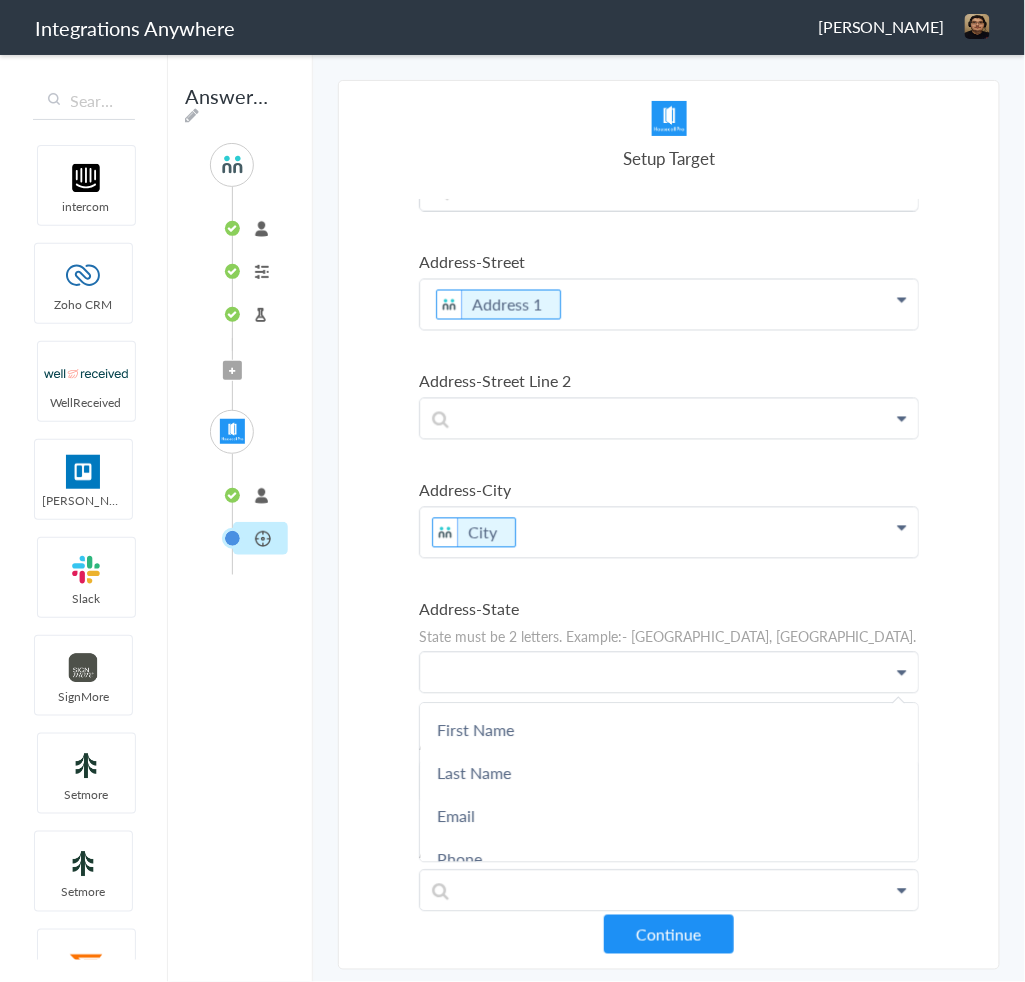 type 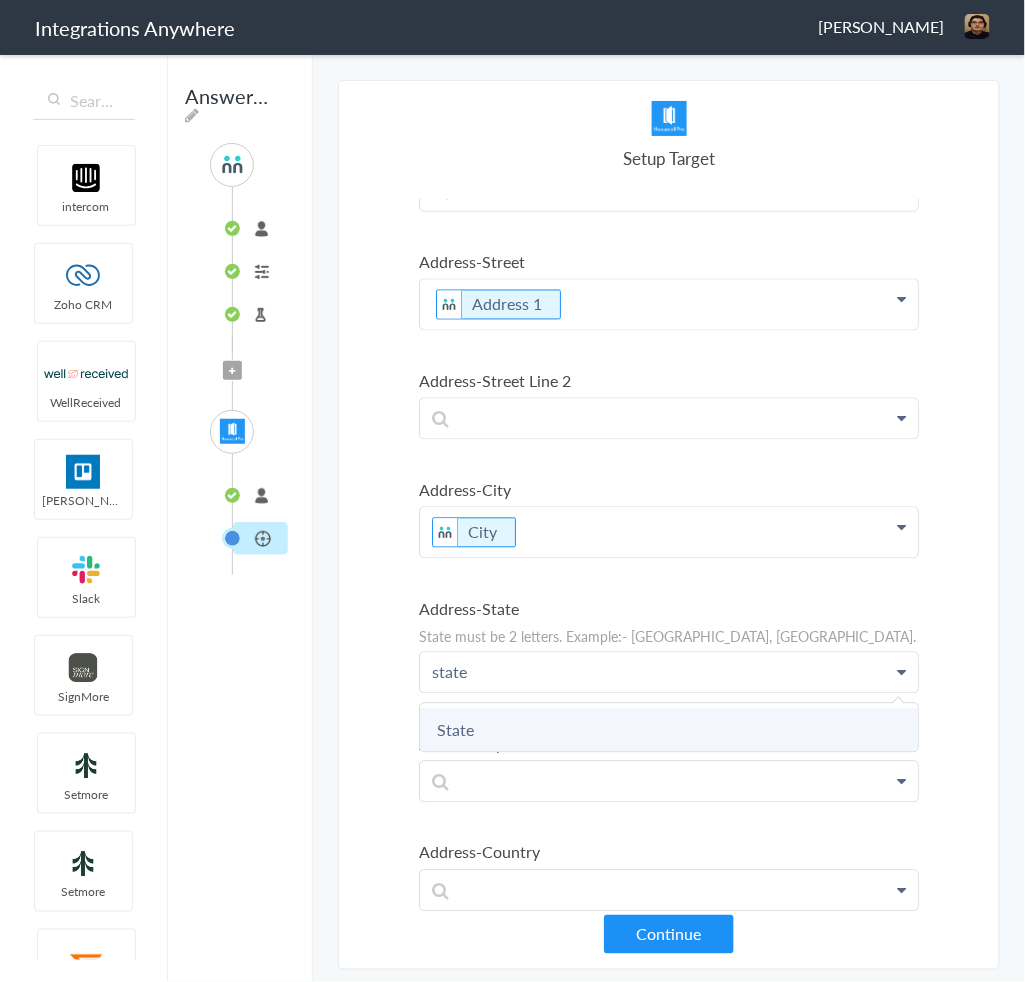 click on "State" at bounding box center (0, 0) 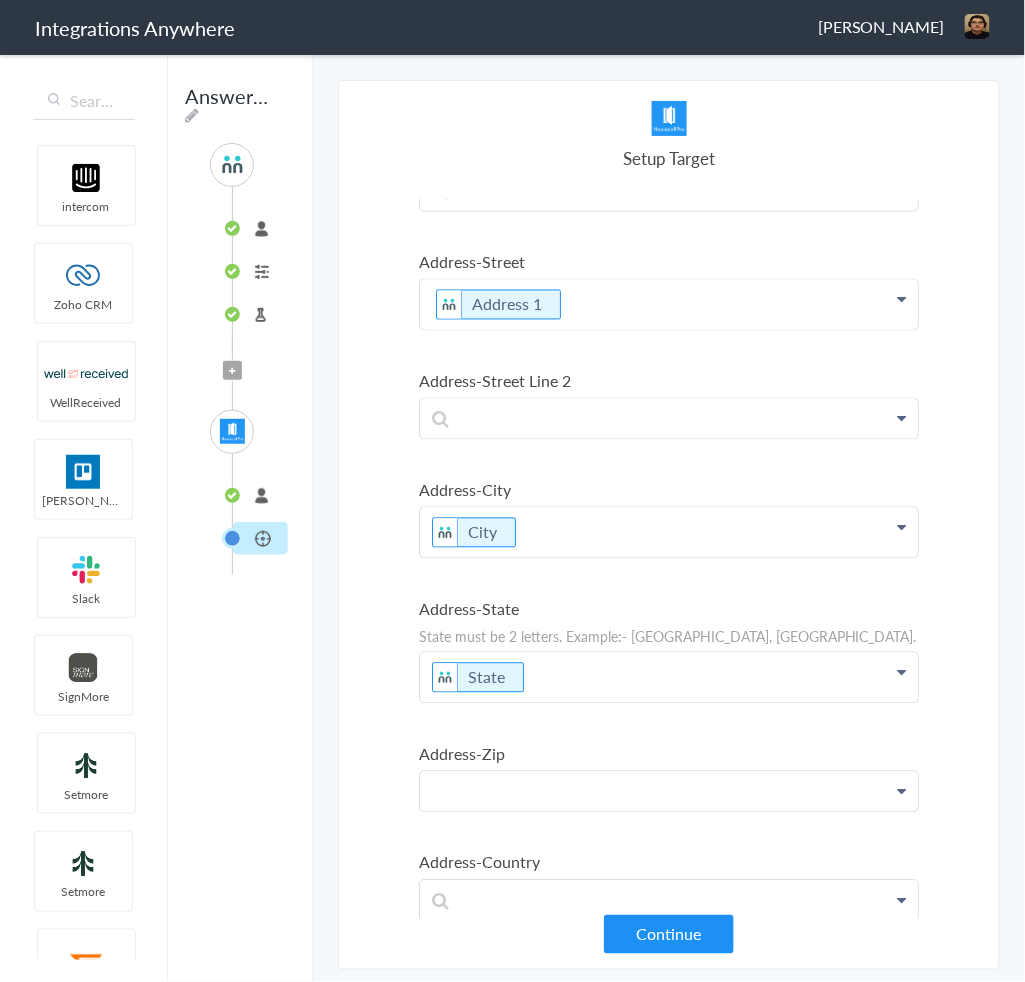 click at bounding box center [669, -607] 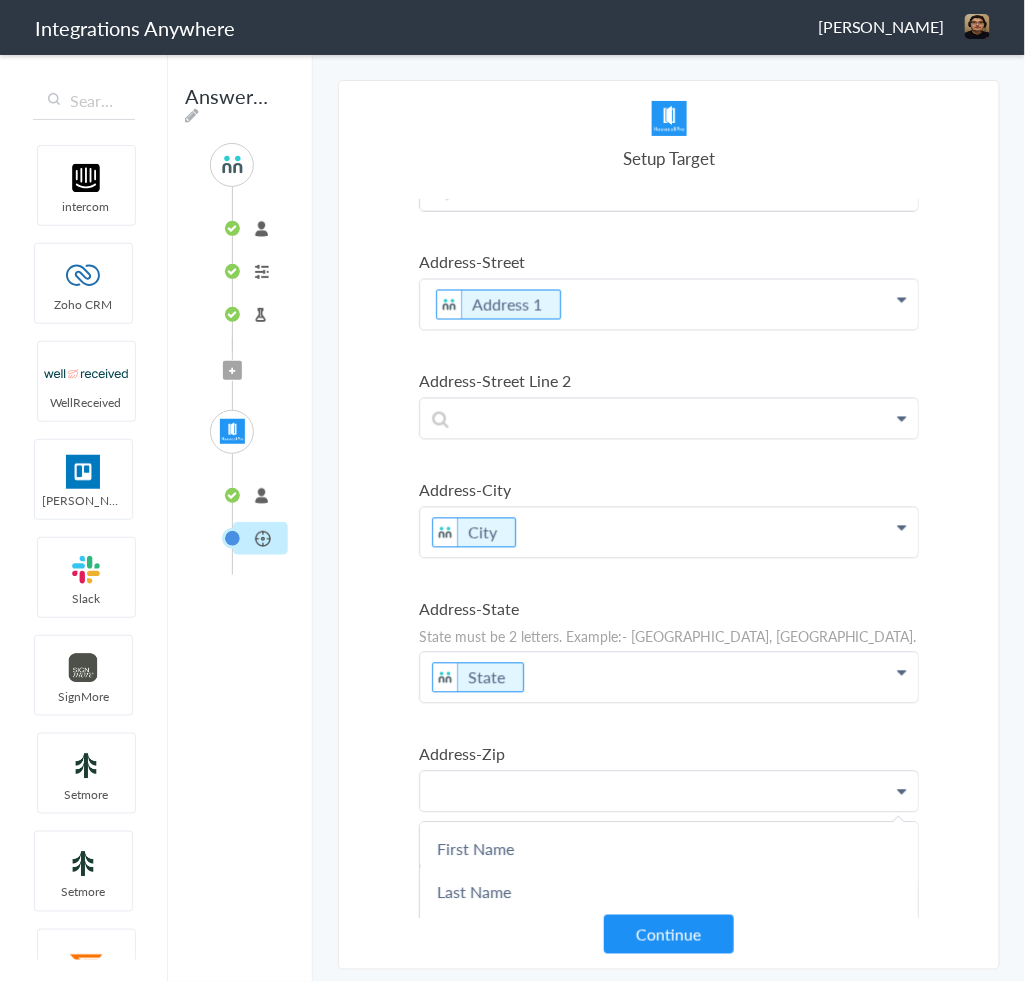 type 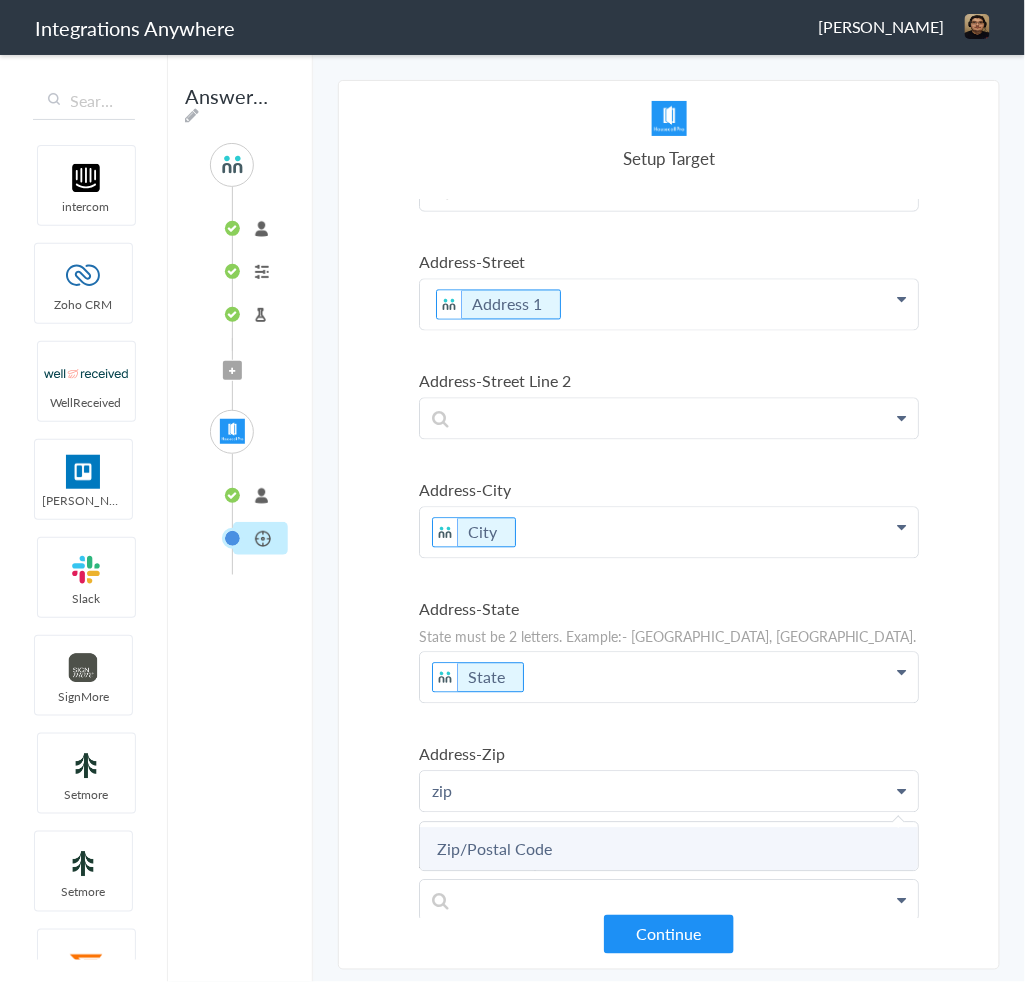 click on "Zip/Postal Code" at bounding box center (0, 0) 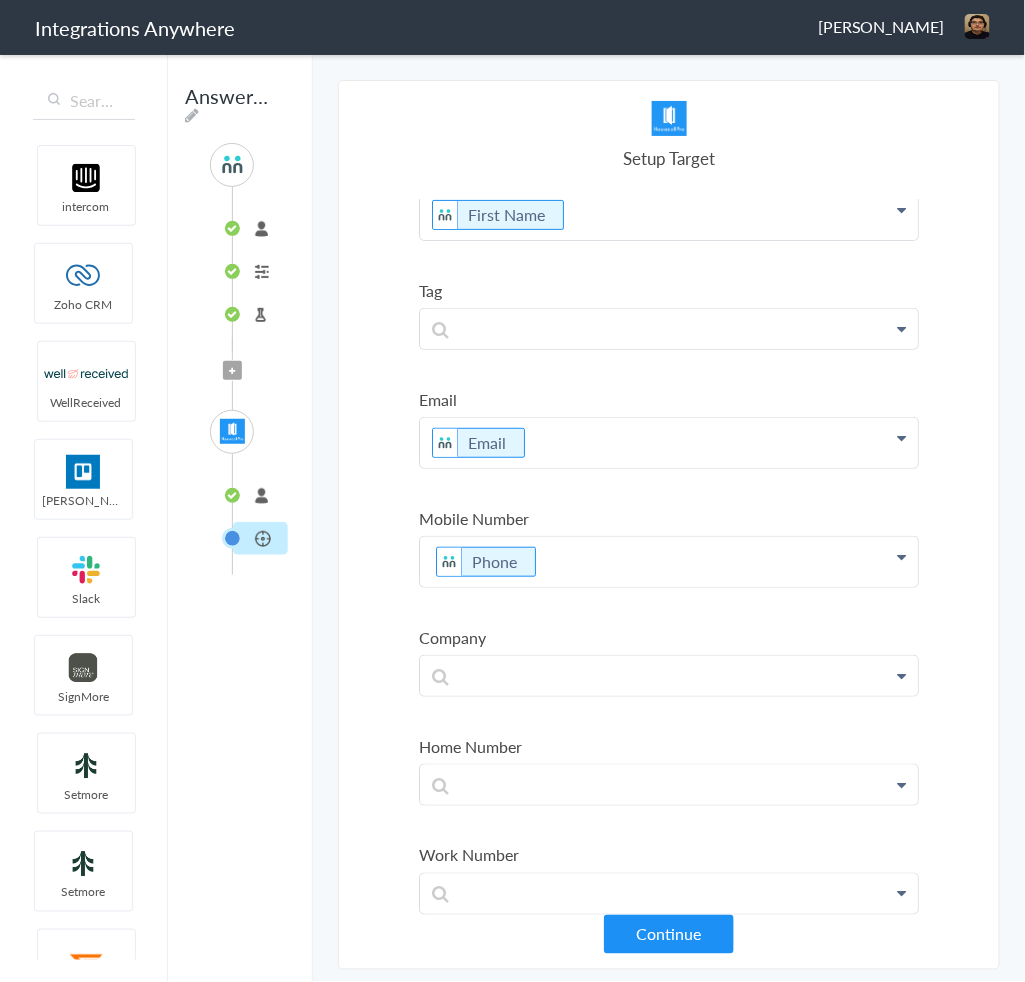 scroll, scrollTop: 0, scrollLeft: 0, axis: both 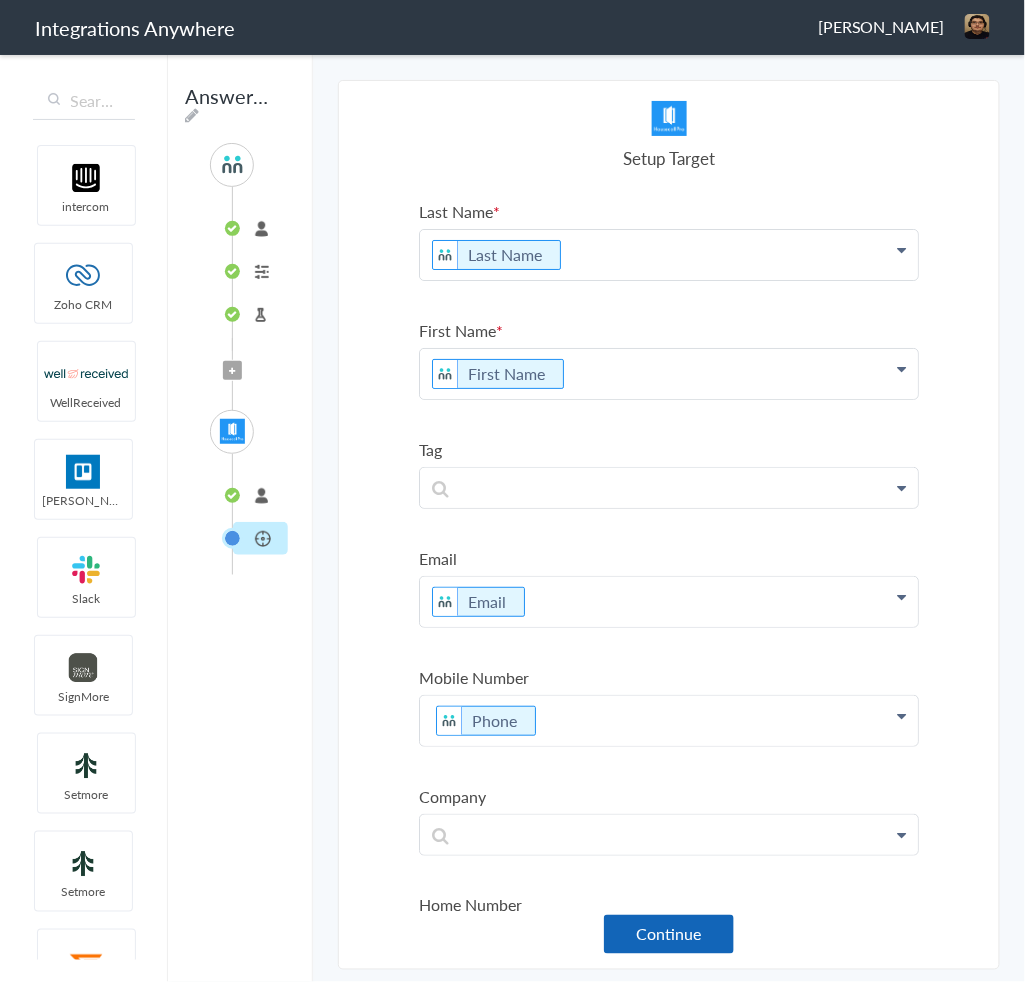 click on "Continue" at bounding box center [669, 934] 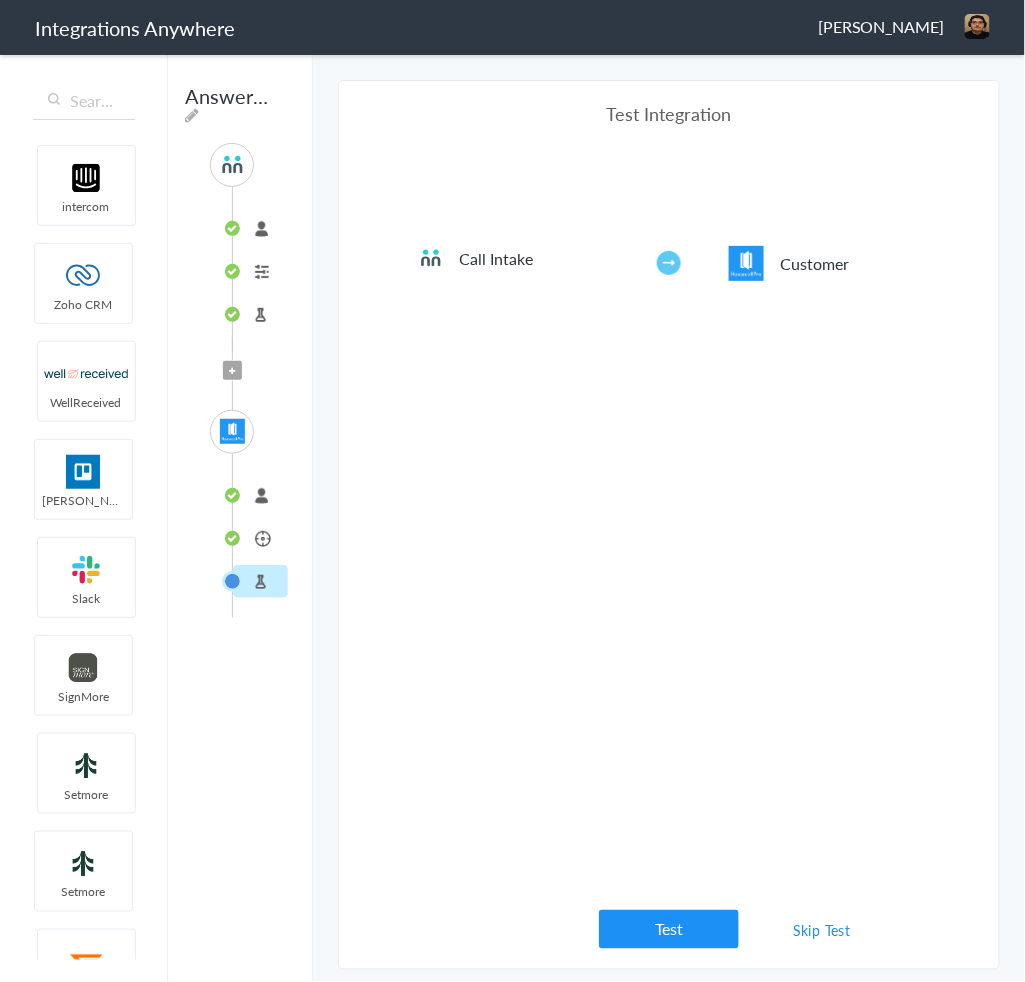 click at bounding box center [233, 371] 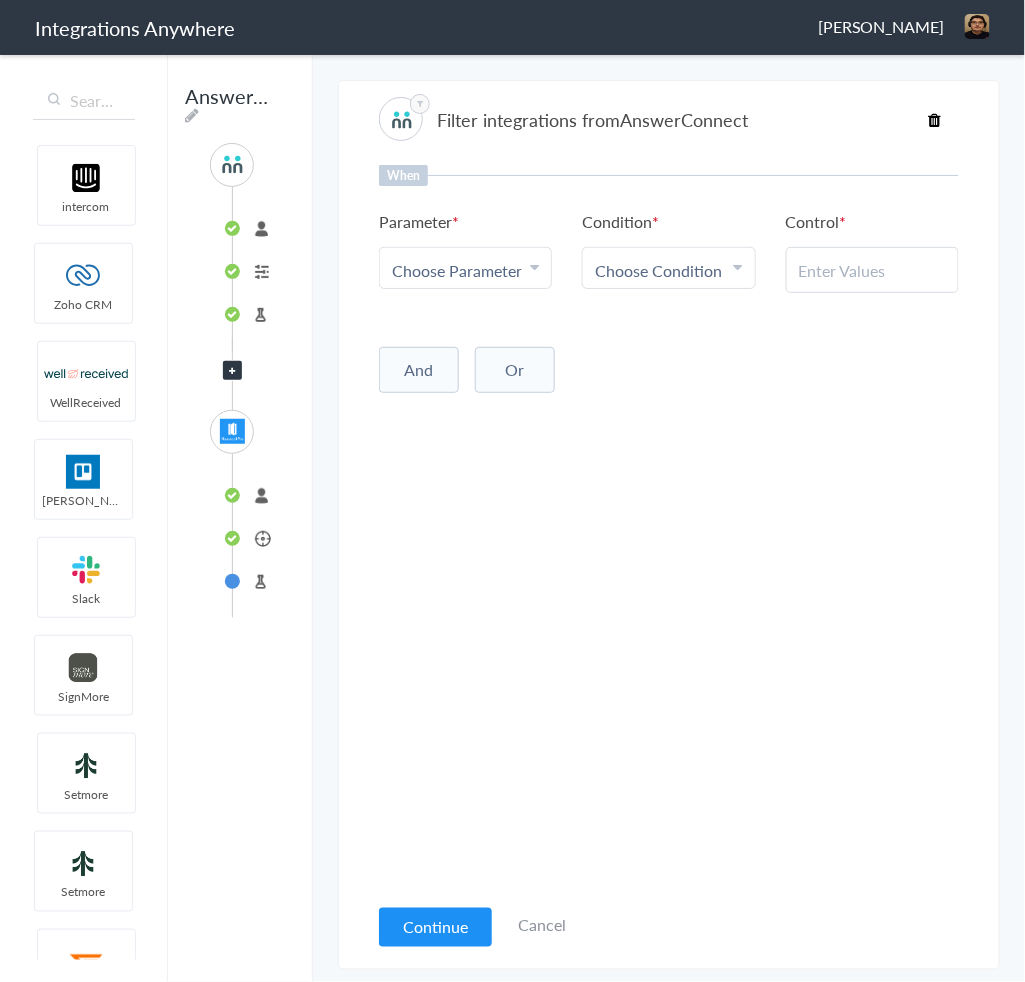 click on "Choose Parameter" at bounding box center [465, 270] 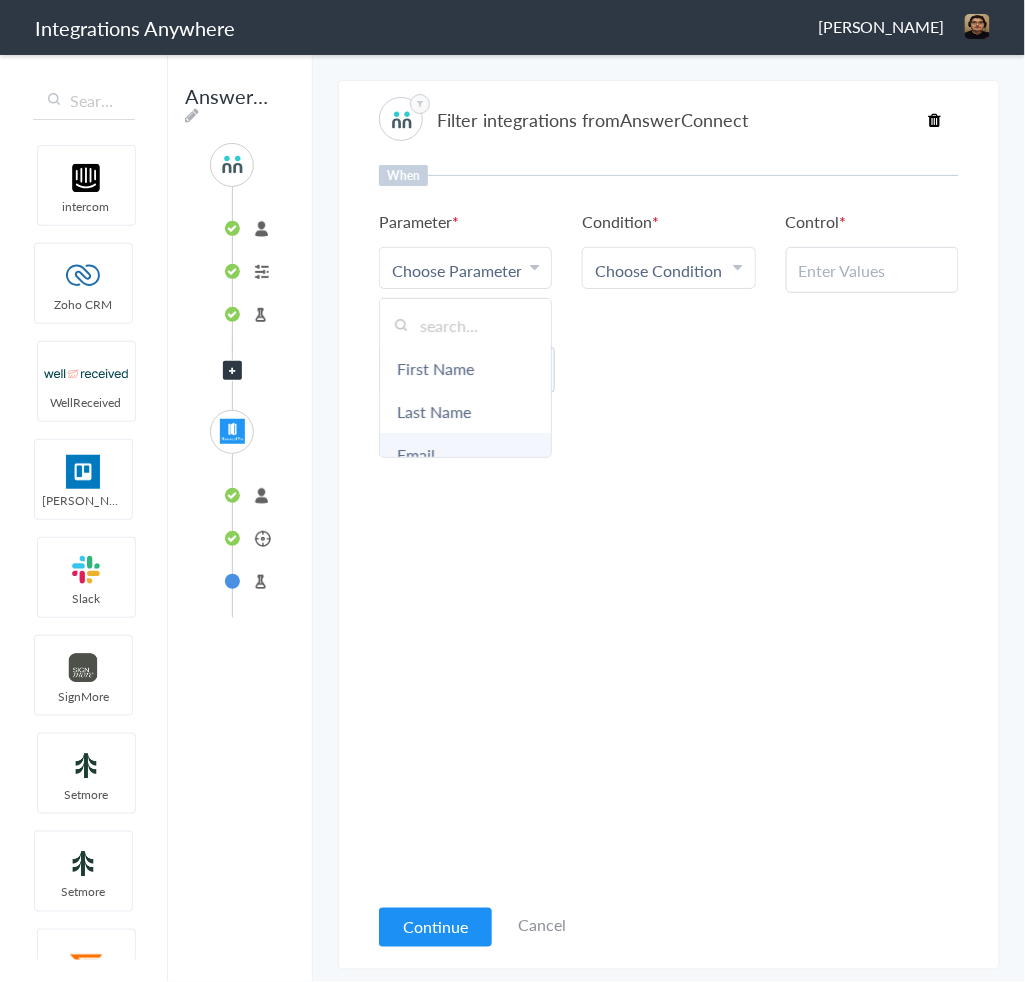 click on "Email" at bounding box center [465, 454] 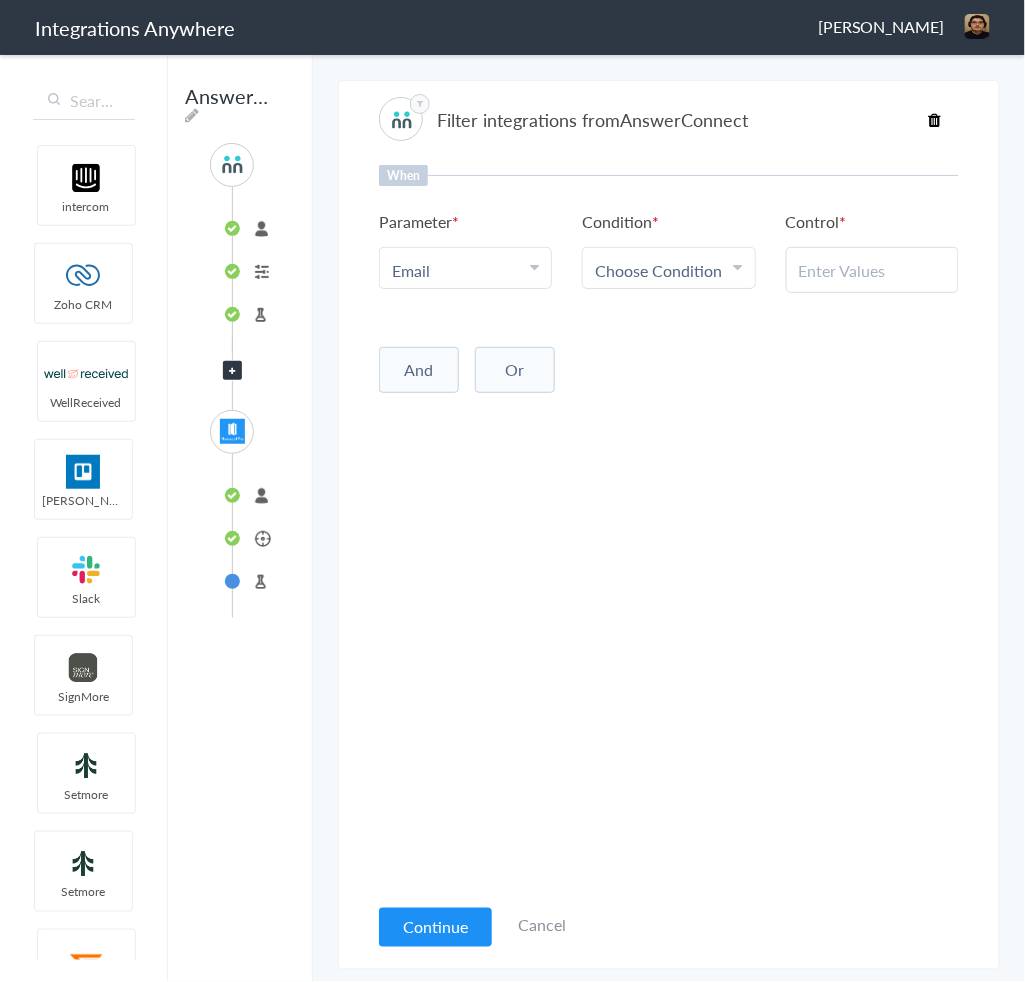 click on "Choose Condition" at bounding box center (658, 270) 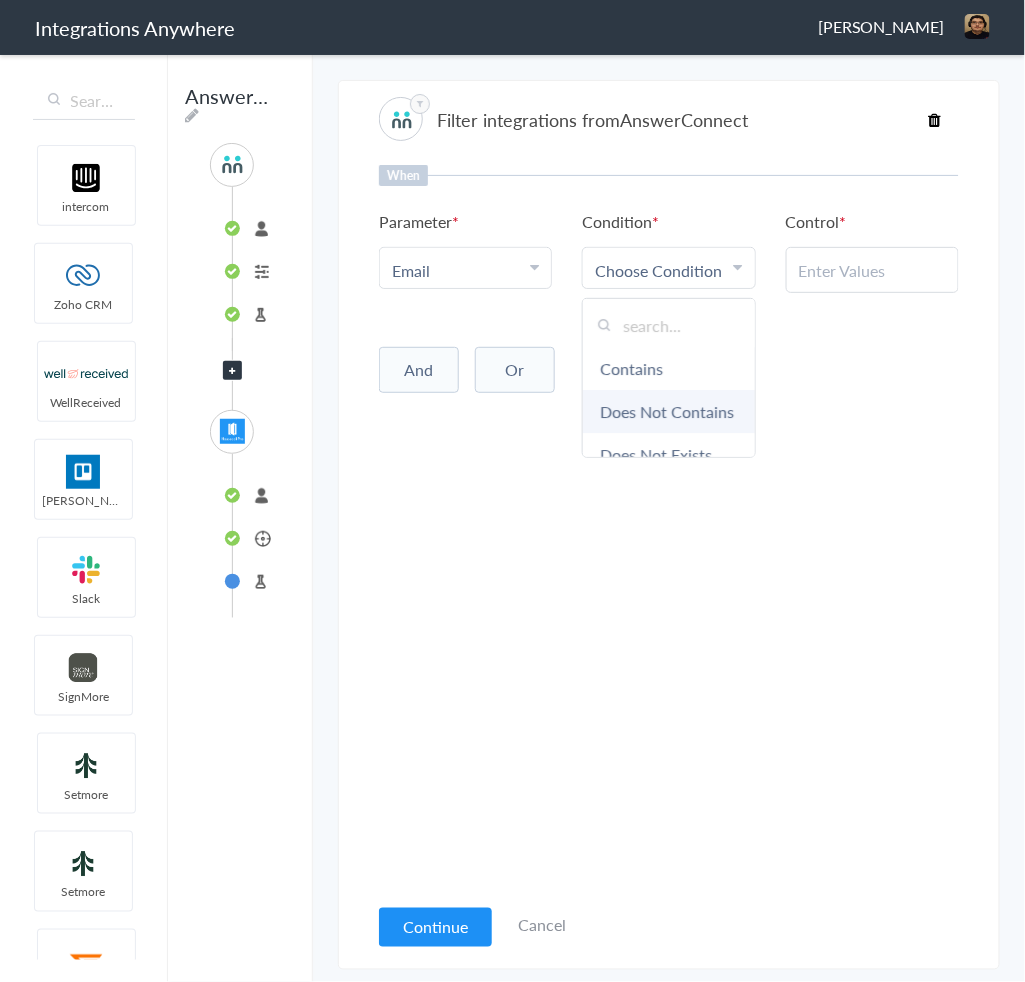 click on "Does Not Contains" at bounding box center [668, 411] 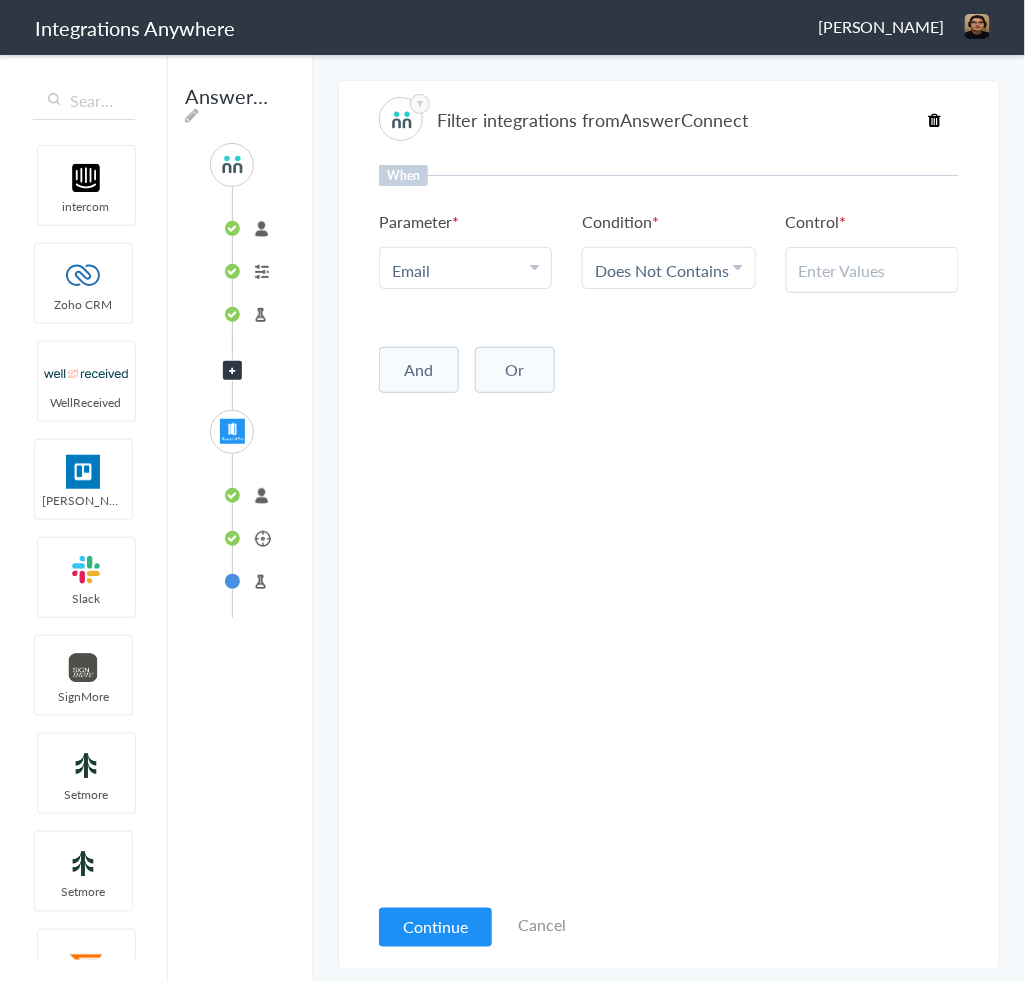 click at bounding box center [872, 270] 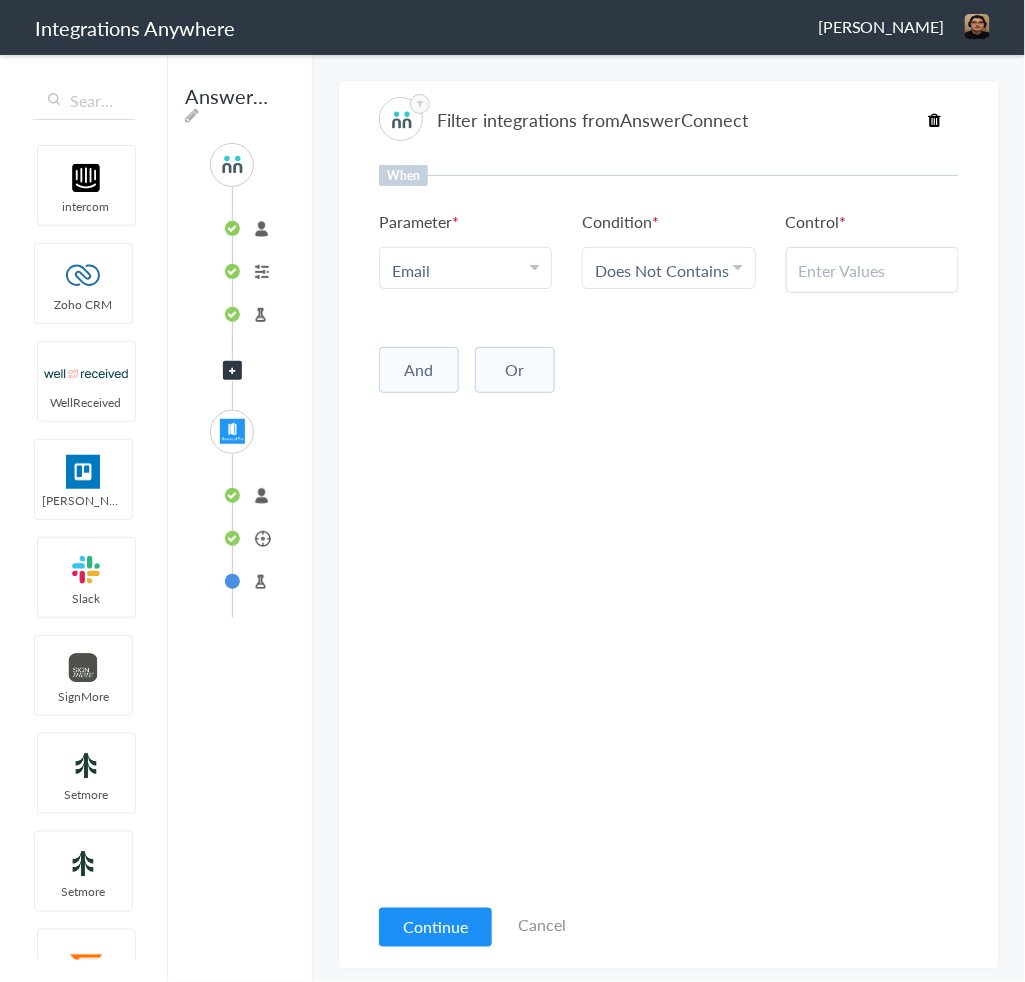click at bounding box center [935, 120] 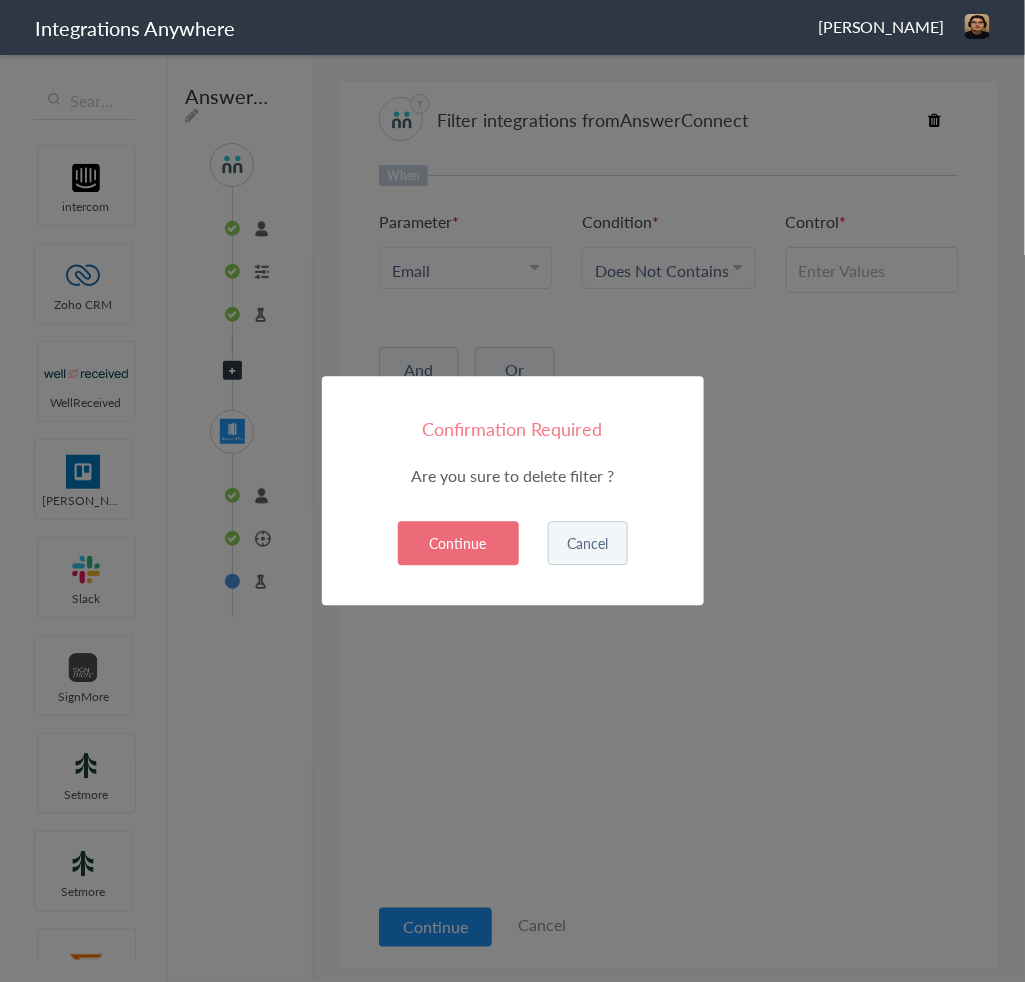 click on "Continue" at bounding box center (458, 544) 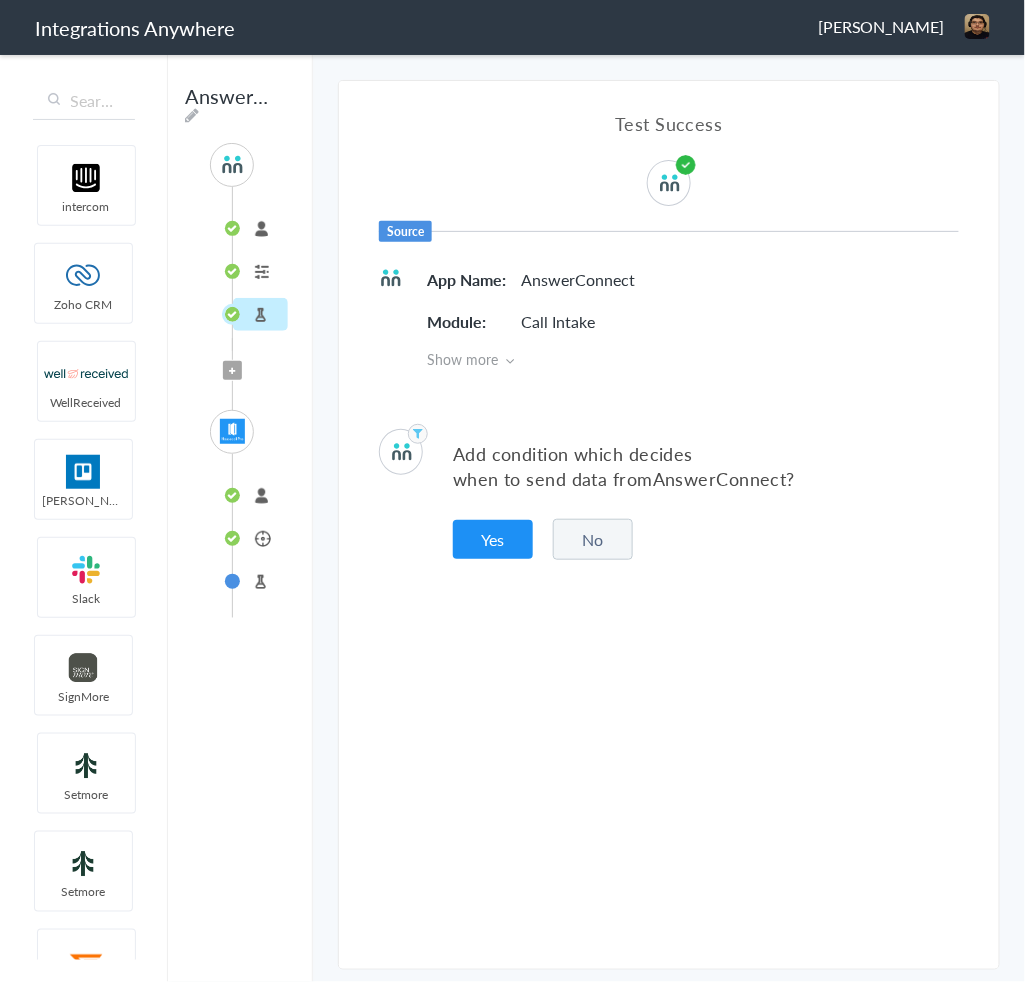 click on "Test Target" at bounding box center (260, 581) 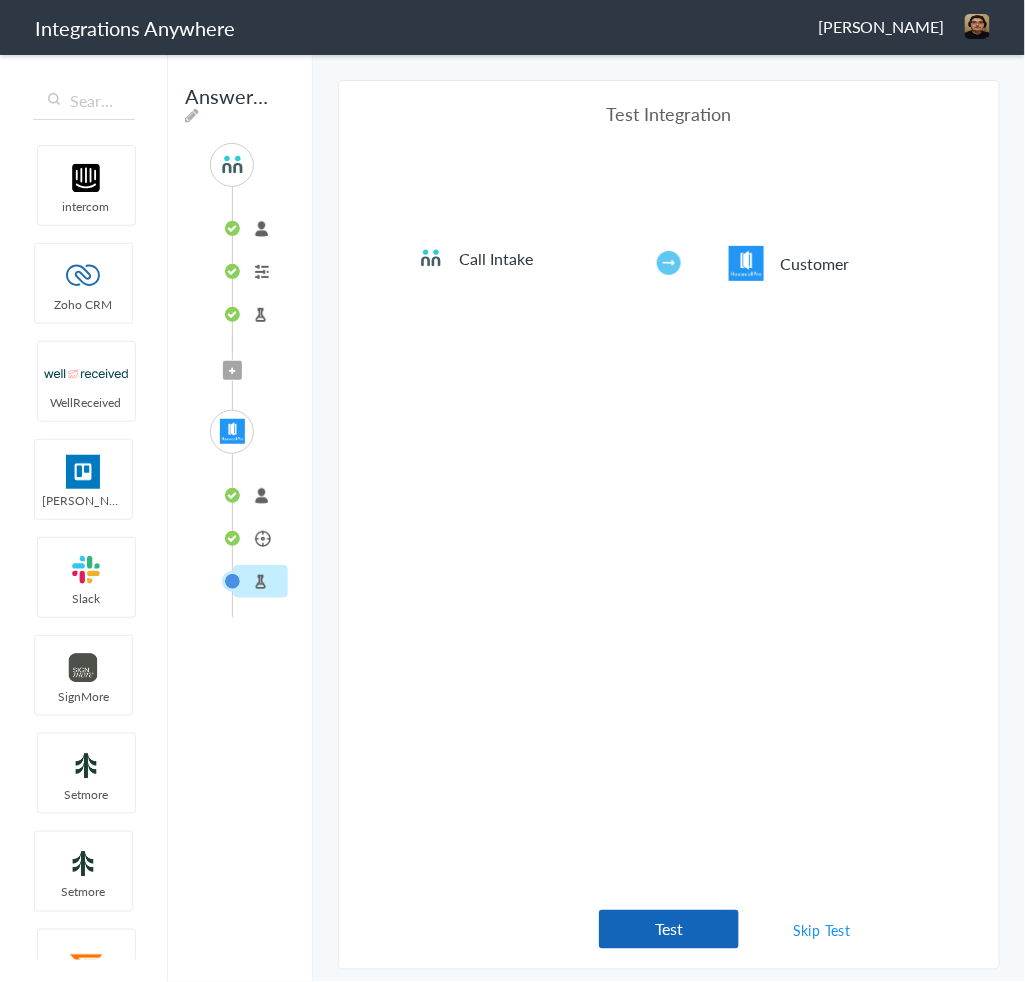 click on "Test" at bounding box center (669, 929) 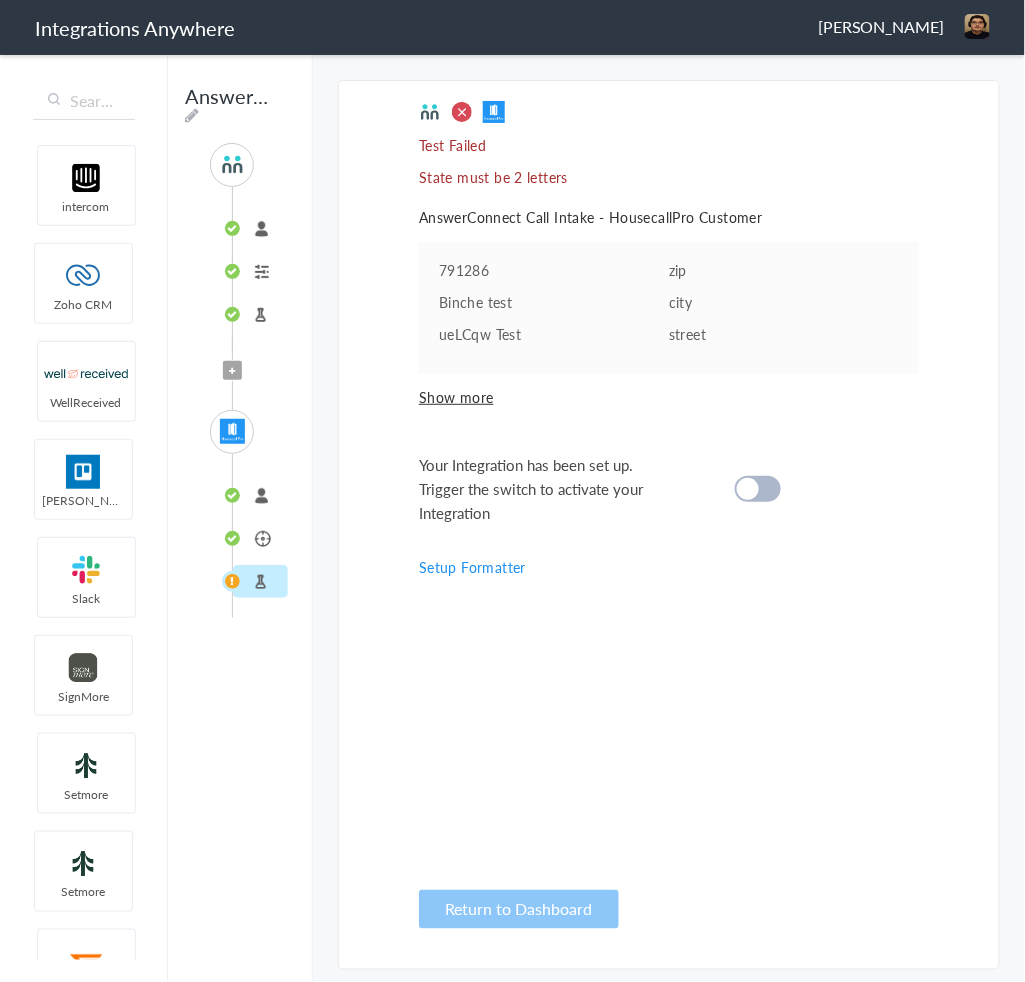 click on "Customer" at bounding box center (260, 538) 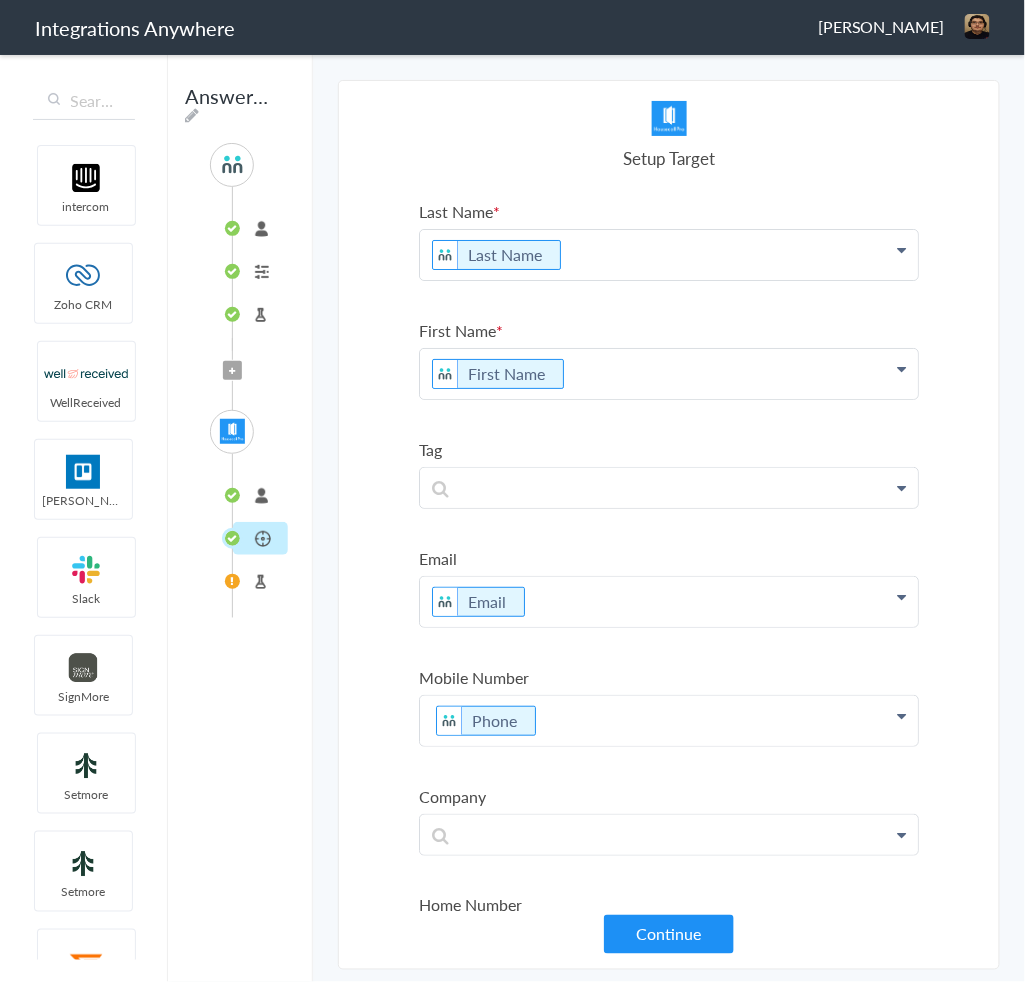 click on "Test Target" at bounding box center [260, 581] 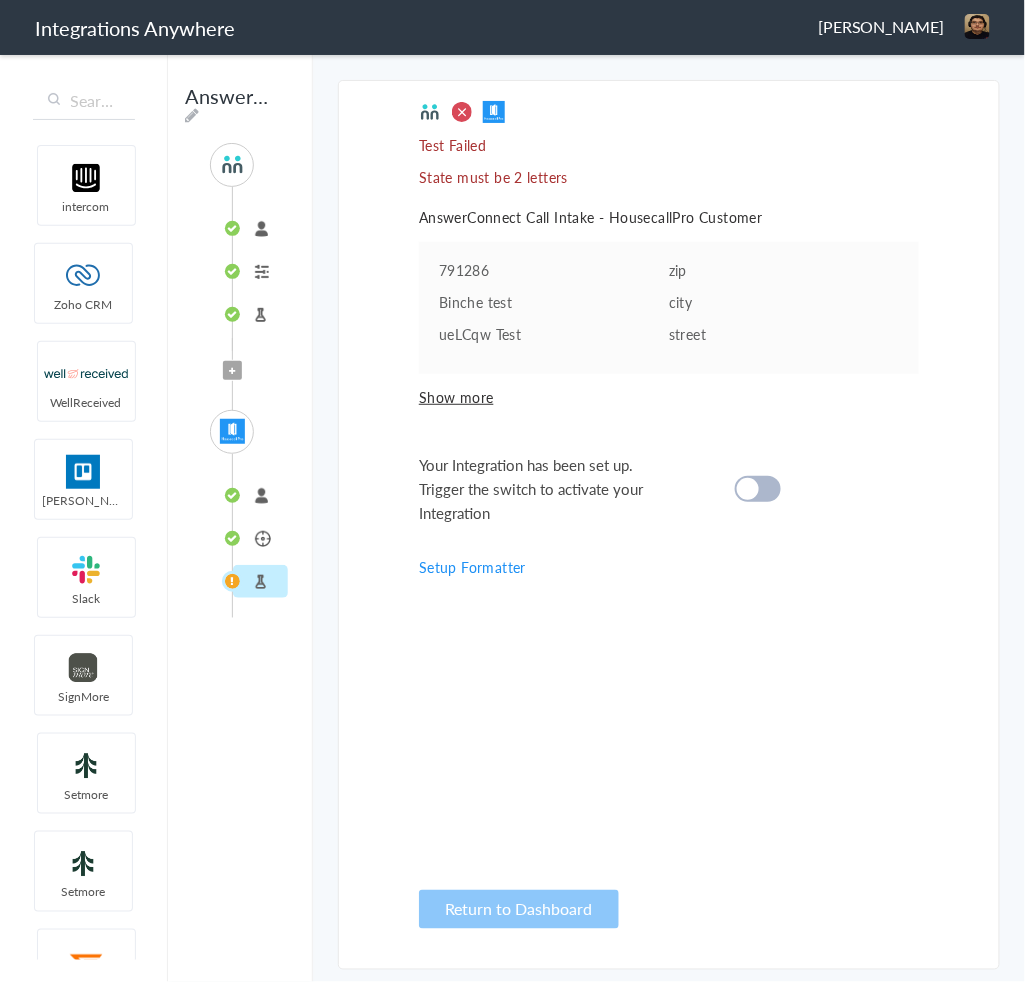 click on "Show more" at bounding box center [669, 397] 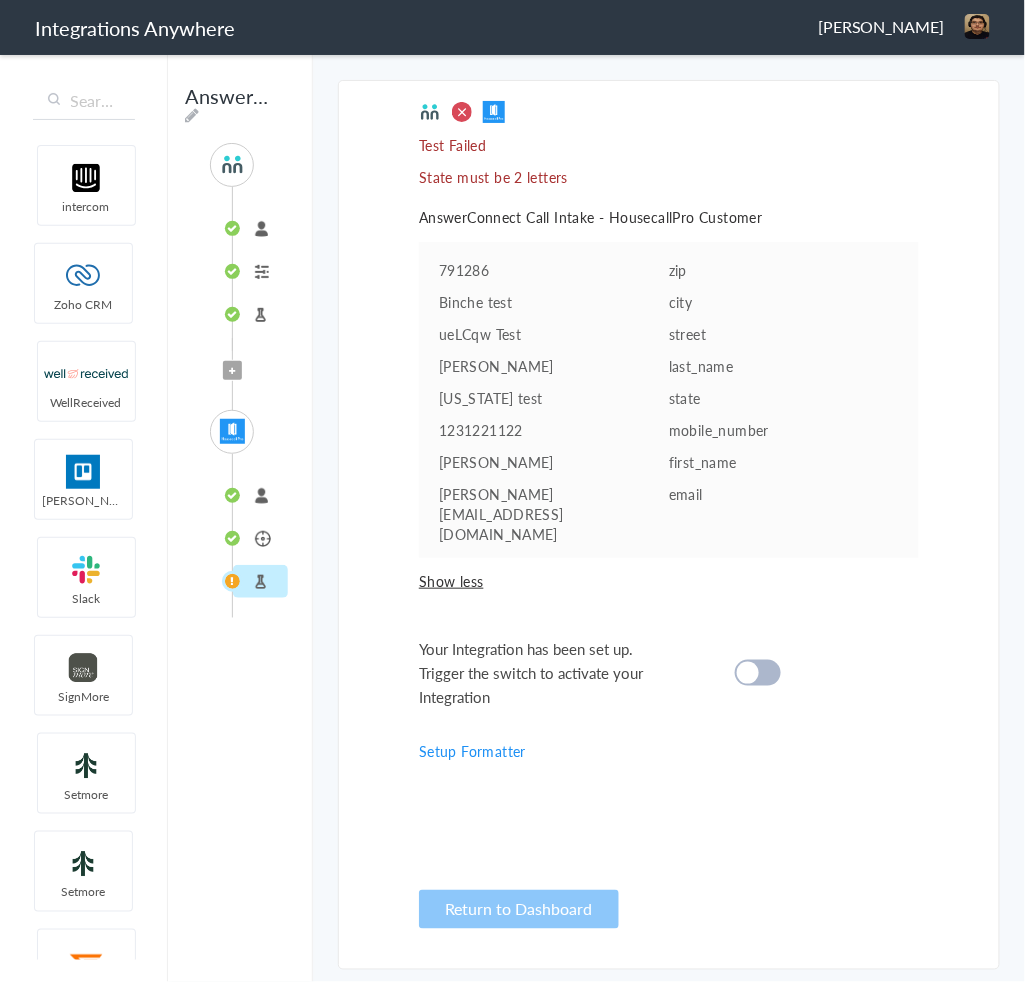 click on "Show less" at bounding box center [669, 581] 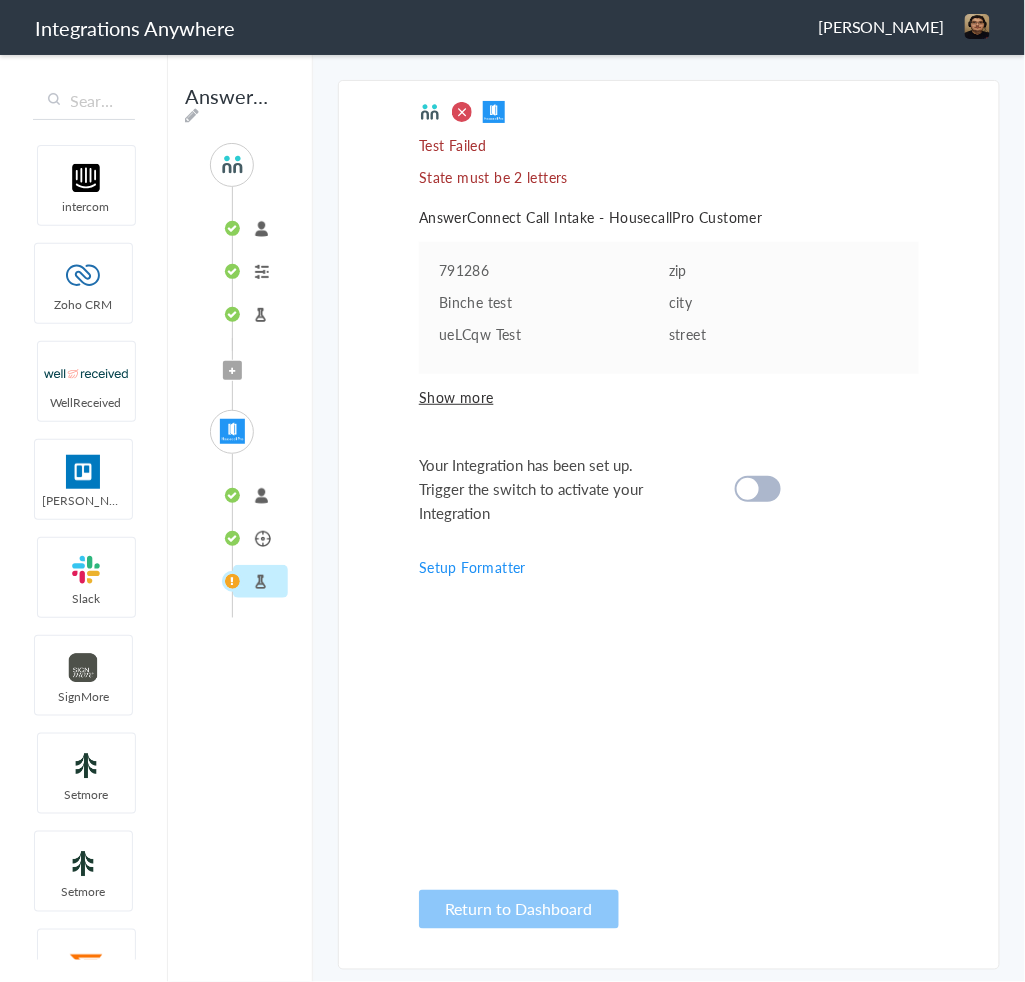 click at bounding box center [748, 489] 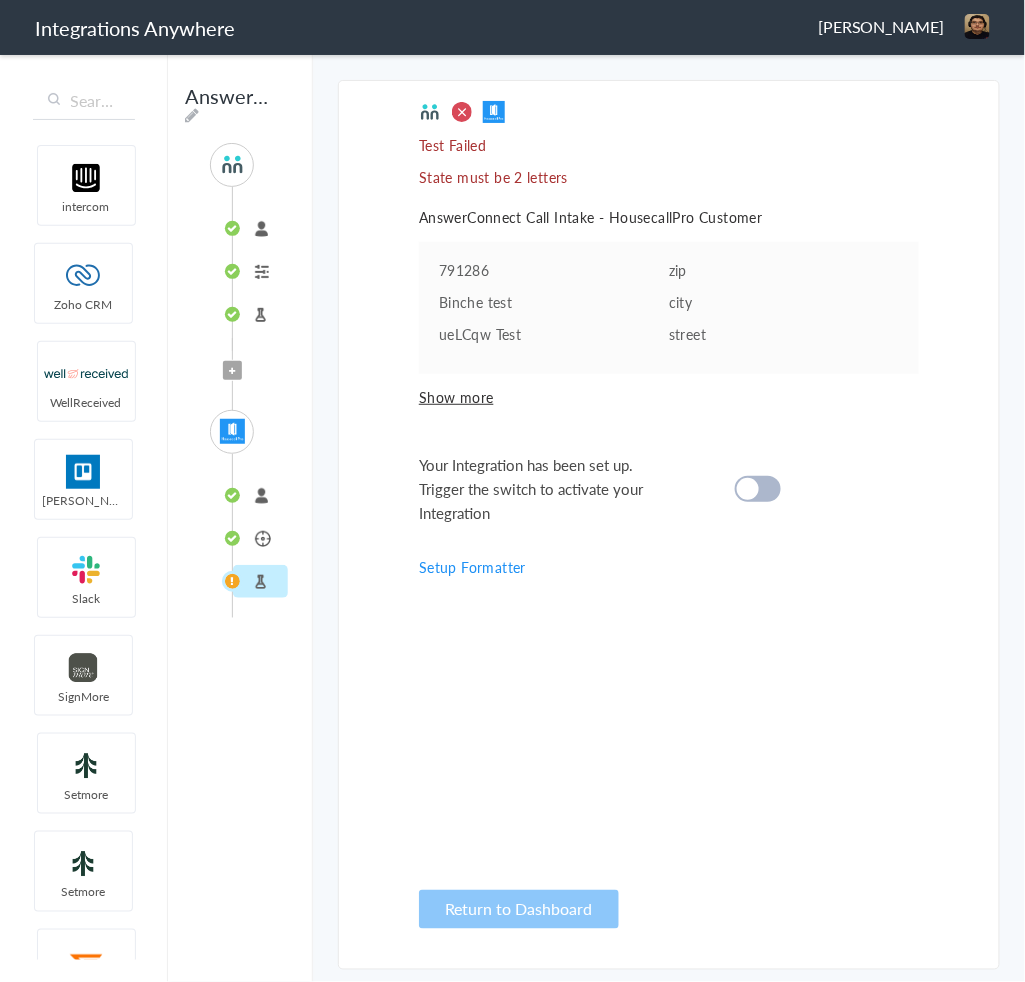 click on "Customer" at bounding box center (260, 538) 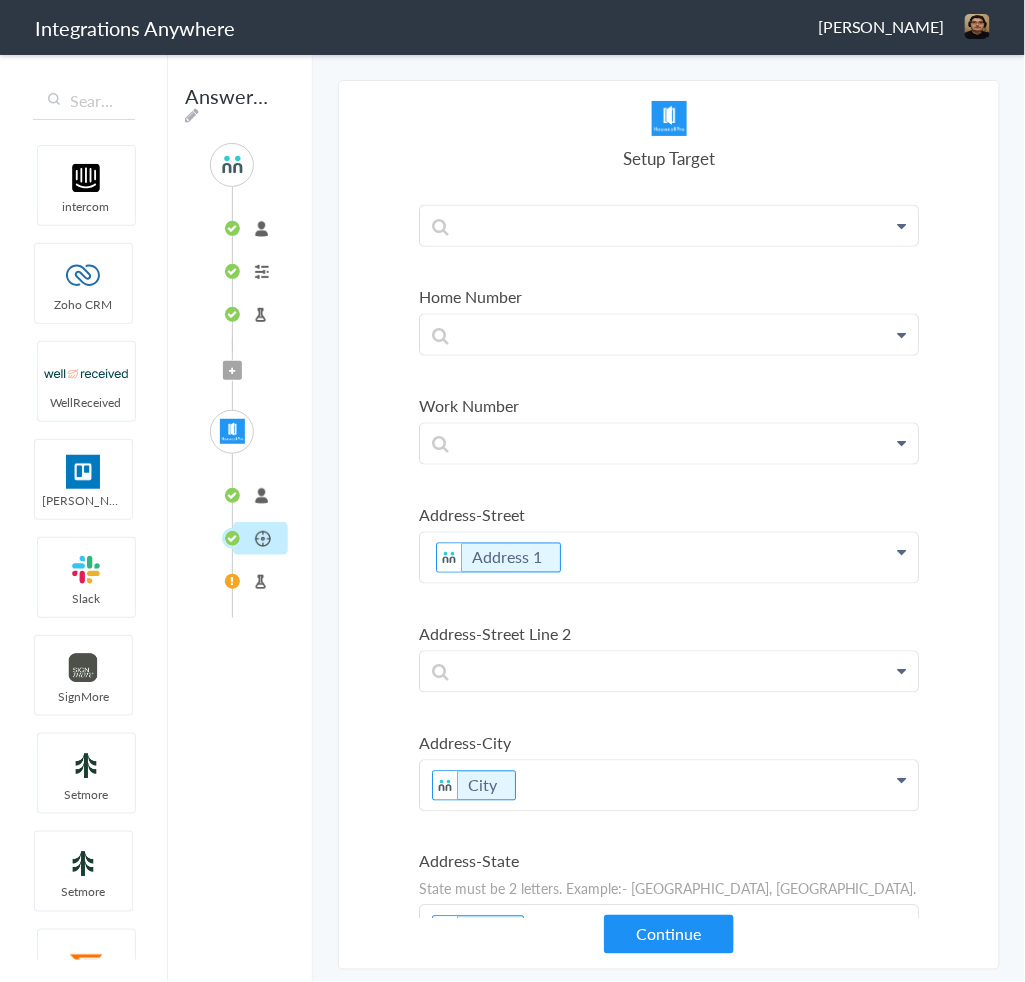 scroll, scrollTop: 720, scrollLeft: 0, axis: vertical 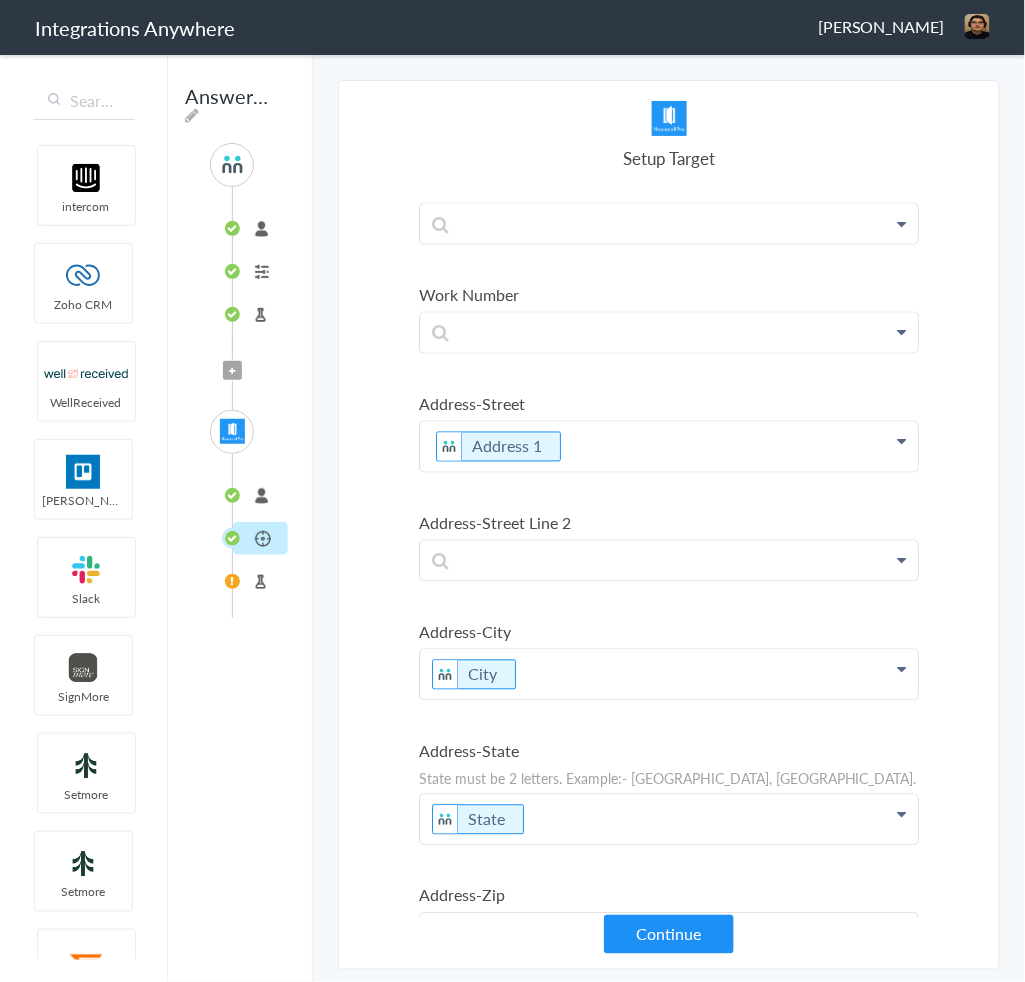 click on "State" at bounding box center [669, -465] 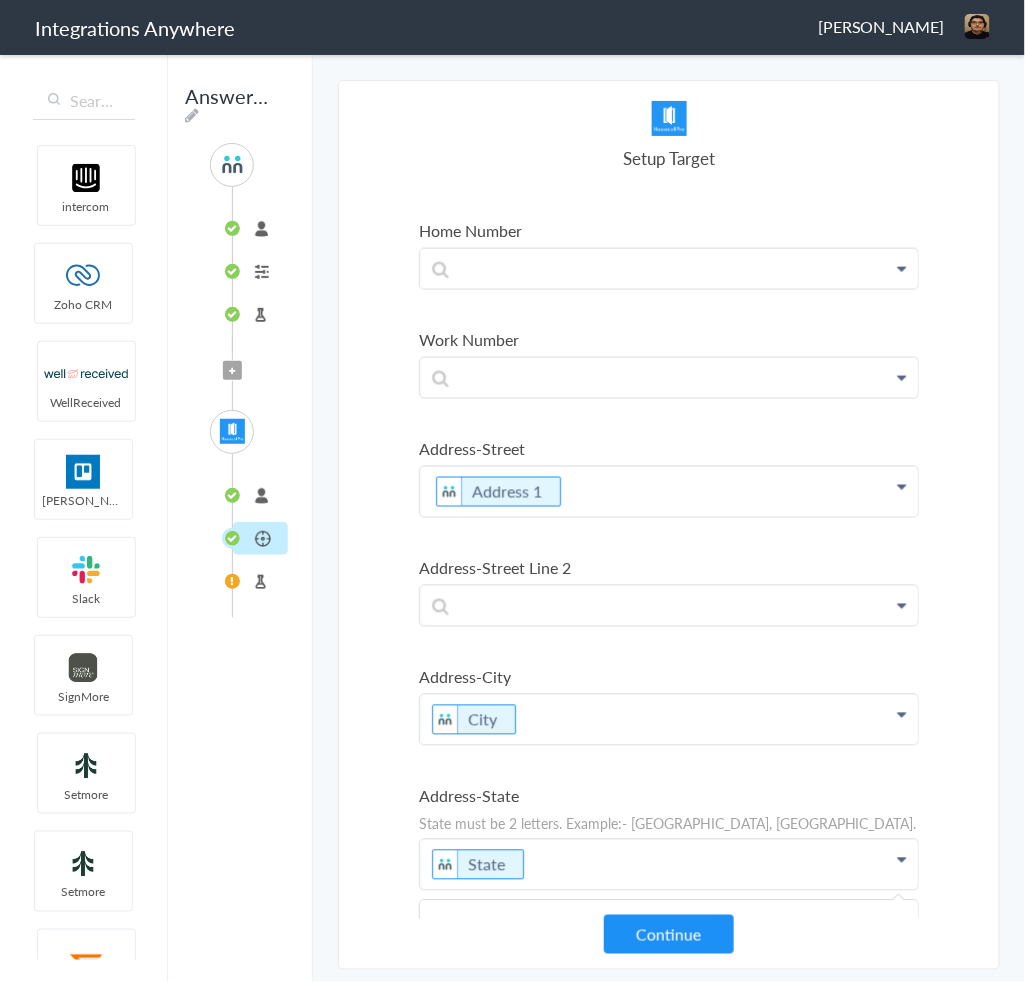 scroll, scrollTop: 640, scrollLeft: 0, axis: vertical 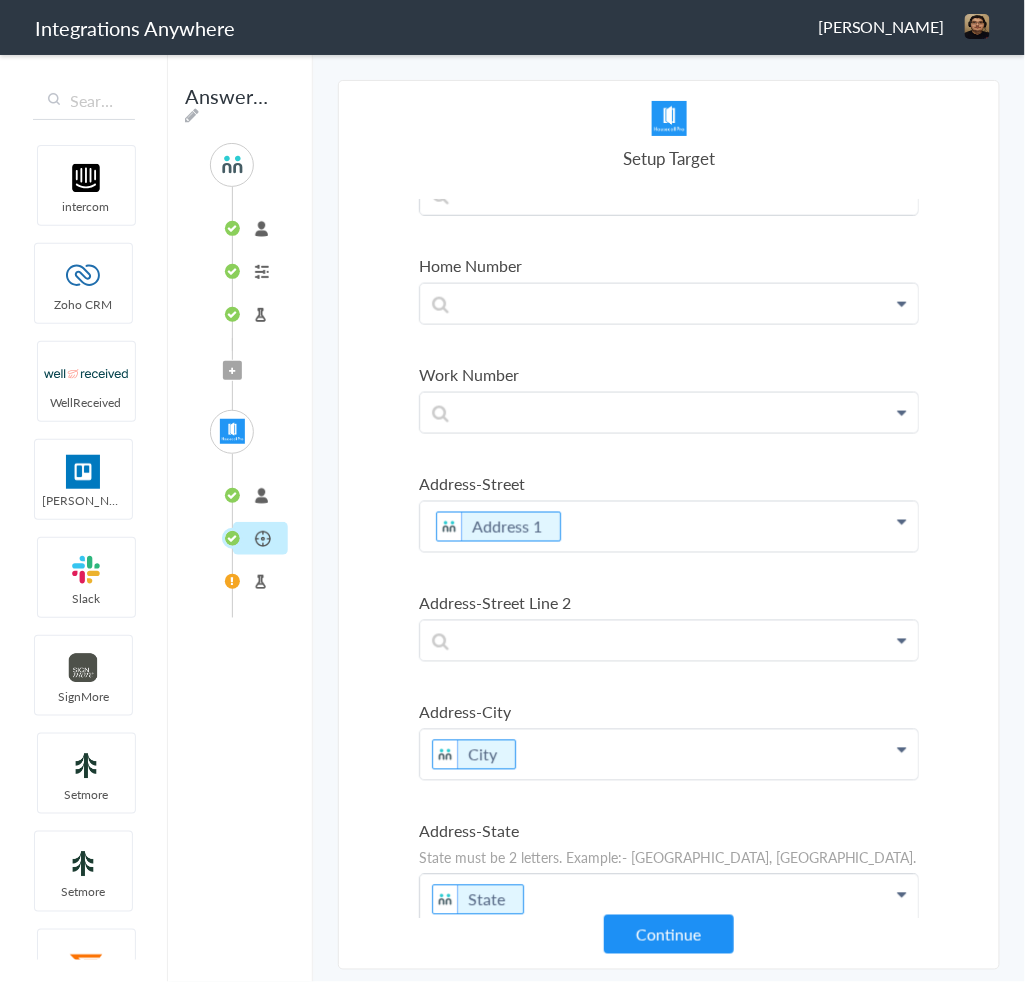 drag, startPoint x: 679, startPoint y: 941, endPoint x: 637, endPoint y: 908, distance: 53.413483 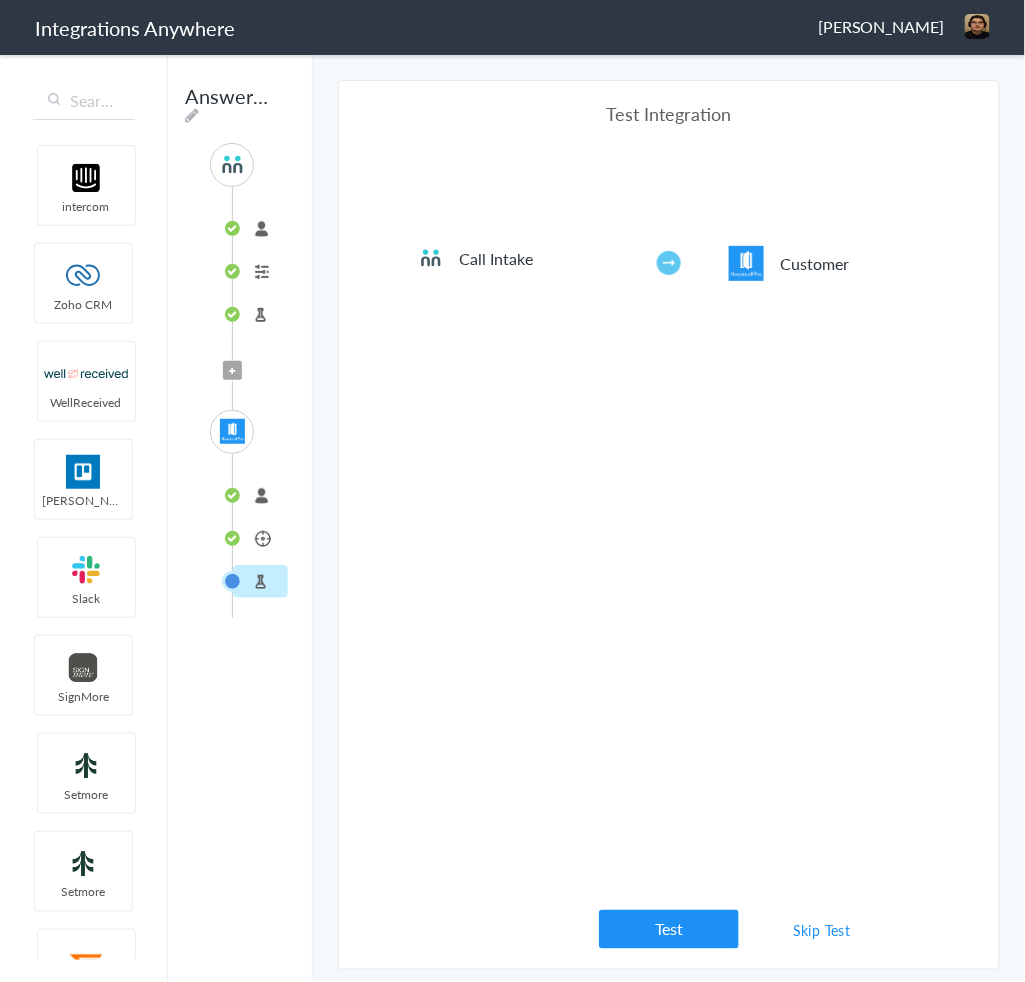 click on "2086264927" at bounding box center [260, 228] 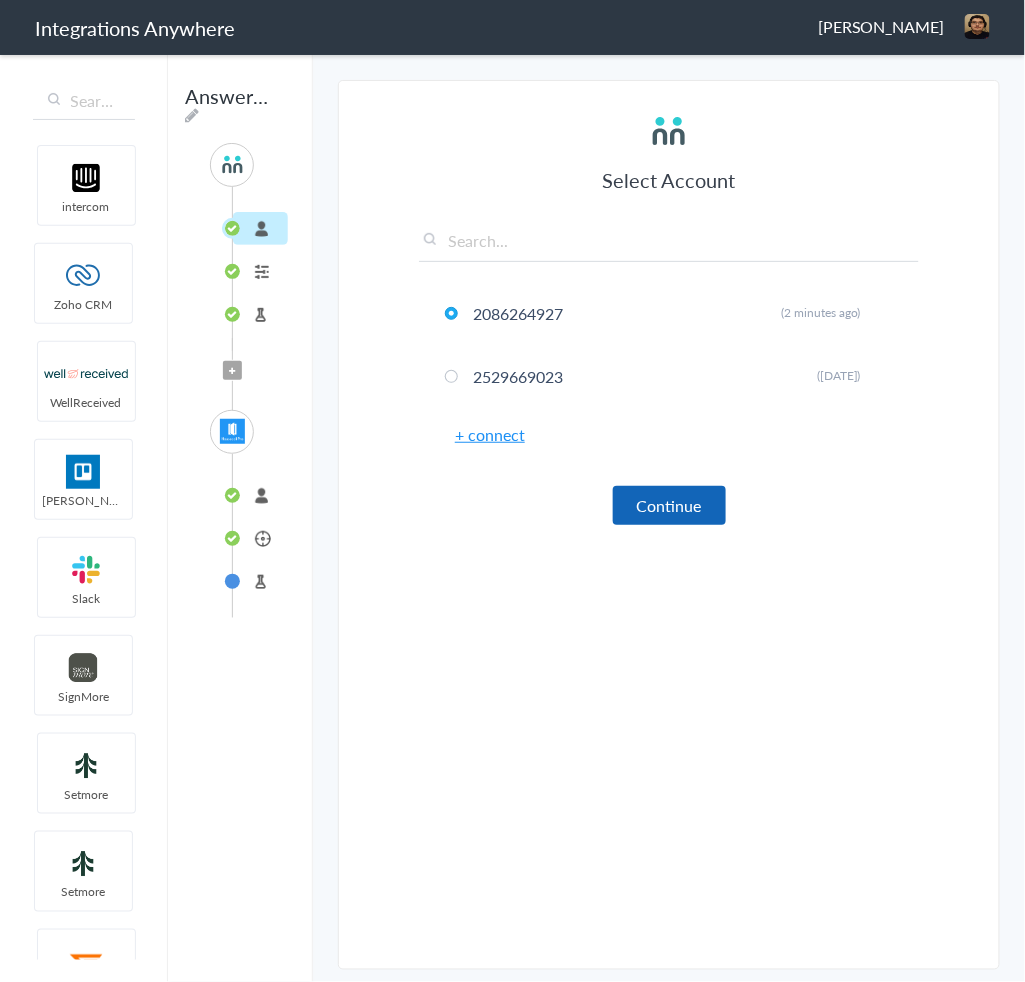 click on "Continue" at bounding box center [669, 505] 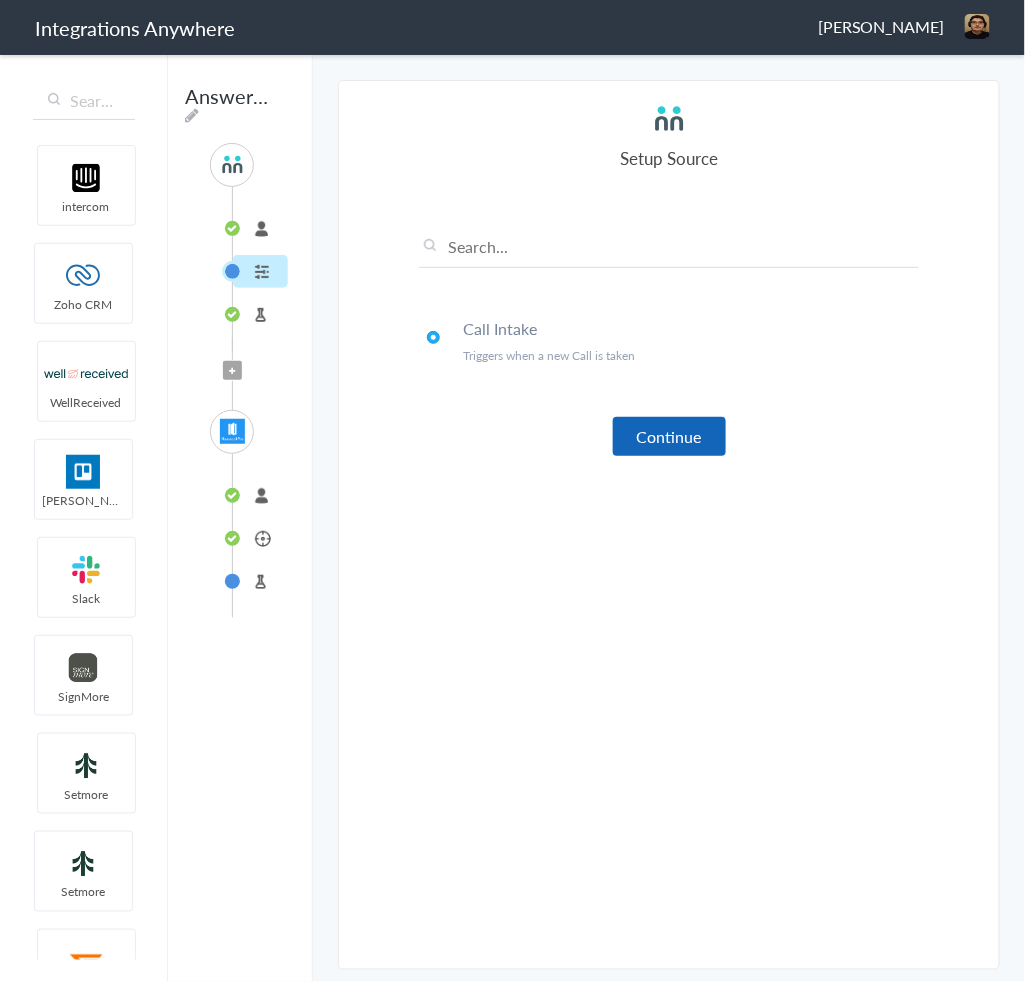 click on "Continue" at bounding box center [669, 436] 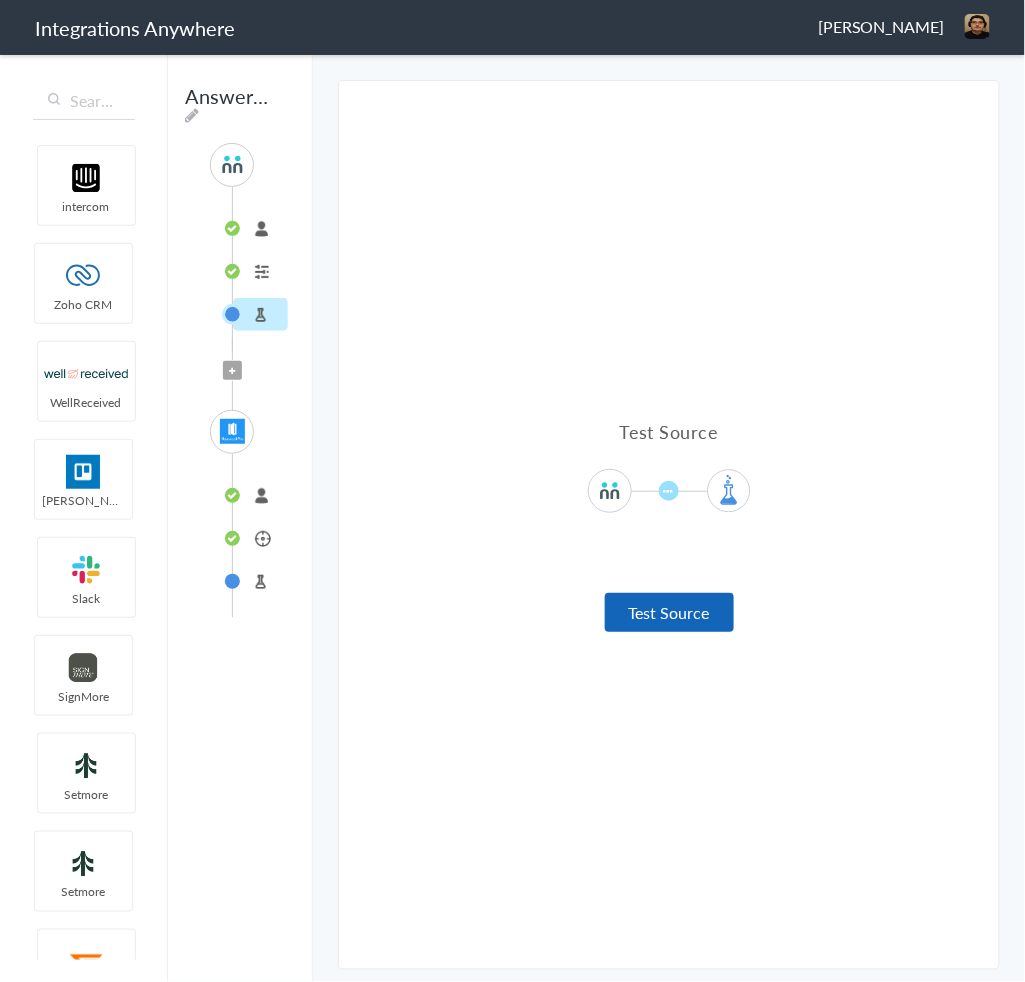 click on "Test Source" at bounding box center (669, 612) 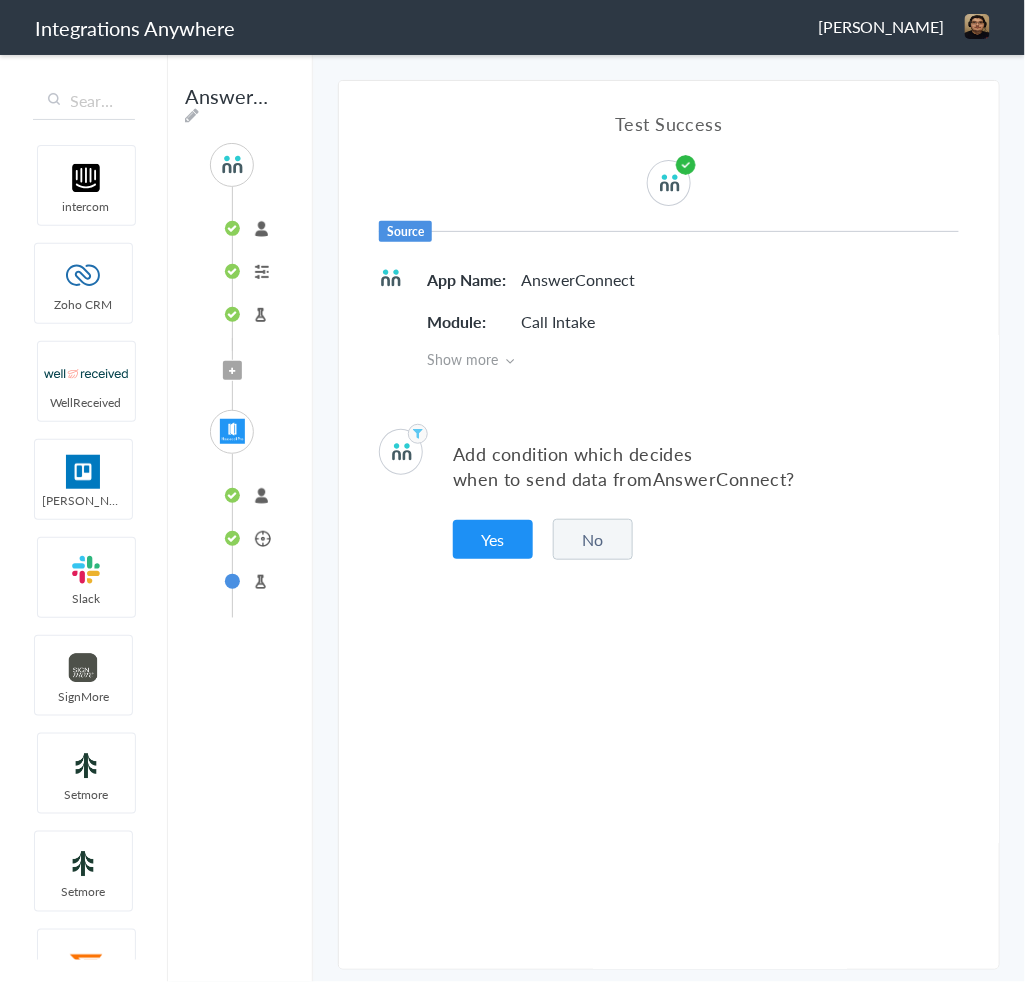 click on "No" at bounding box center (593, 539) 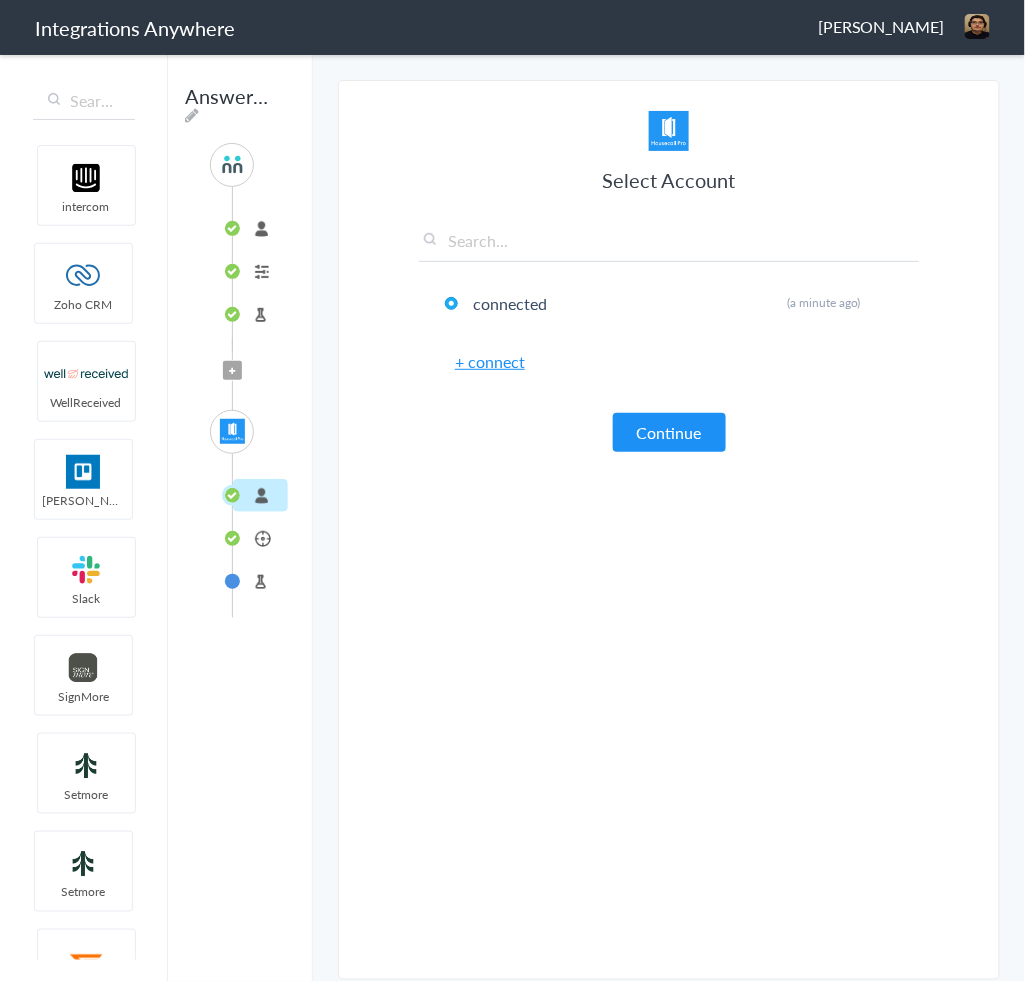 click on "Select  Account connected       Rename   Delete   (a minute ago) + connect Continue Setup Target Customer Create a new Customer Job Create a new Job Continue   Last Name Last Name   First Name   Last Name   Email   Phone   Best Contact Name   Best Contact Phone Number   Date stamp   Number of Units   Areas that need service   Time   Call Types   Zip/Postal Code   Call End Time   Specific Concerns   Connection Id   Caller ID   Staff ID   Call Closing Note   Call Start Time   Account ID   Property Management or Commercial Caller   HistoryId   Rooms and Approximate Size   City   accountNumber   Date   Regular Maintenance or One-time cleaning   Scheduling Needs   Message Page URL   Referral   State   Address 1   Message(If Any)   First Name First Name   First Name   Last Name   Email   Phone   Best Contact Name   Best Contact Phone Number   Date stamp   Number of Units   Areas that need service   Time   Call Types   Zip/Postal Code   Call End Time   Specific Concerns   Connection Id   Caller ID" at bounding box center (669, 535) 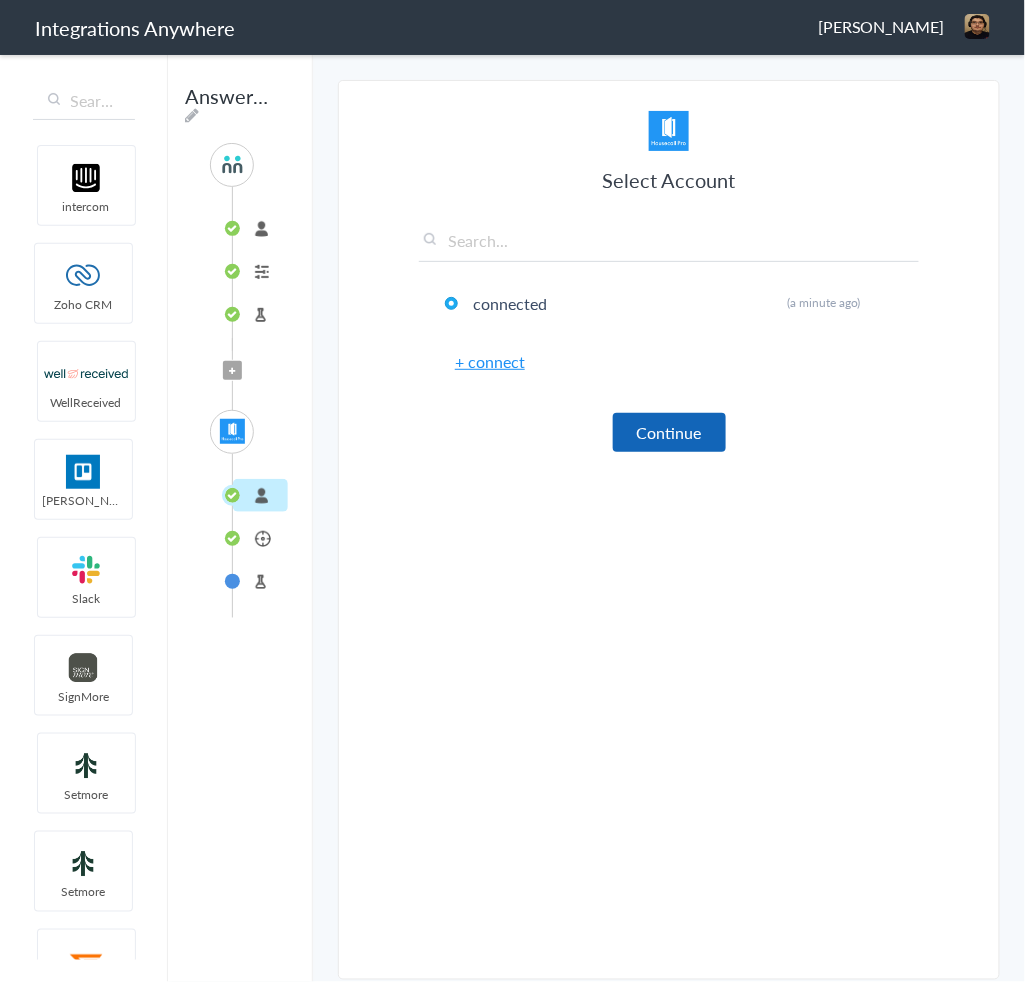 click on "Continue" at bounding box center [669, 432] 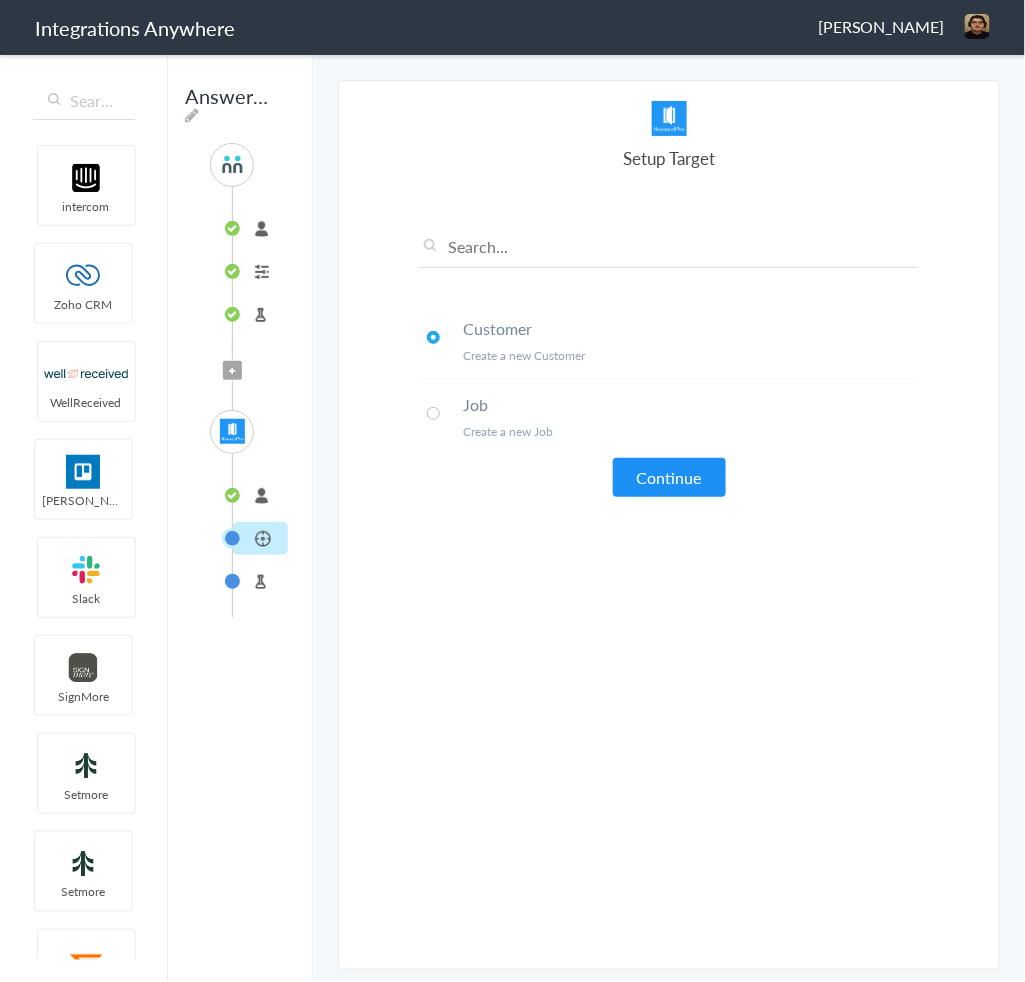 click on "Continue" at bounding box center (669, 477) 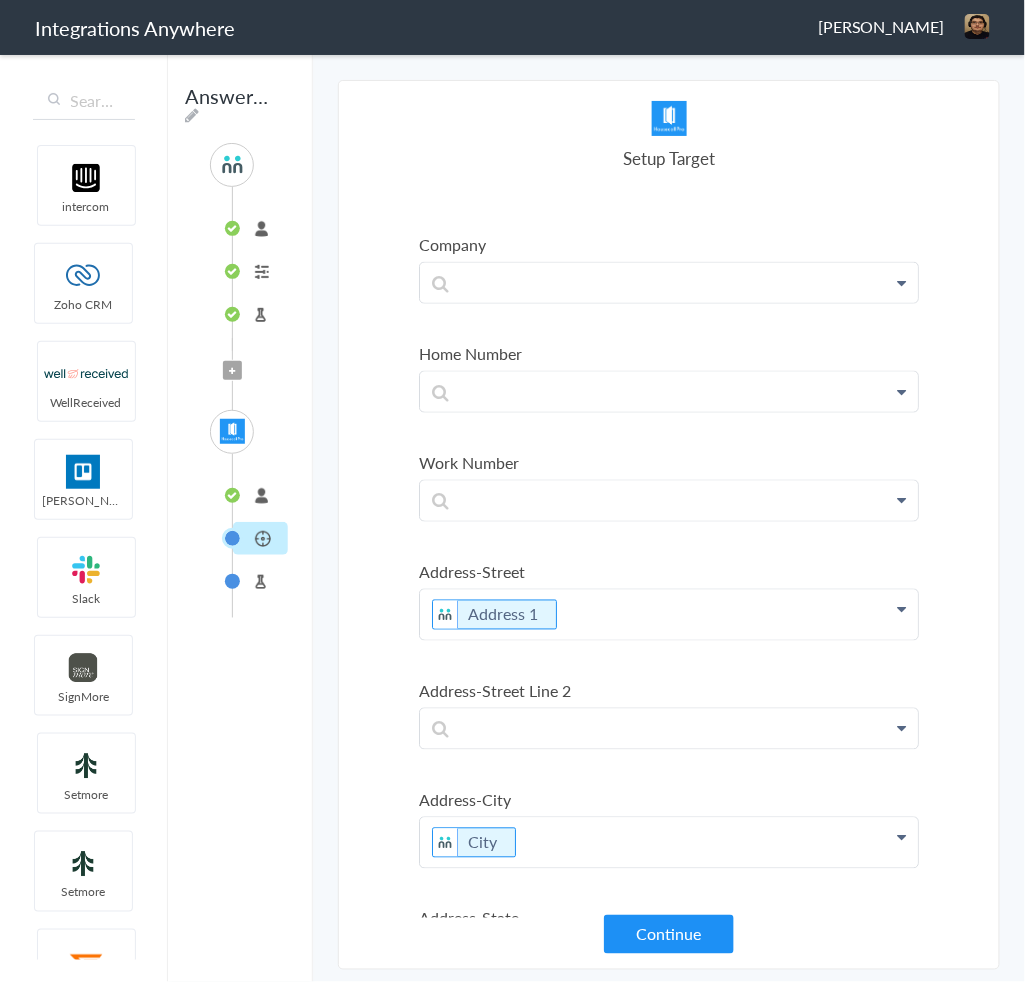 scroll, scrollTop: 879, scrollLeft: 0, axis: vertical 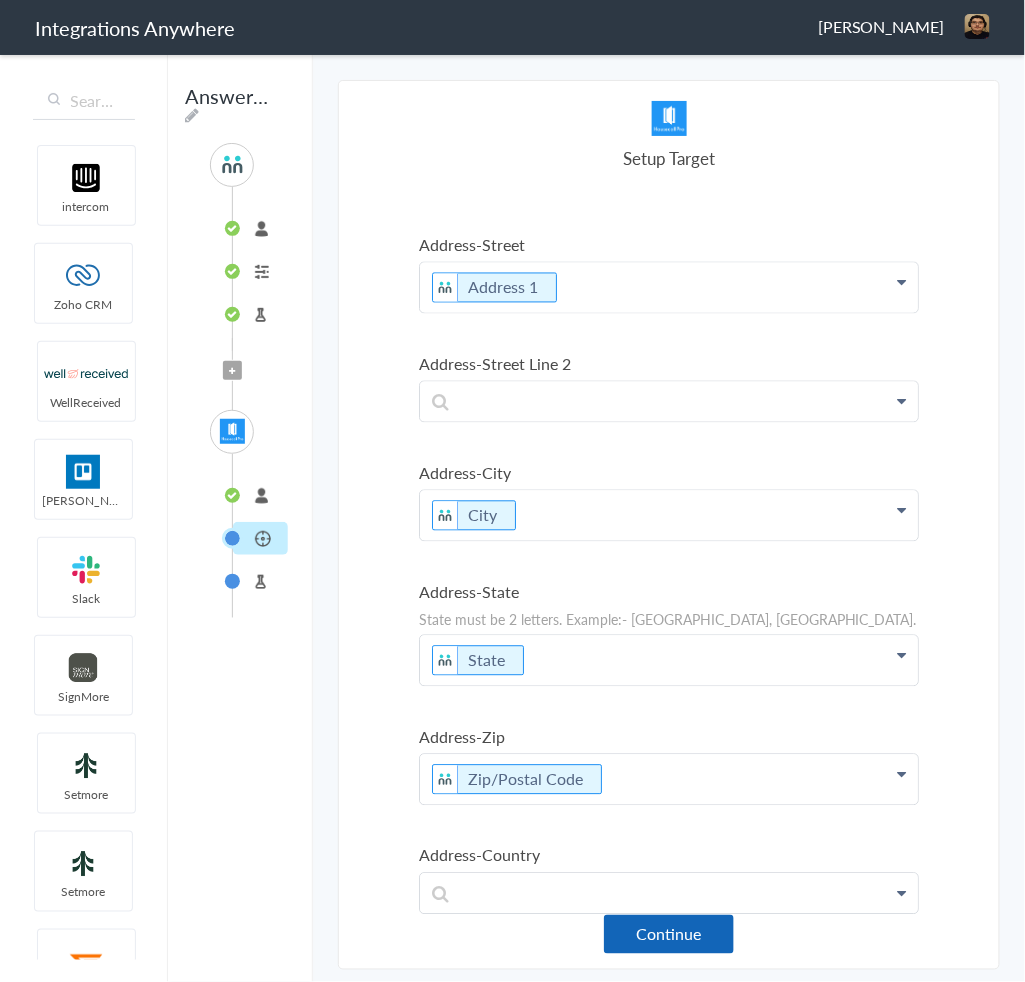 click on "Continue" at bounding box center (669, 934) 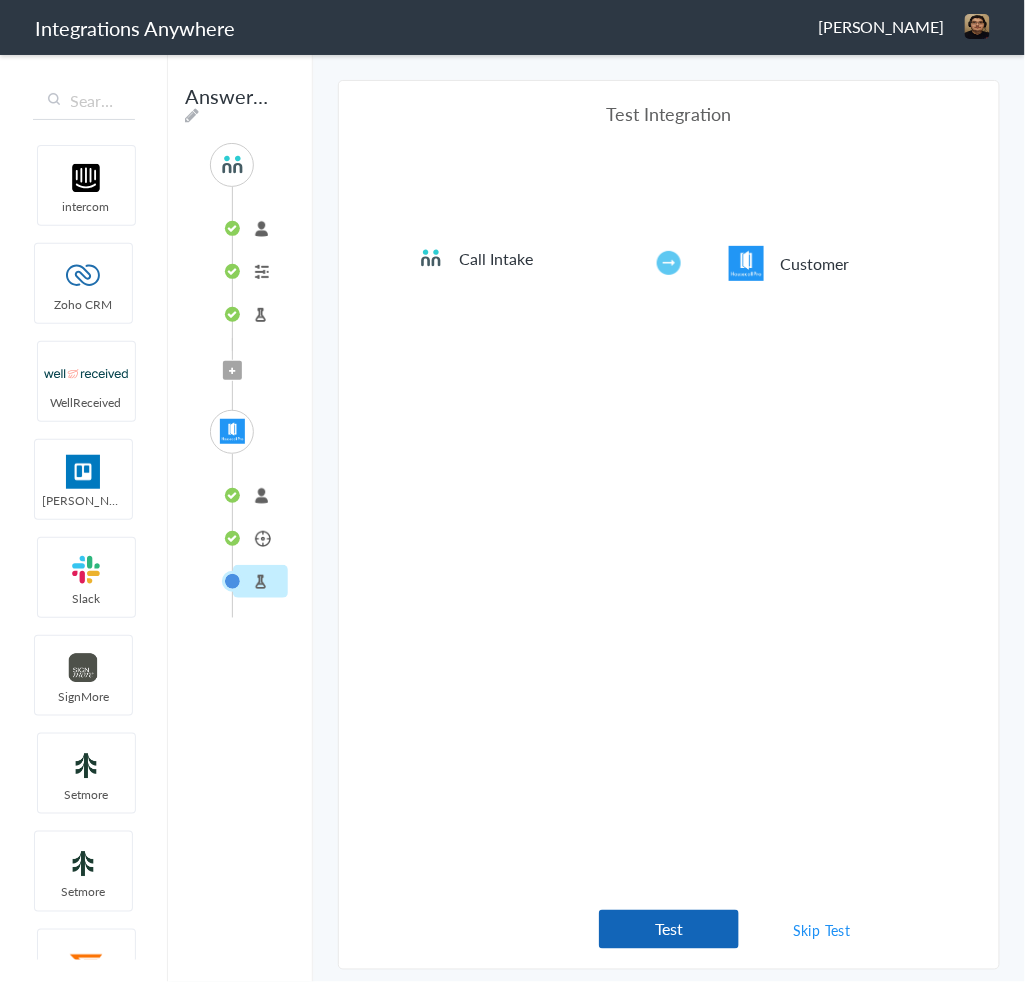 click on "Test" at bounding box center (669, 929) 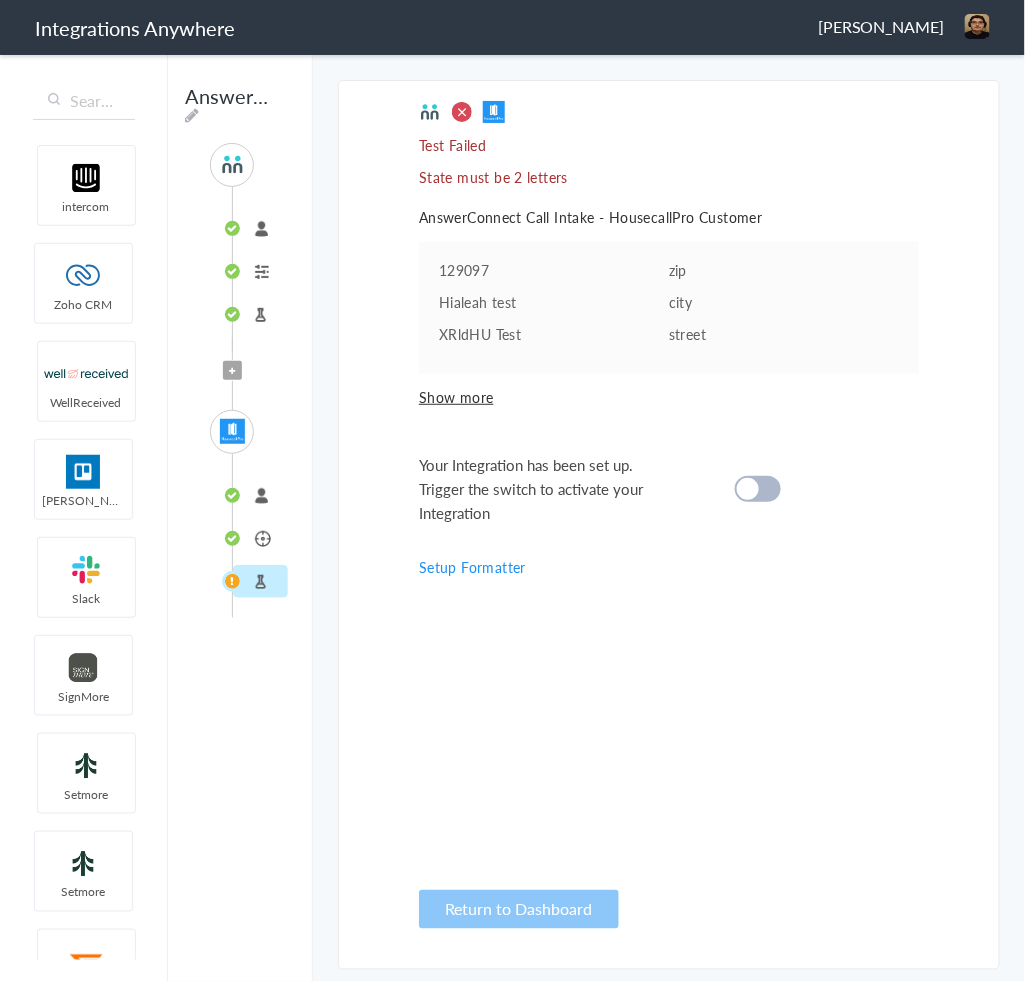 click at bounding box center (748, 489) 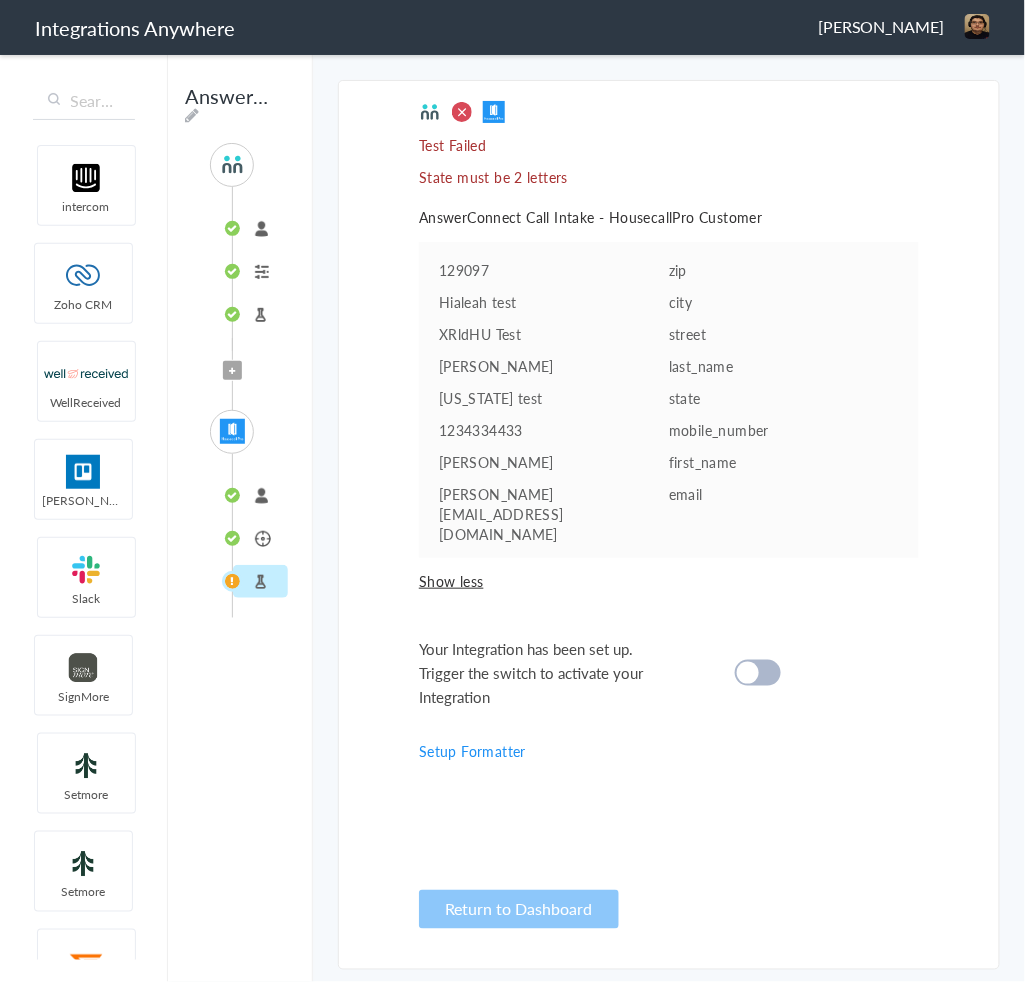 click on "Setup Formatter" at bounding box center [472, 751] 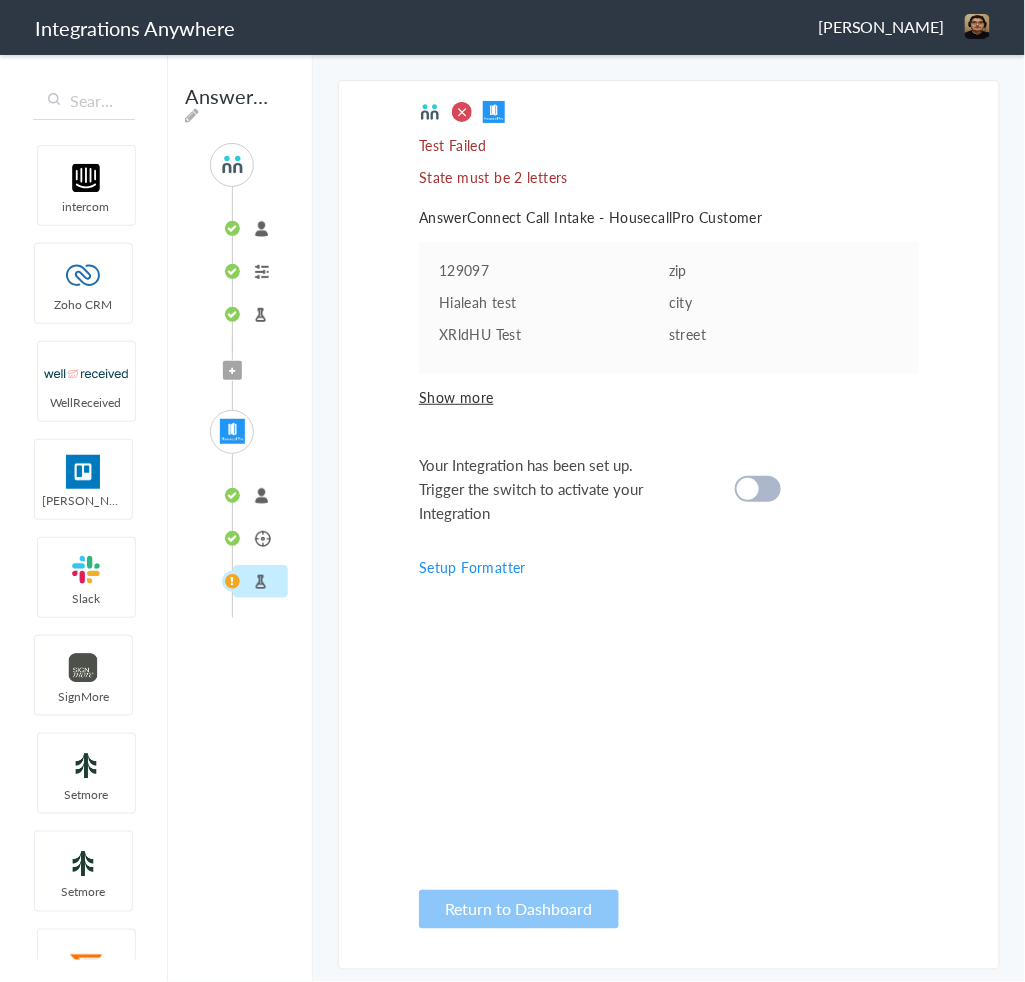 click on "Setup Formatter" at bounding box center (472, 567) 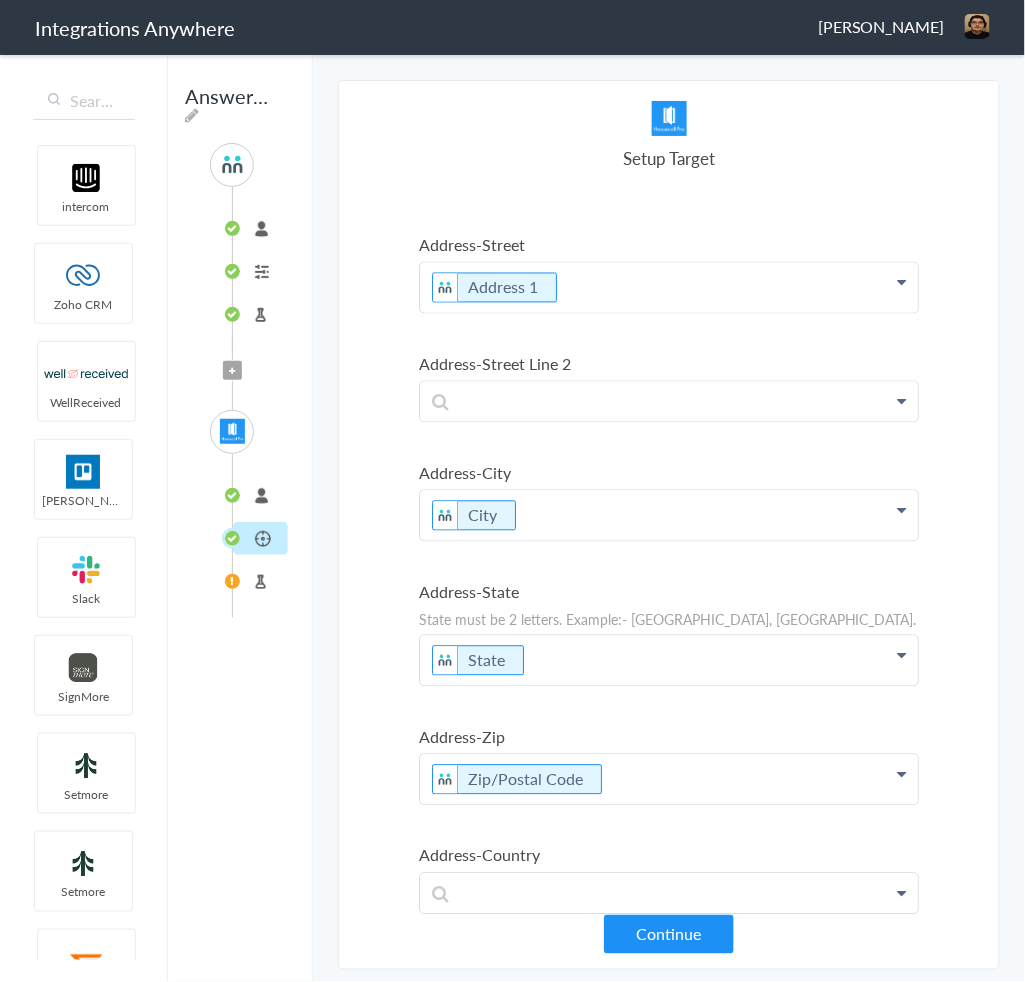 click on "State" at bounding box center [669, -624] 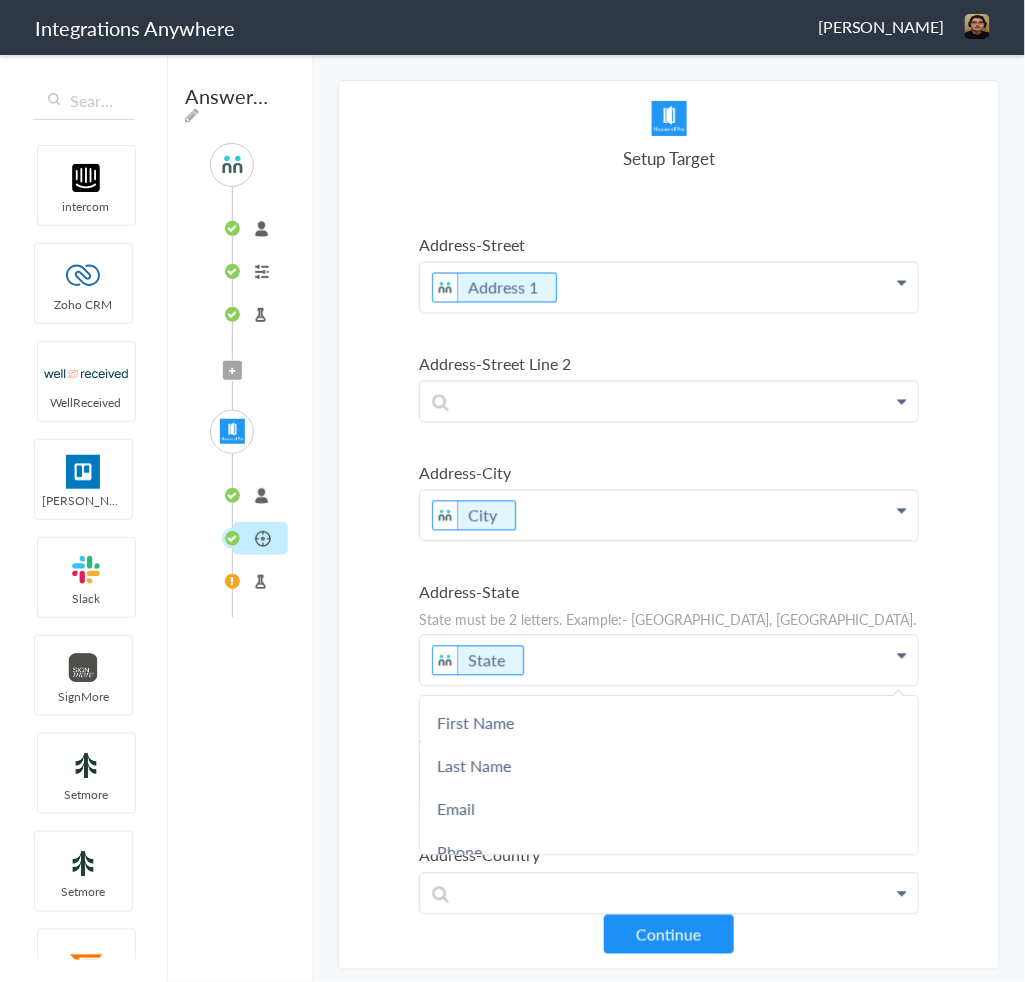 type 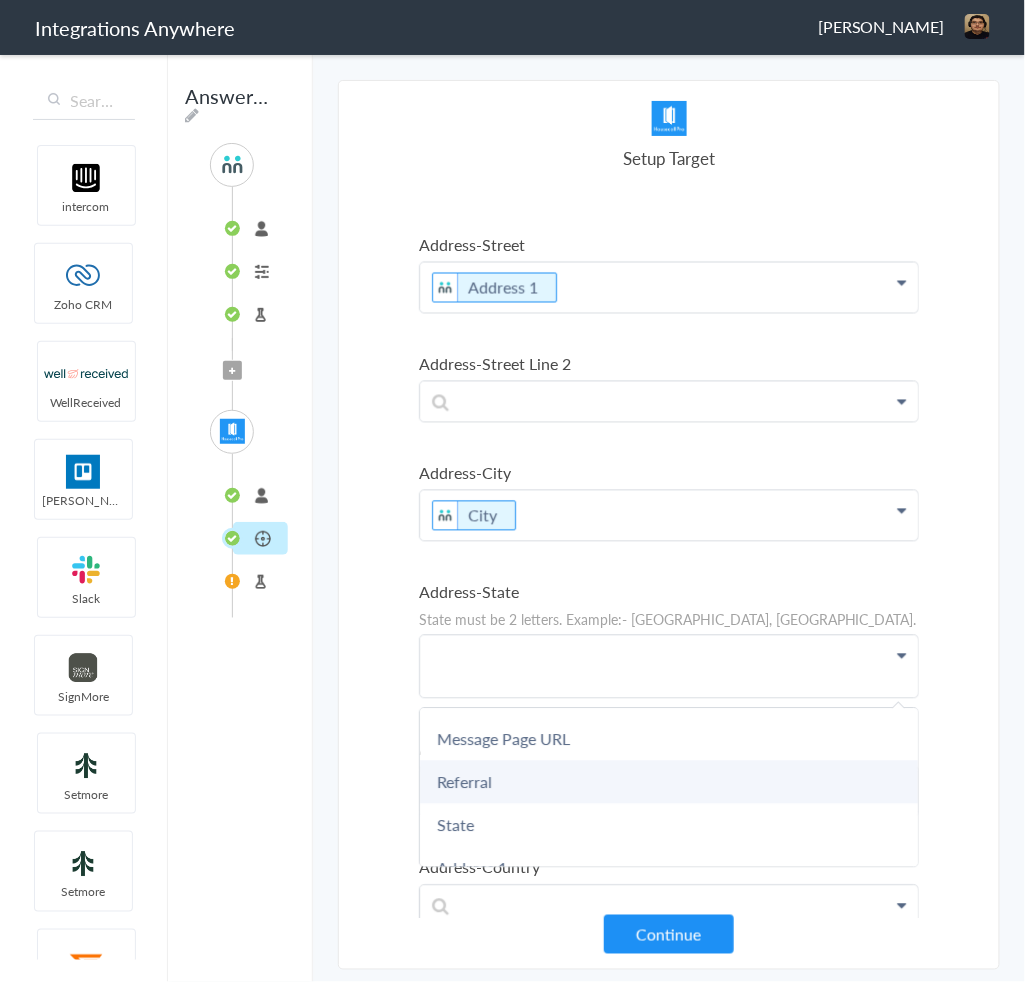 scroll, scrollTop: 1245, scrollLeft: 0, axis: vertical 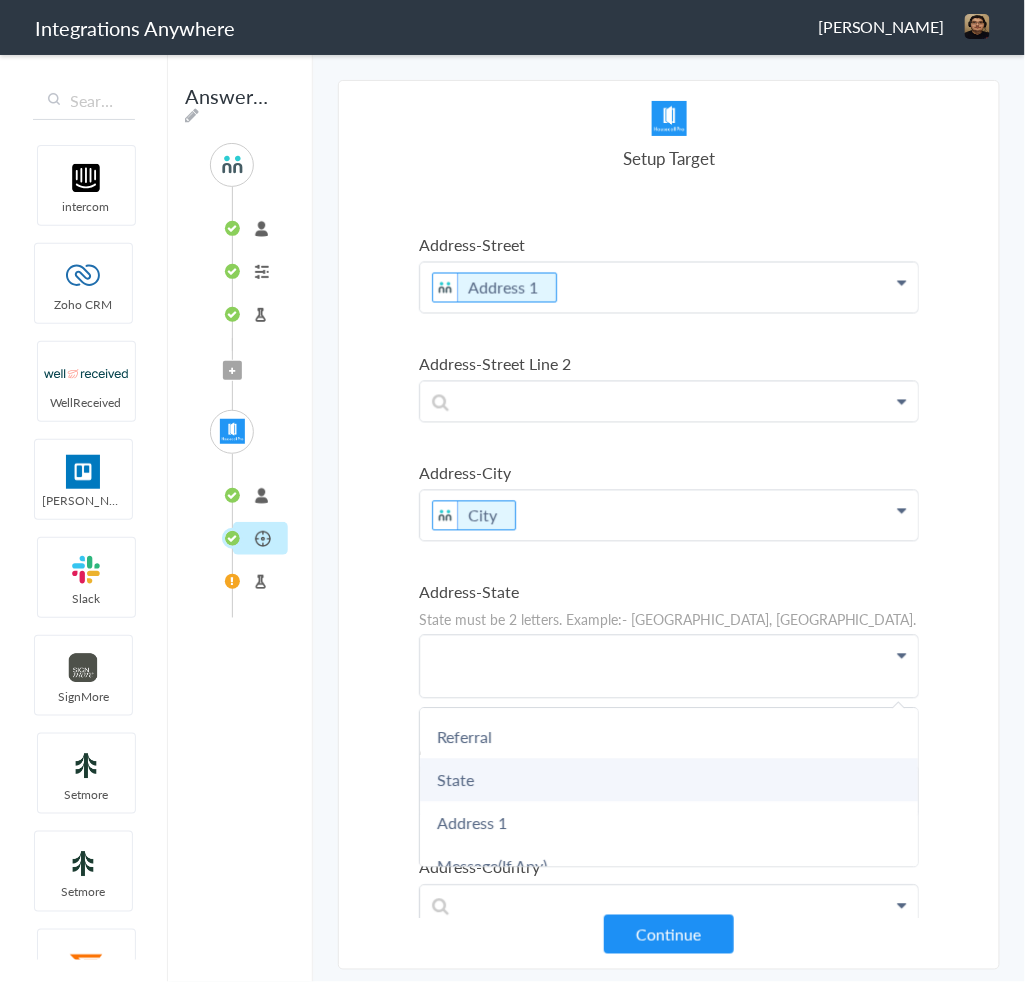 click on "State" at bounding box center [0, 0] 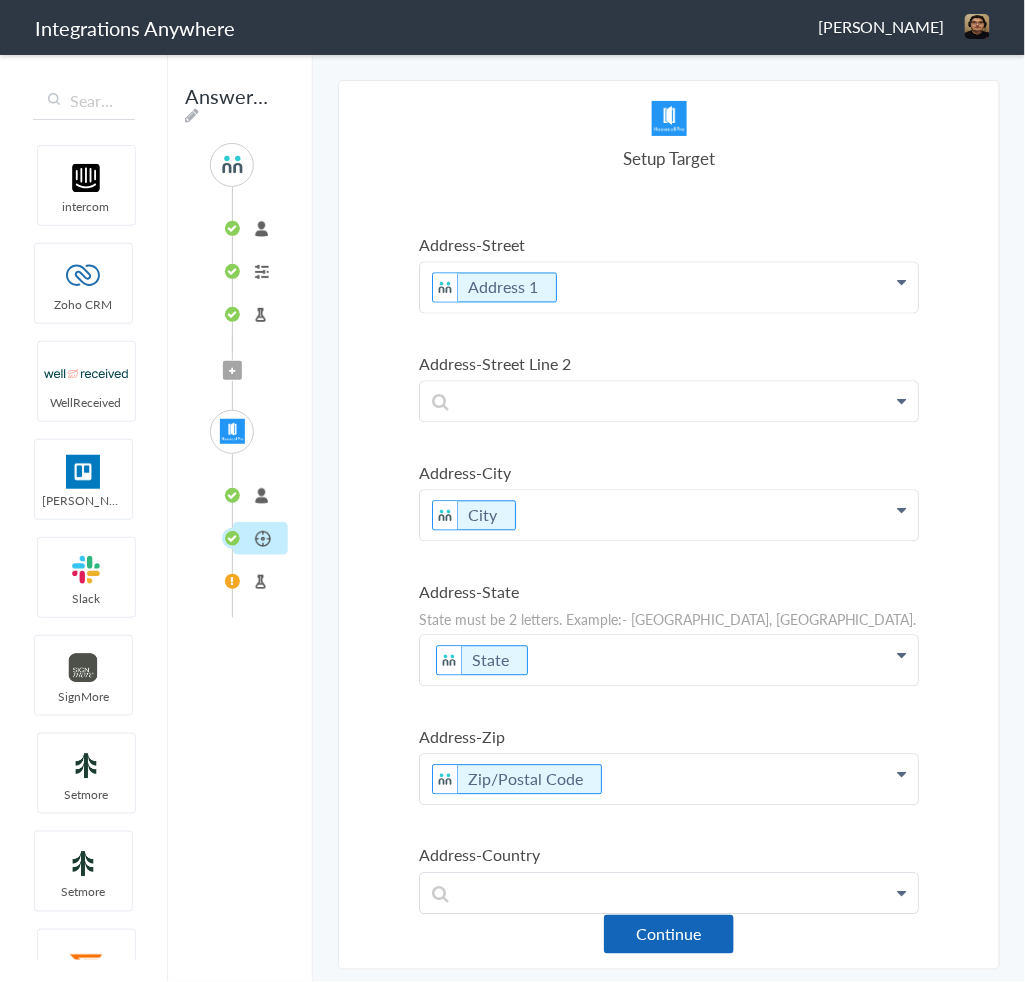 click on "Continue" at bounding box center [669, 934] 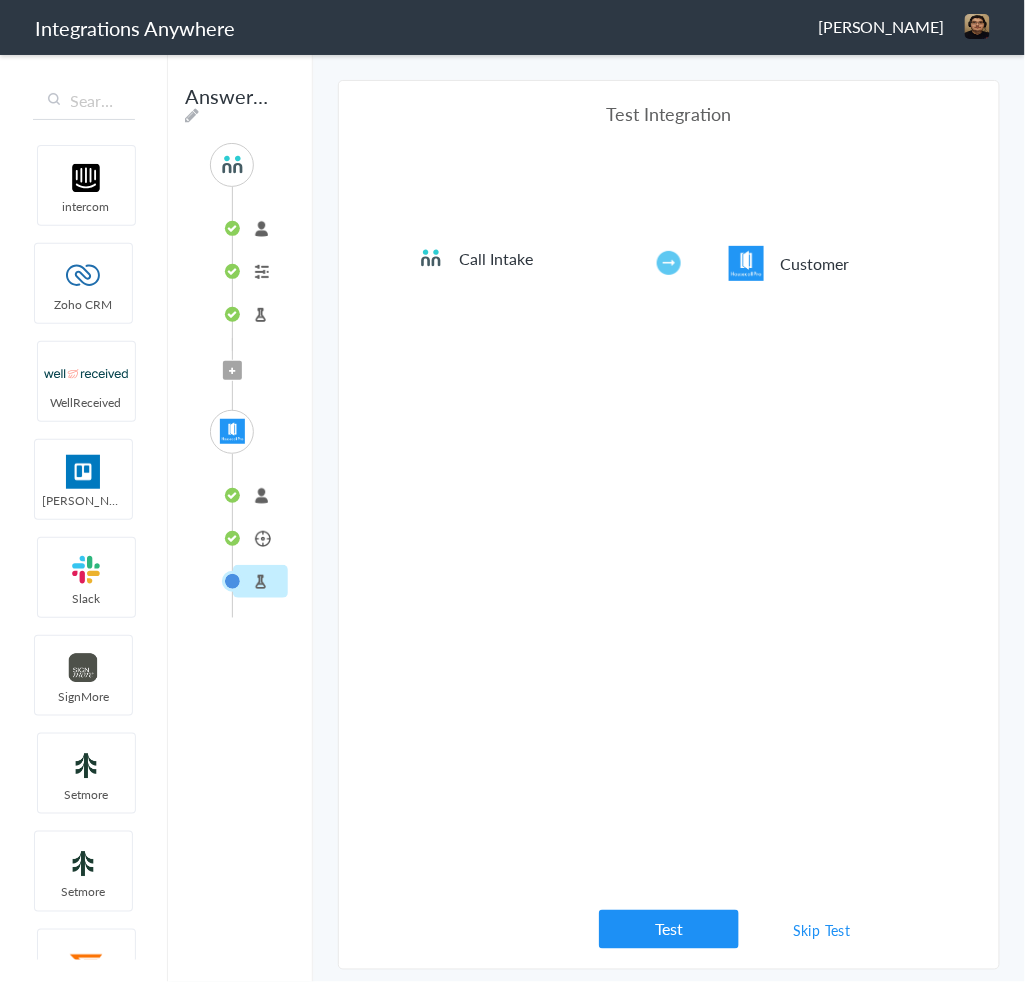 click on "Skip Test" at bounding box center (822, 931) 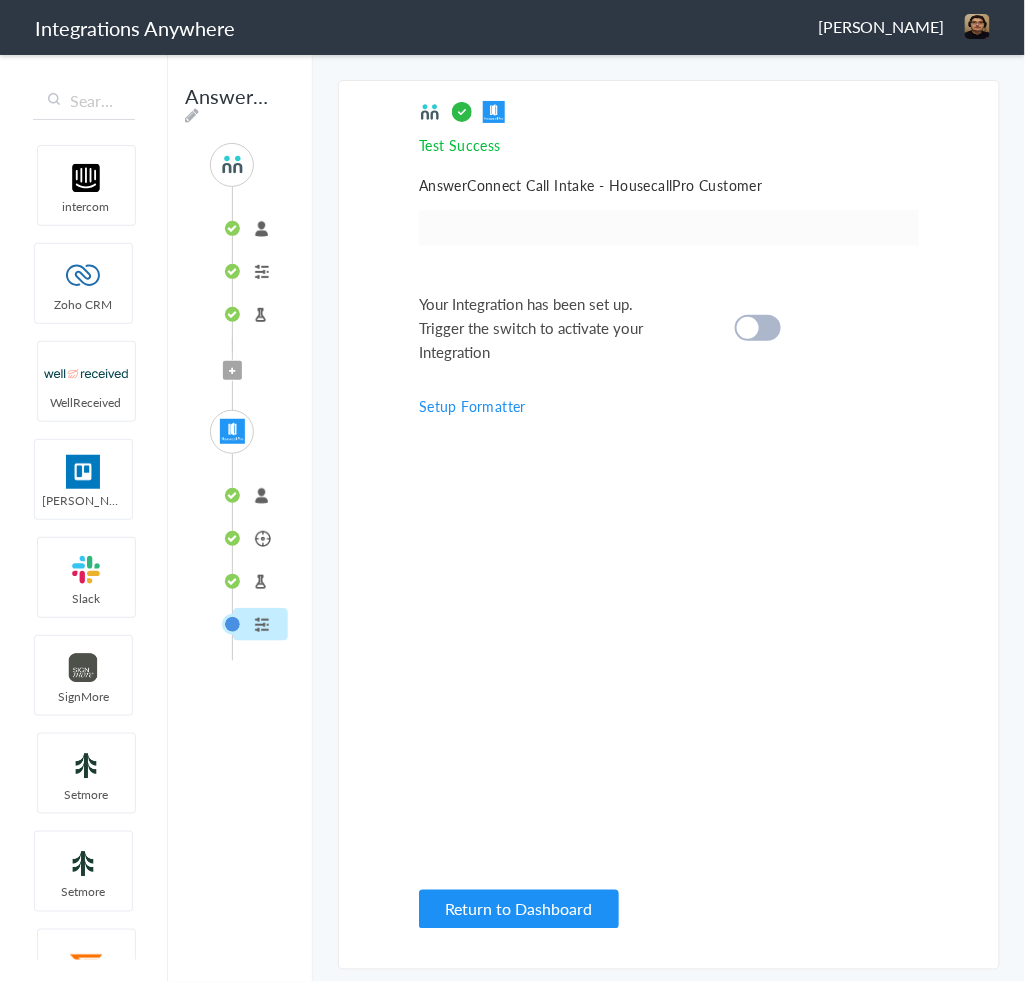 click on "Setup Formatter" at bounding box center (472, 406) 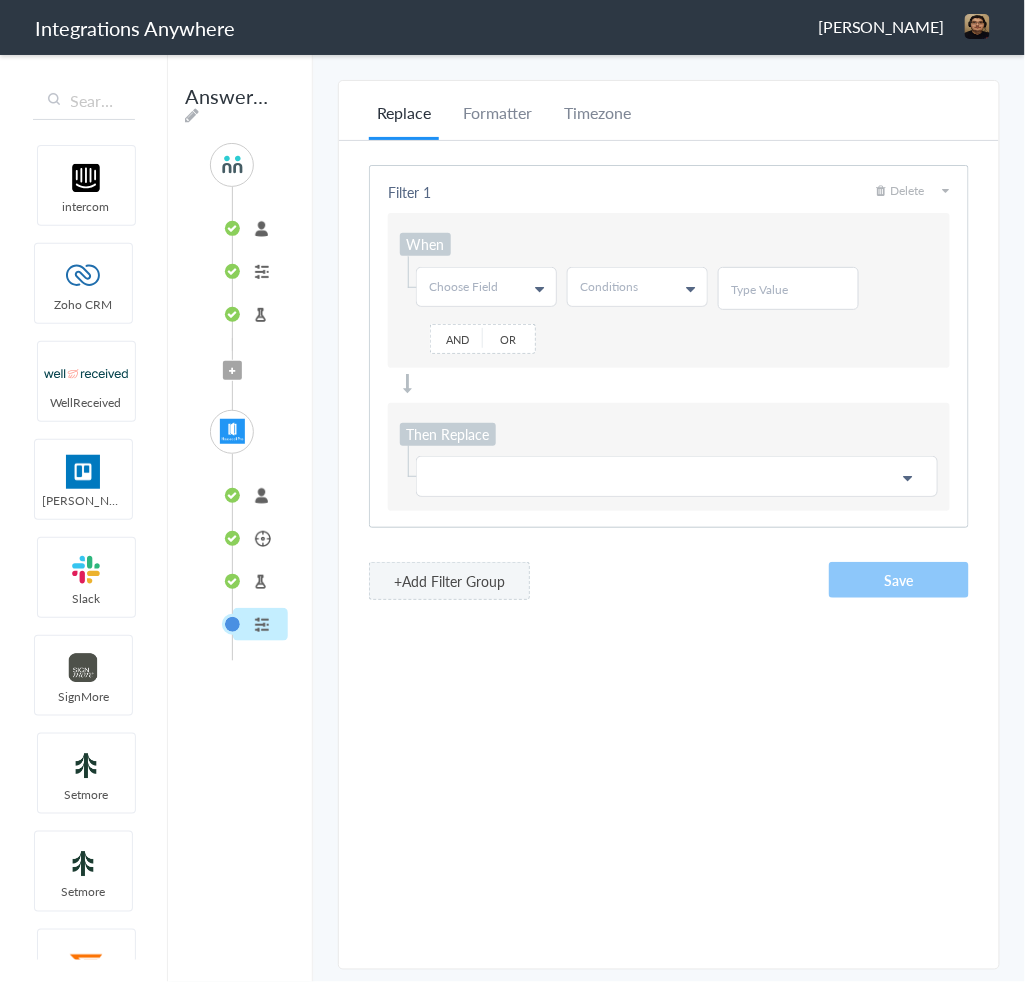 click on "Choose Field" at bounding box center [486, 287] 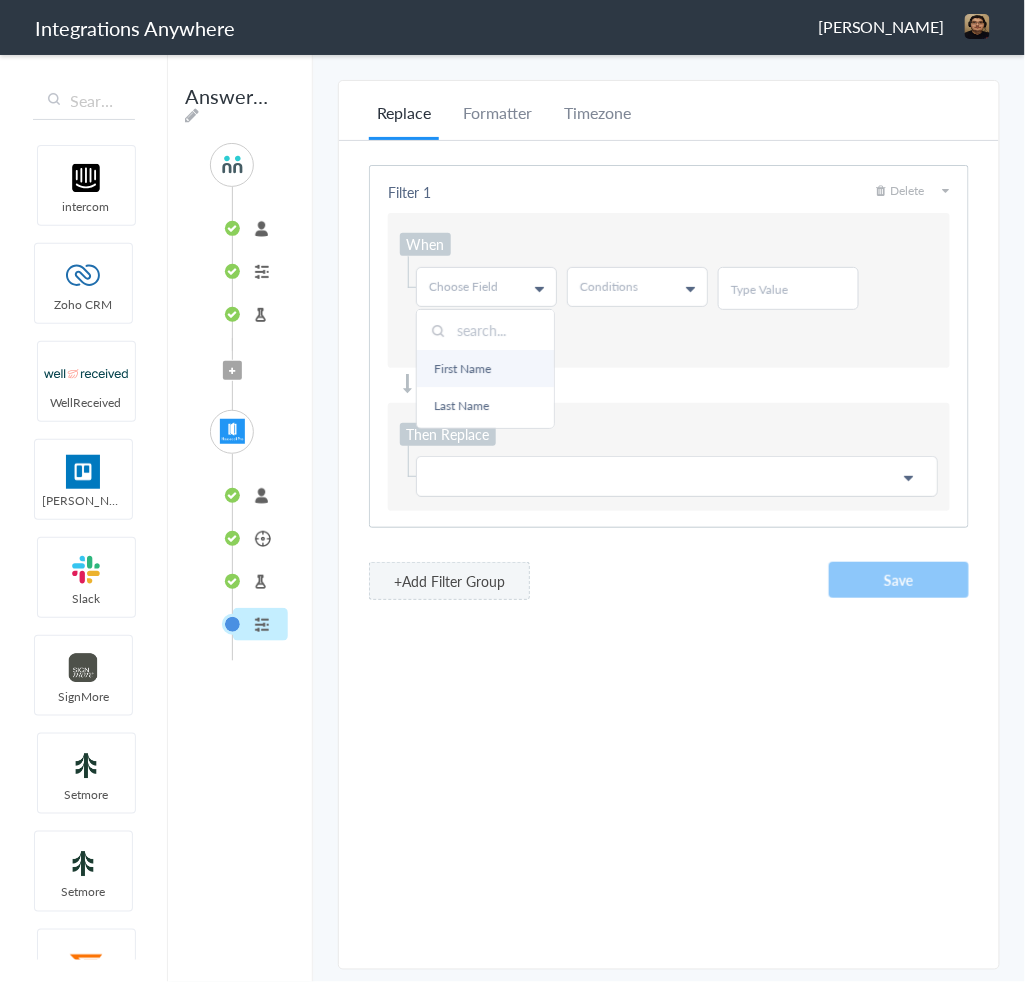 scroll, scrollTop: 80, scrollLeft: 0, axis: vertical 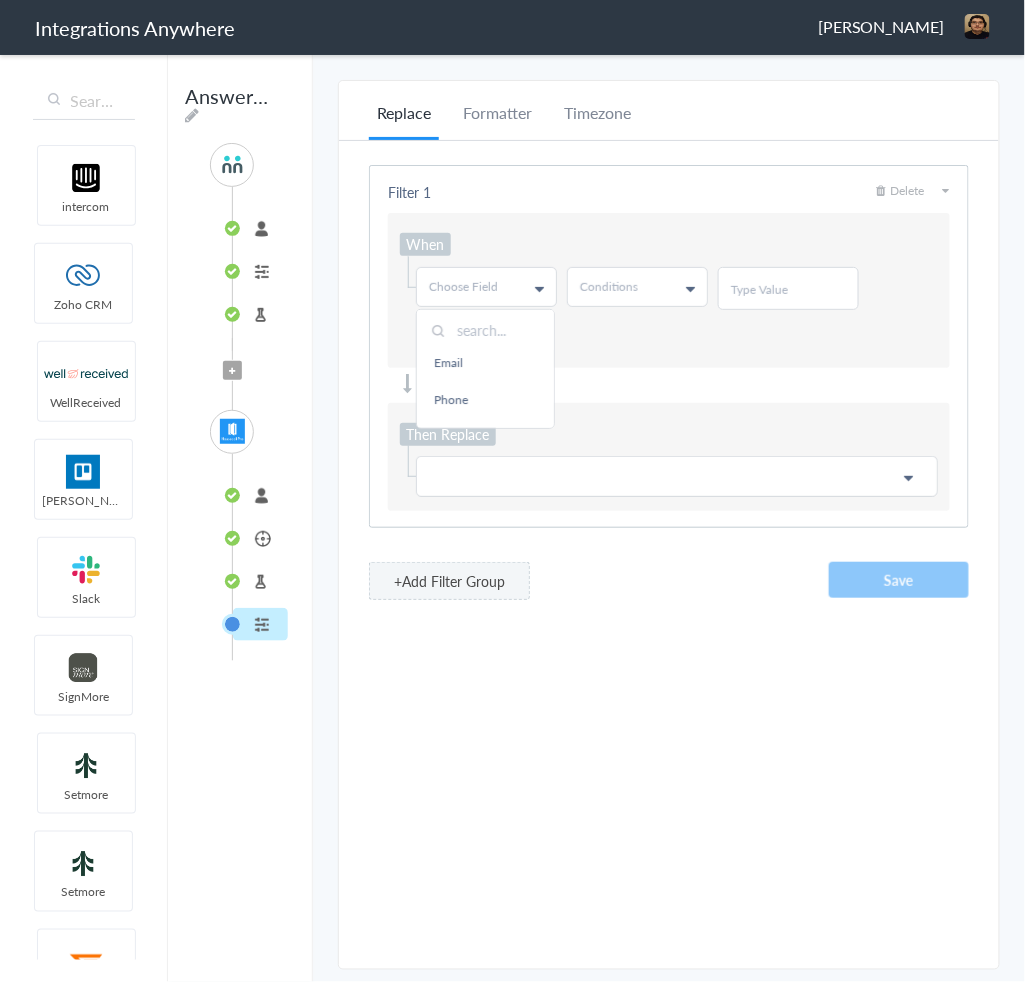 click on "When Choose Field First Name Last Name Email Phone Best Contact Name Best Contact Phone Number Date stamp Number of Units Areas that need service Time Call Types Zip/Postal Code Call End Time Specific Concerns Connection Id Caller ID Staff ID Call Closing Note Call Start Time Account ID Property Management or Commercial Caller HistoryId Rooms and Approximate Size City accountNumber Date Regular Maintenance or One-time cleaning Scheduling Needs Message Page URL Referral State Address 1 Message(If Any) Conditions Contains Does Not Contains Does Not Exists Equal To Exists And Or" at bounding box center (669, 290) 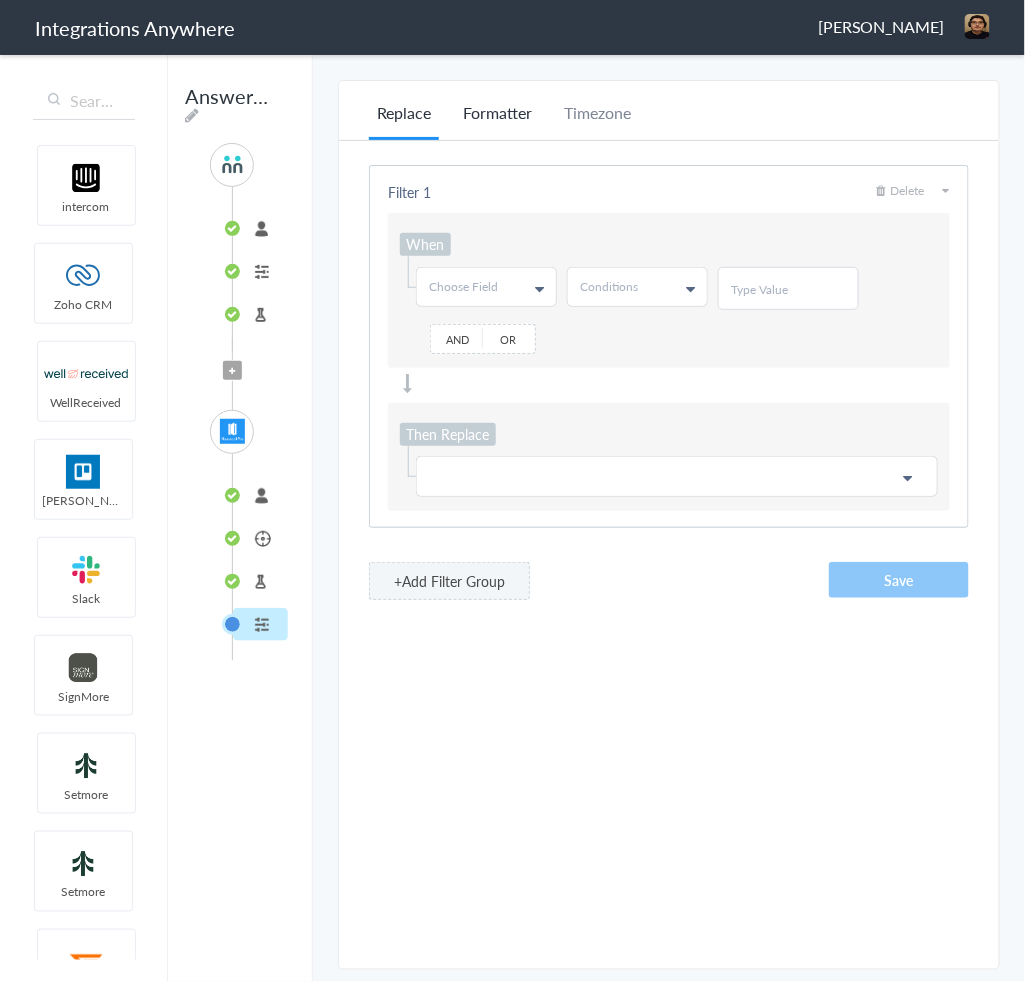 click on "Formatter" at bounding box center (497, 120) 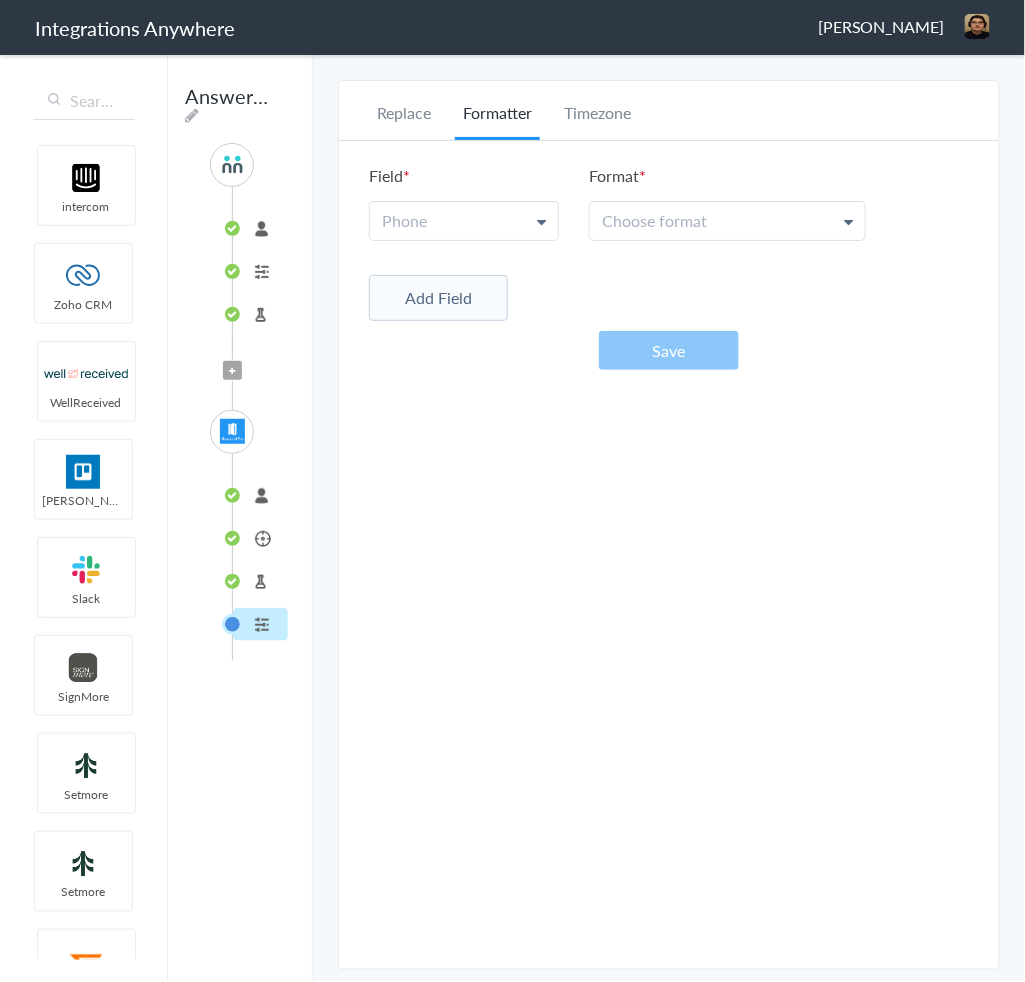 click on "Field Phone Phone Best Contact Phone Number" at bounding box center [464, 202] 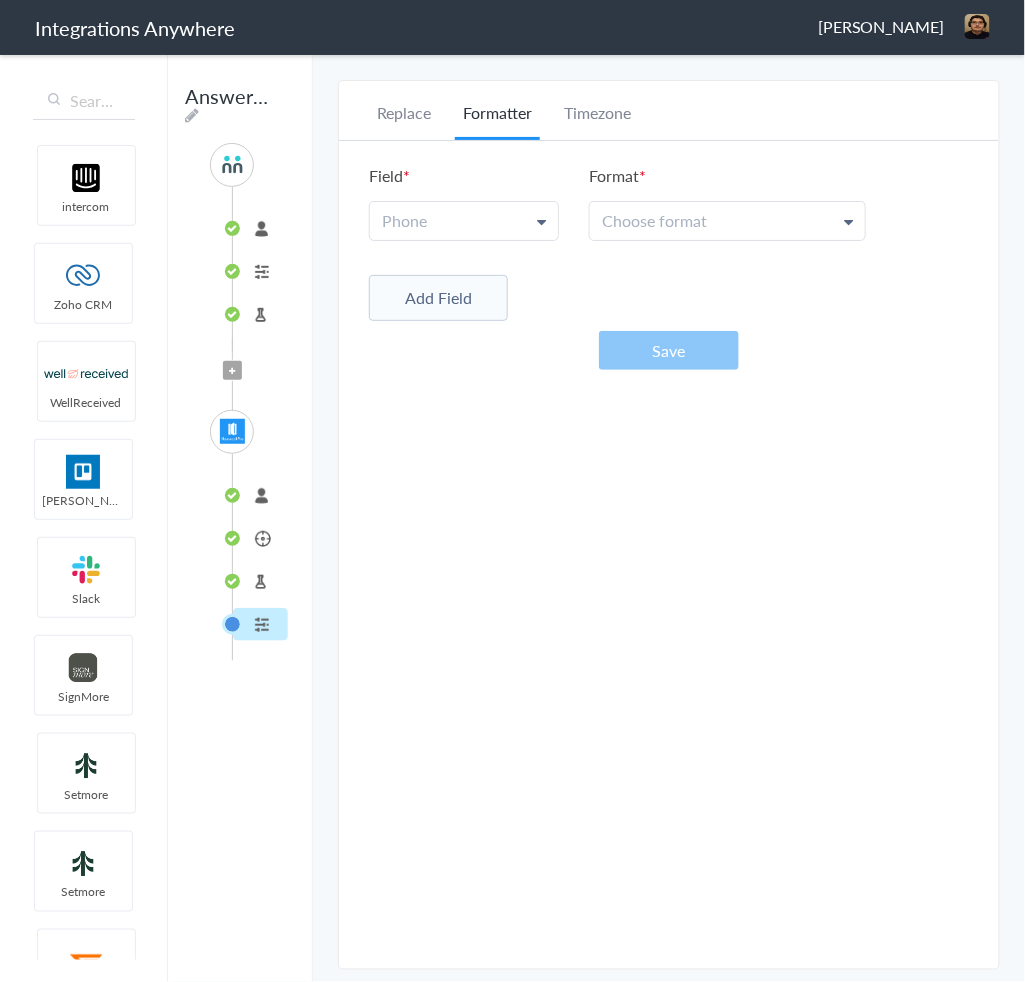 click on "Phone" at bounding box center (464, 221) 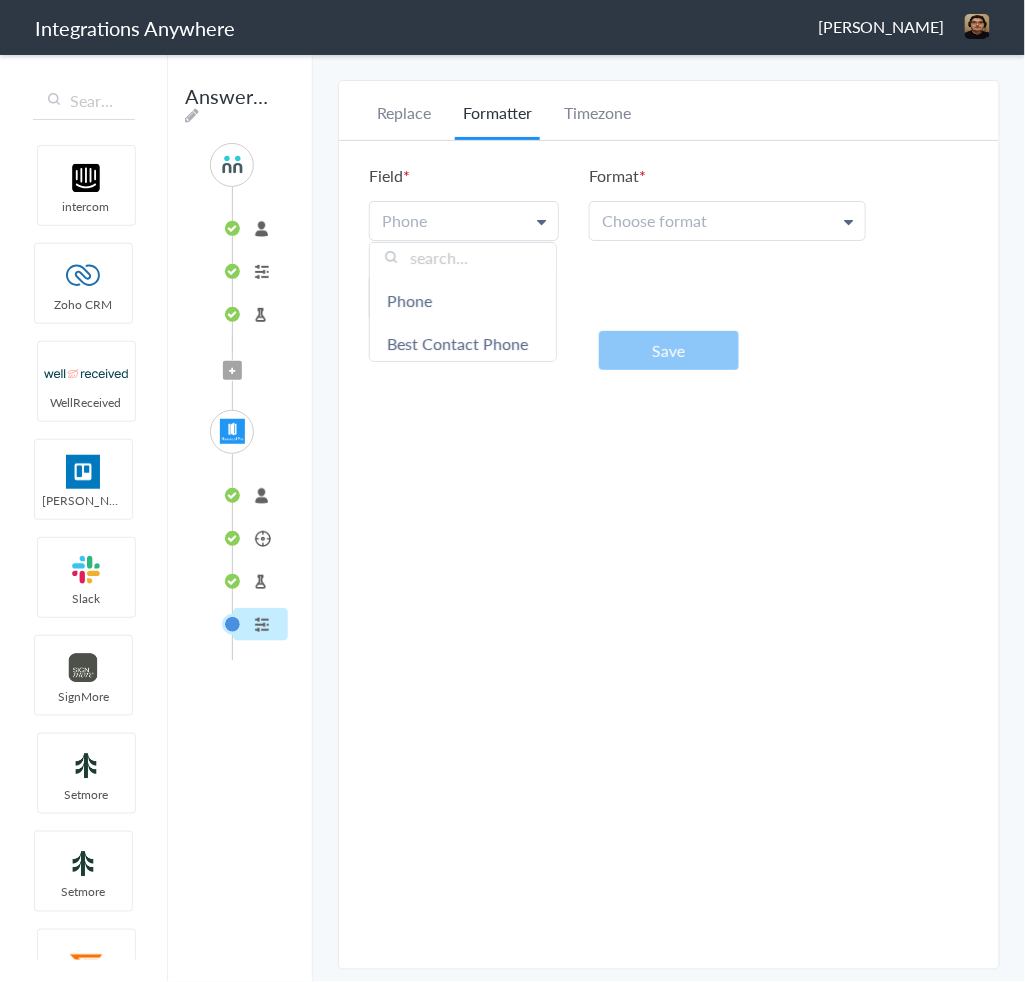 scroll, scrollTop: 0, scrollLeft: 0, axis: both 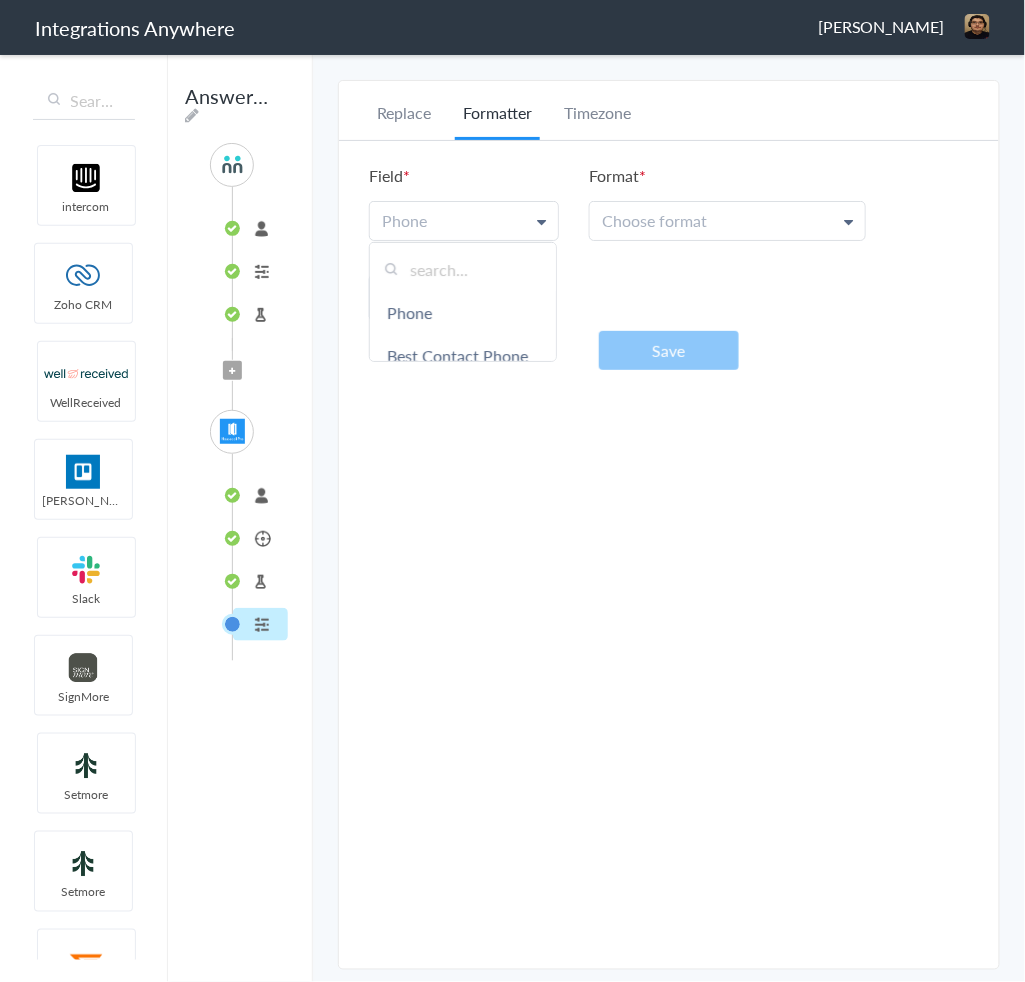 drag, startPoint x: 499, startPoint y: 215, endPoint x: 590, endPoint y: 209, distance: 91.197586 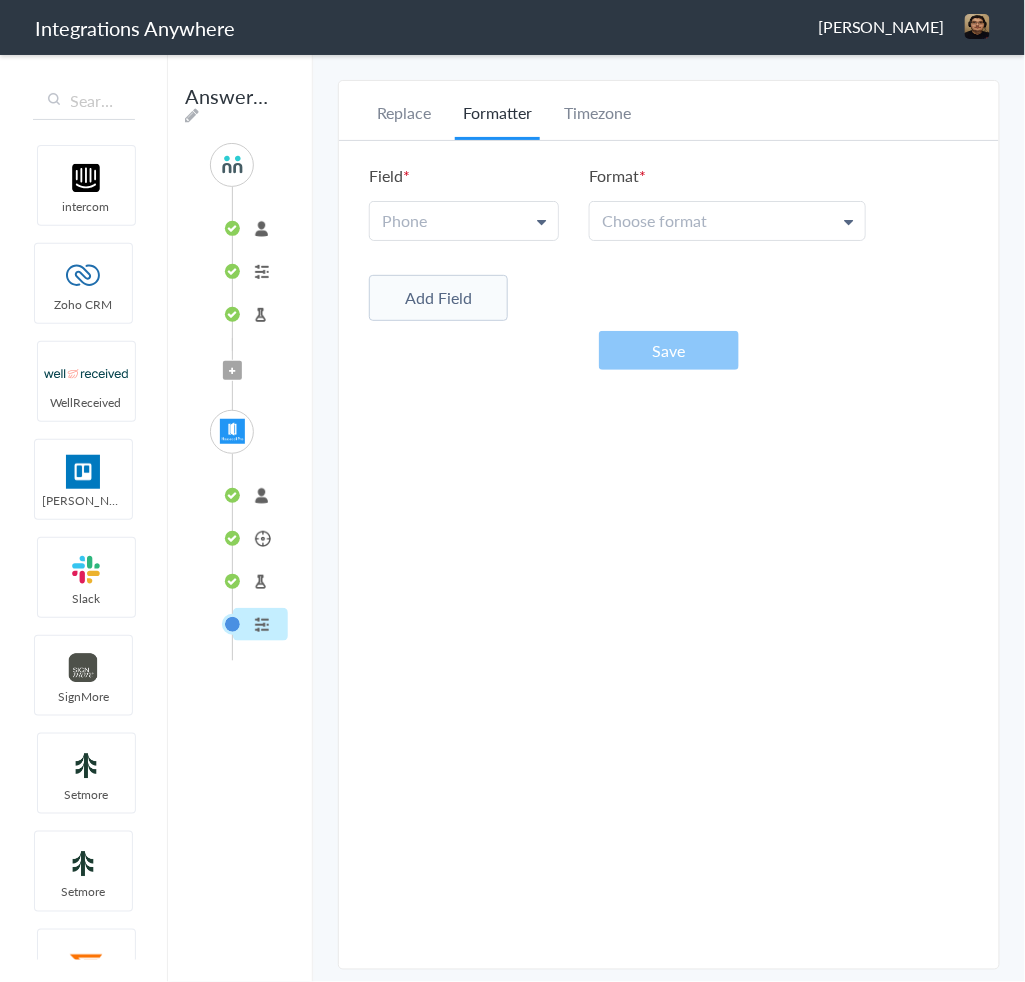 click on "Choose format" at bounding box center [654, 221] 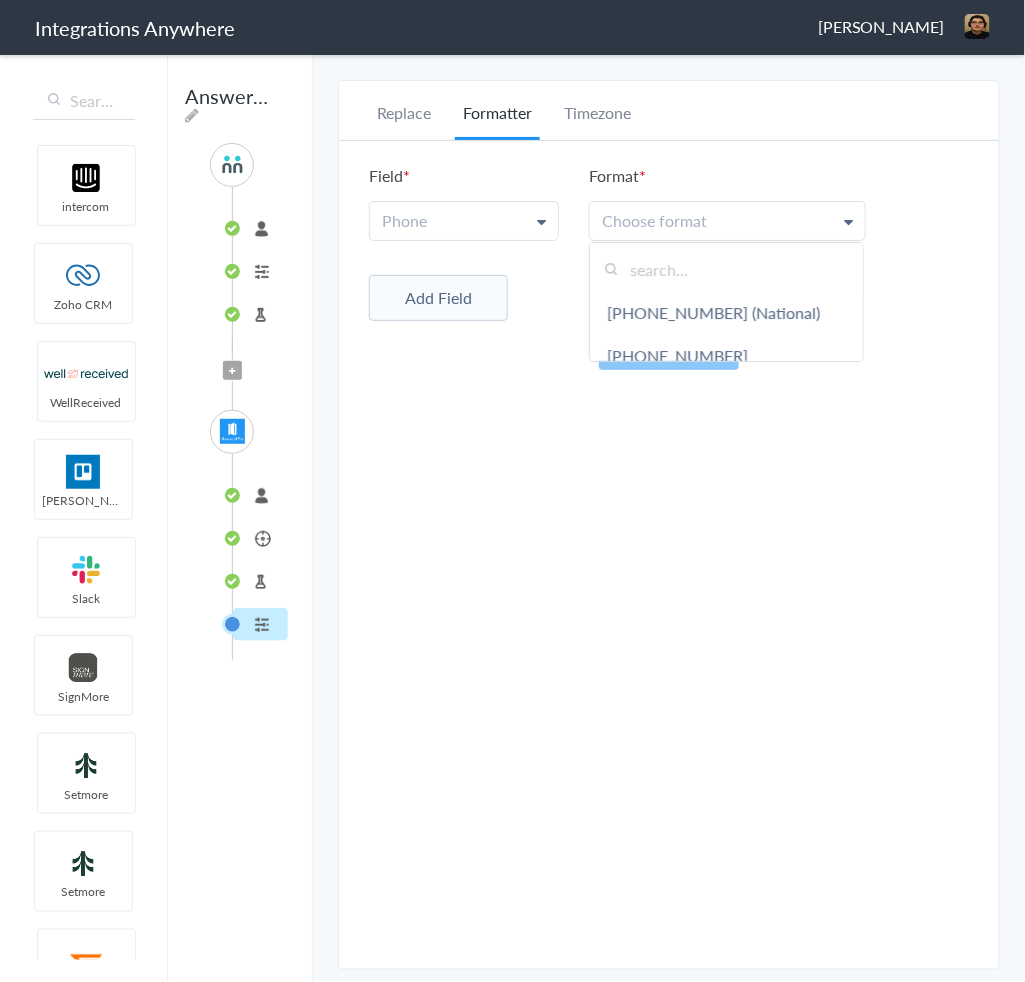 click on "Choose format" at bounding box center [654, 221] 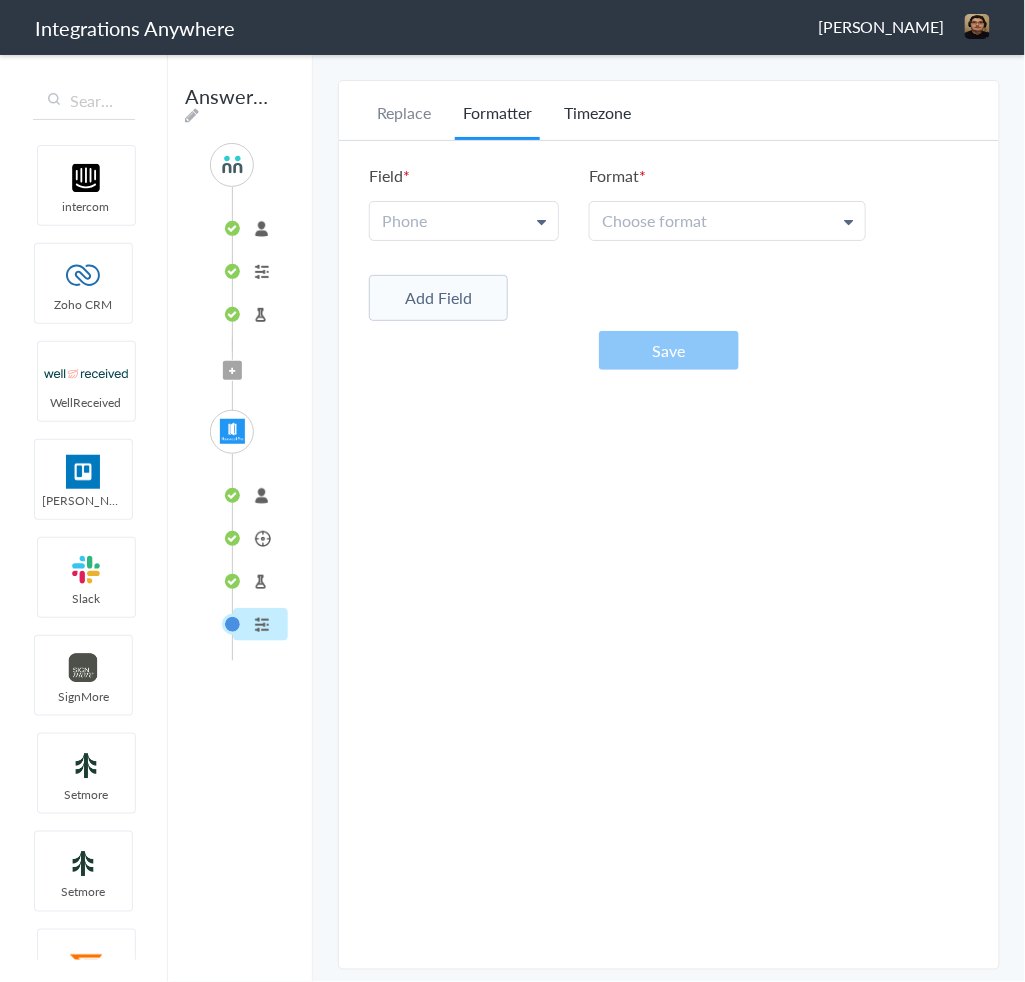 click on "Timezone" at bounding box center [597, 120] 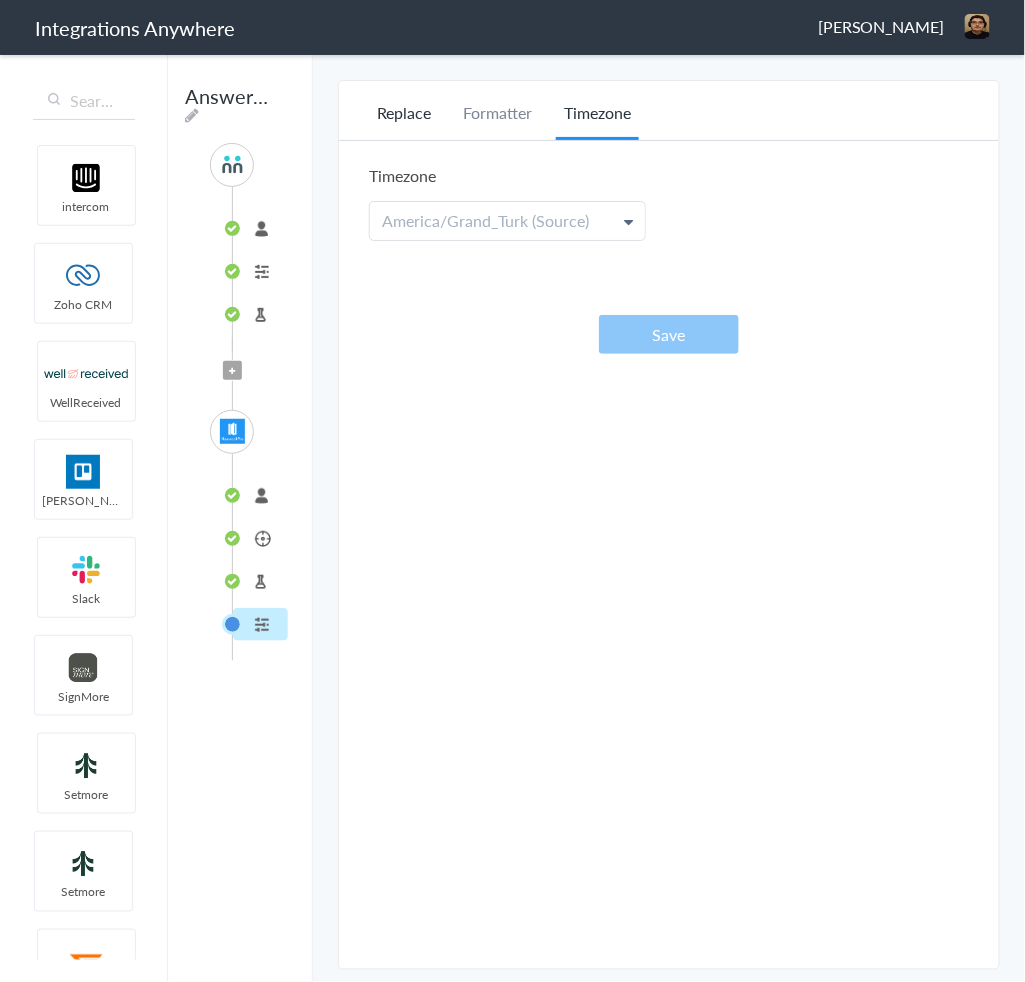 click on "Replace" at bounding box center (404, 120) 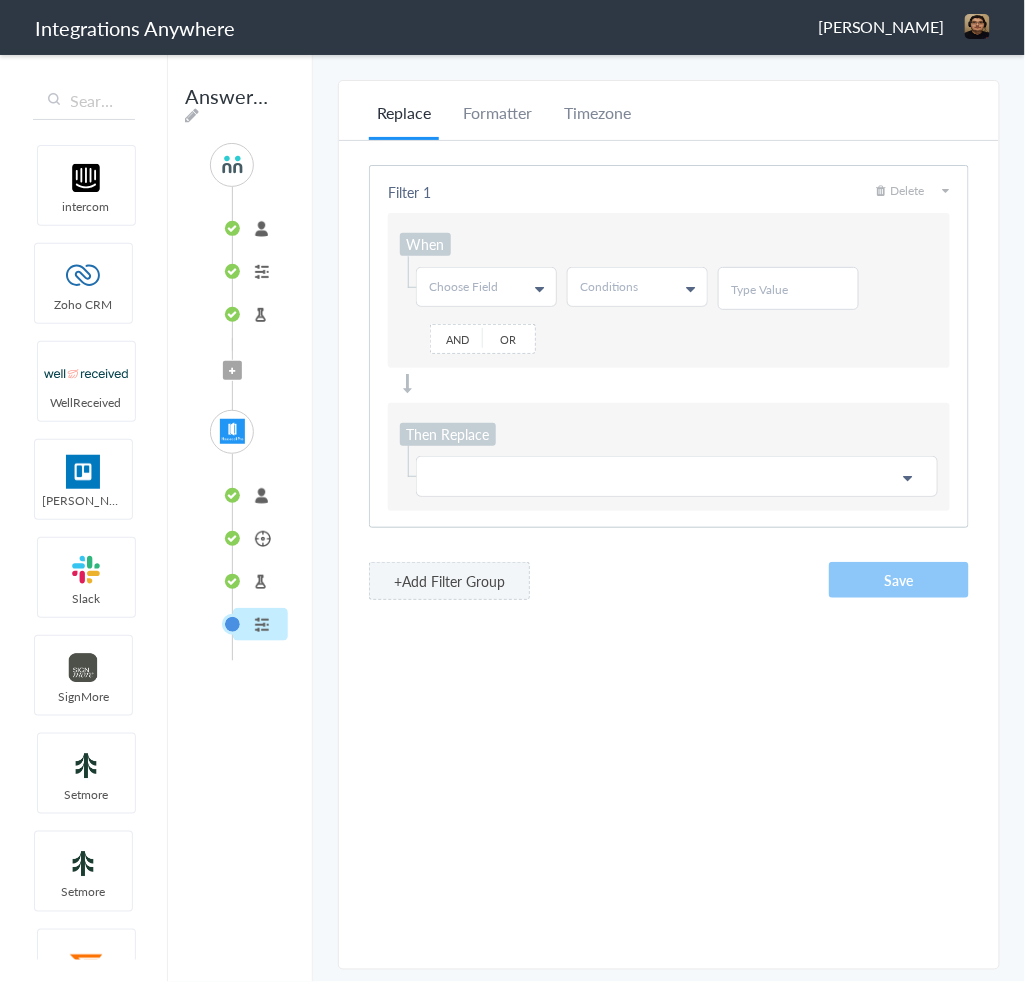 click on "Choose Field" at bounding box center [486, 287] 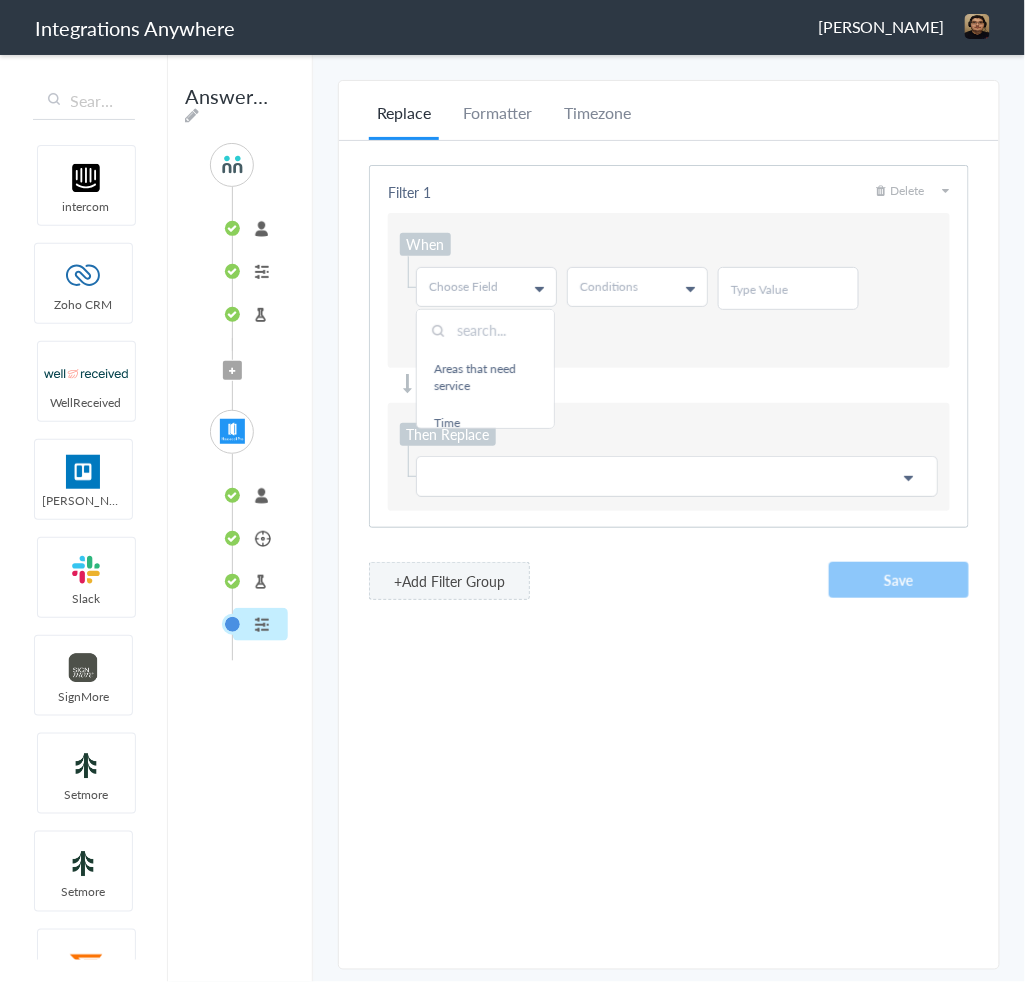 scroll, scrollTop: 400, scrollLeft: 0, axis: vertical 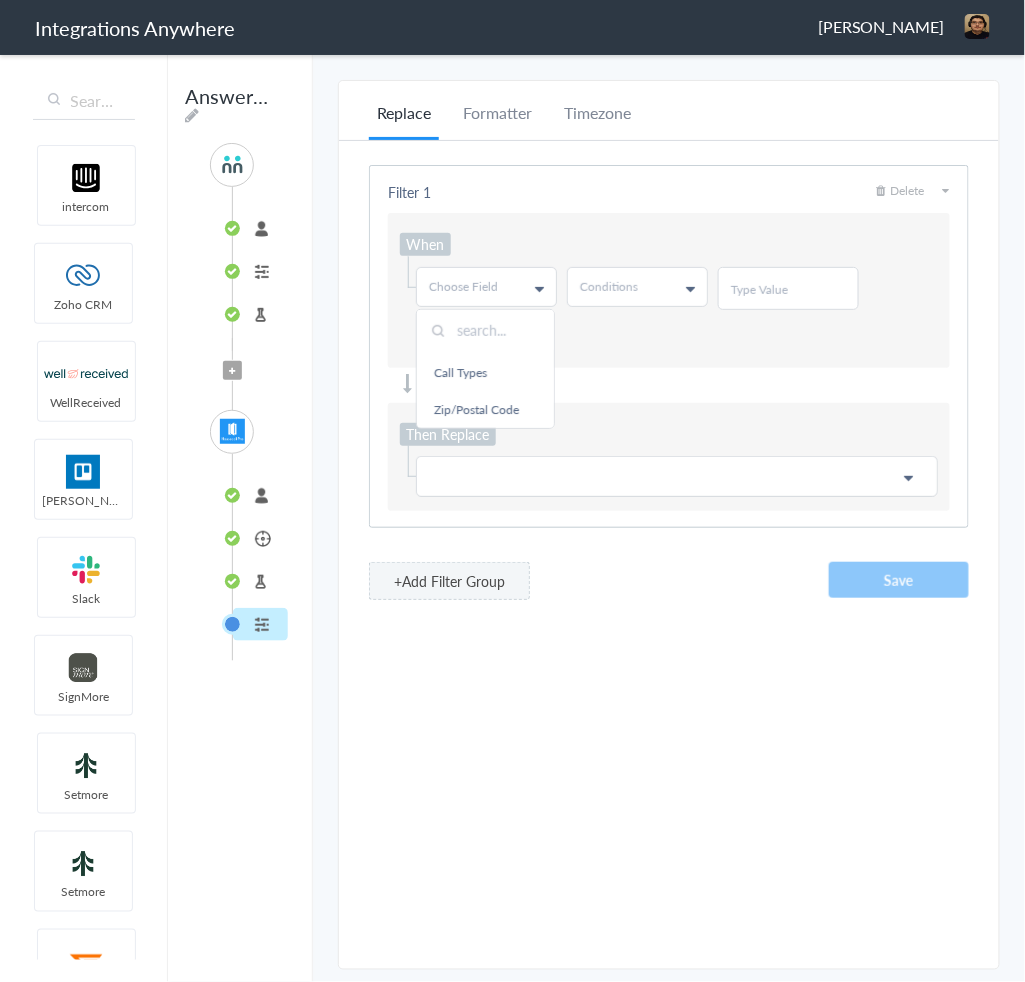 click on "When Choose Field First Name Last Name Email Phone Best Contact Name Best Contact Phone Number Date stamp Number of Units Areas that need service Time Call Types Zip/Postal Code Call End Time Specific Concerns Connection Id Caller ID Staff ID Call Closing Note Call Start Time Account ID Property Management or Commercial Caller HistoryId Rooms and Approximate Size City accountNumber Date Regular Maintenance or One-time cleaning Scheduling Needs Message Page URL Referral State Address 1 Message(If Any) Conditions Contains Does Not Contains Does Not Exists Equal To Exists And Or" at bounding box center [669, 290] 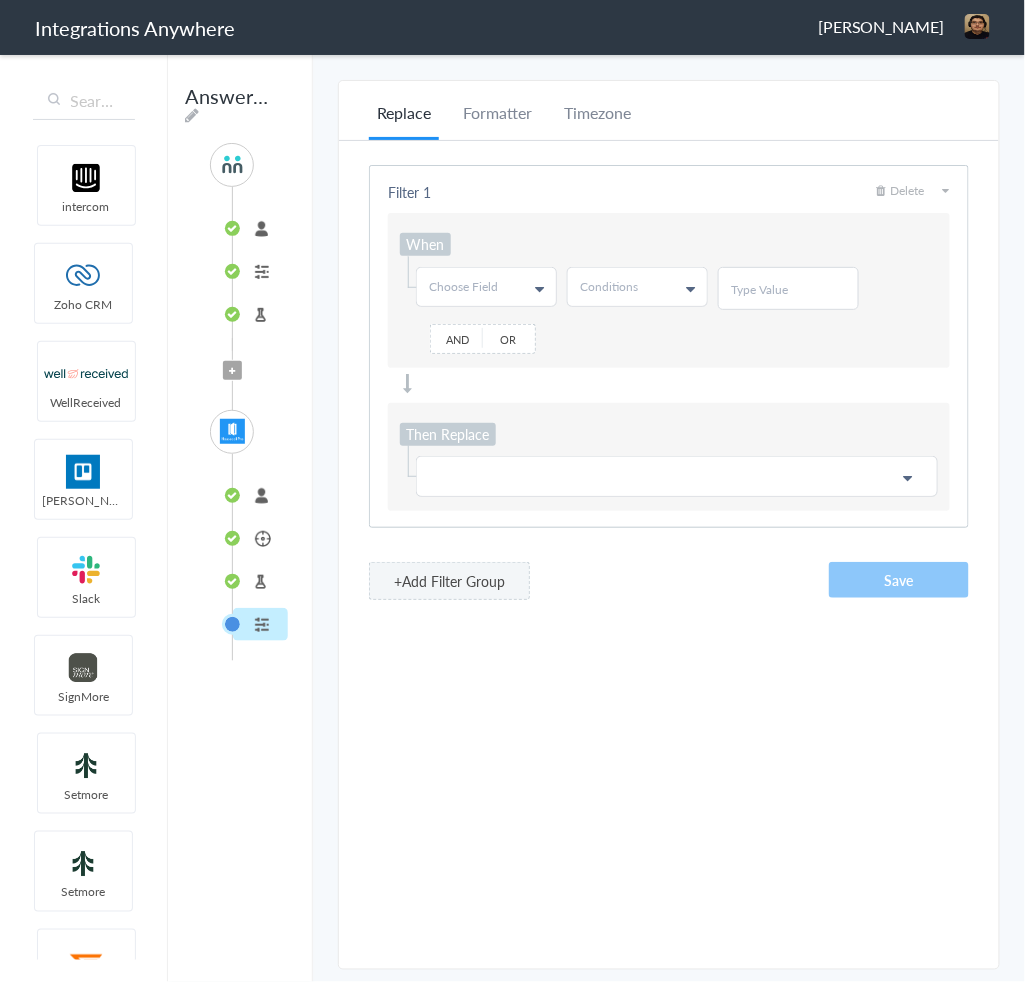 click on "Conditions" at bounding box center (637, 287) 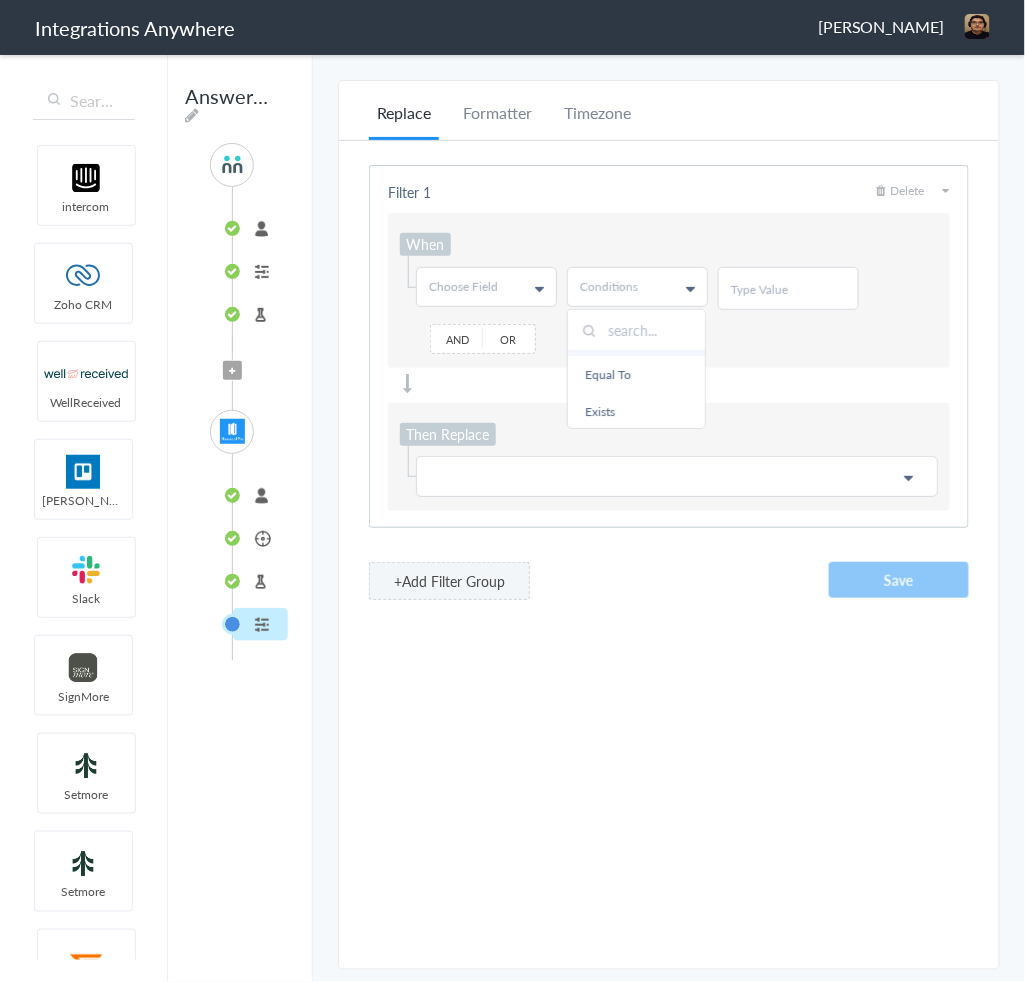scroll, scrollTop: 136, scrollLeft: 0, axis: vertical 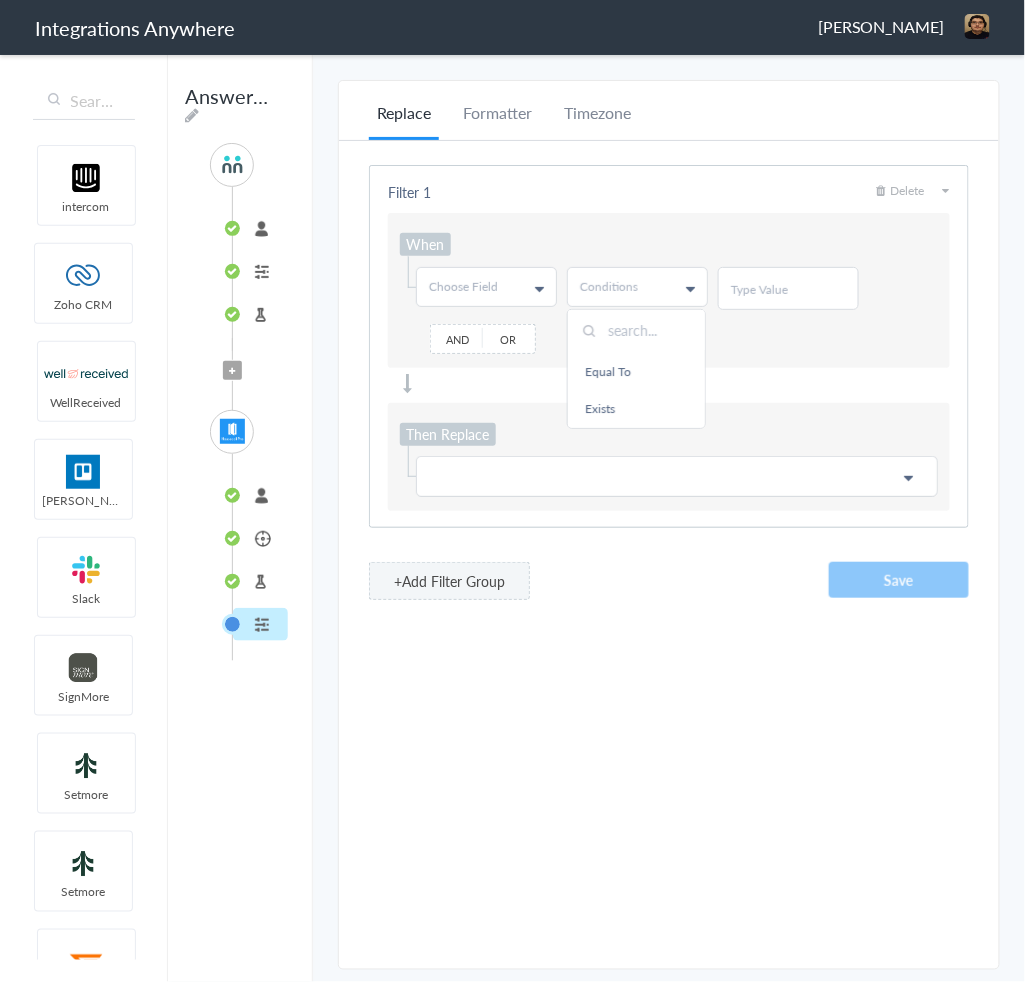 click at bounding box center [669, 384] 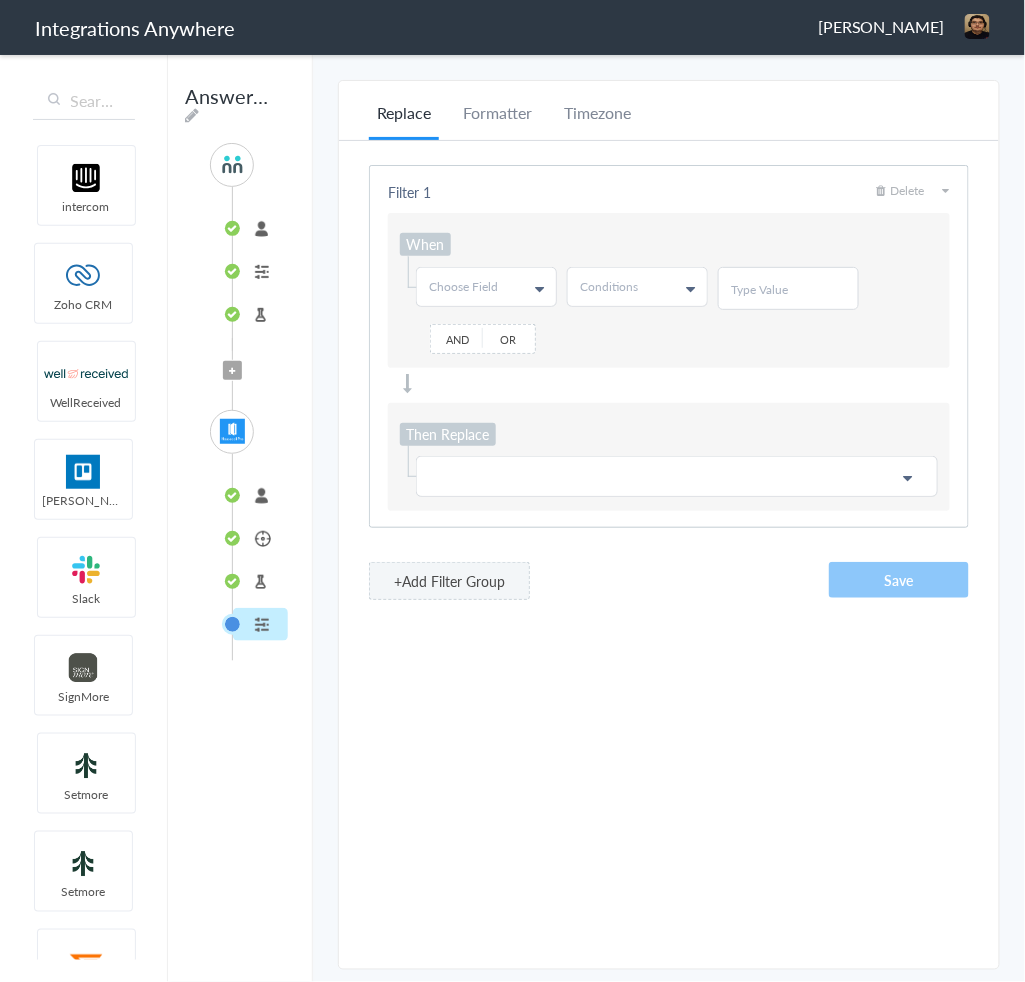 click at bounding box center [677, 476] 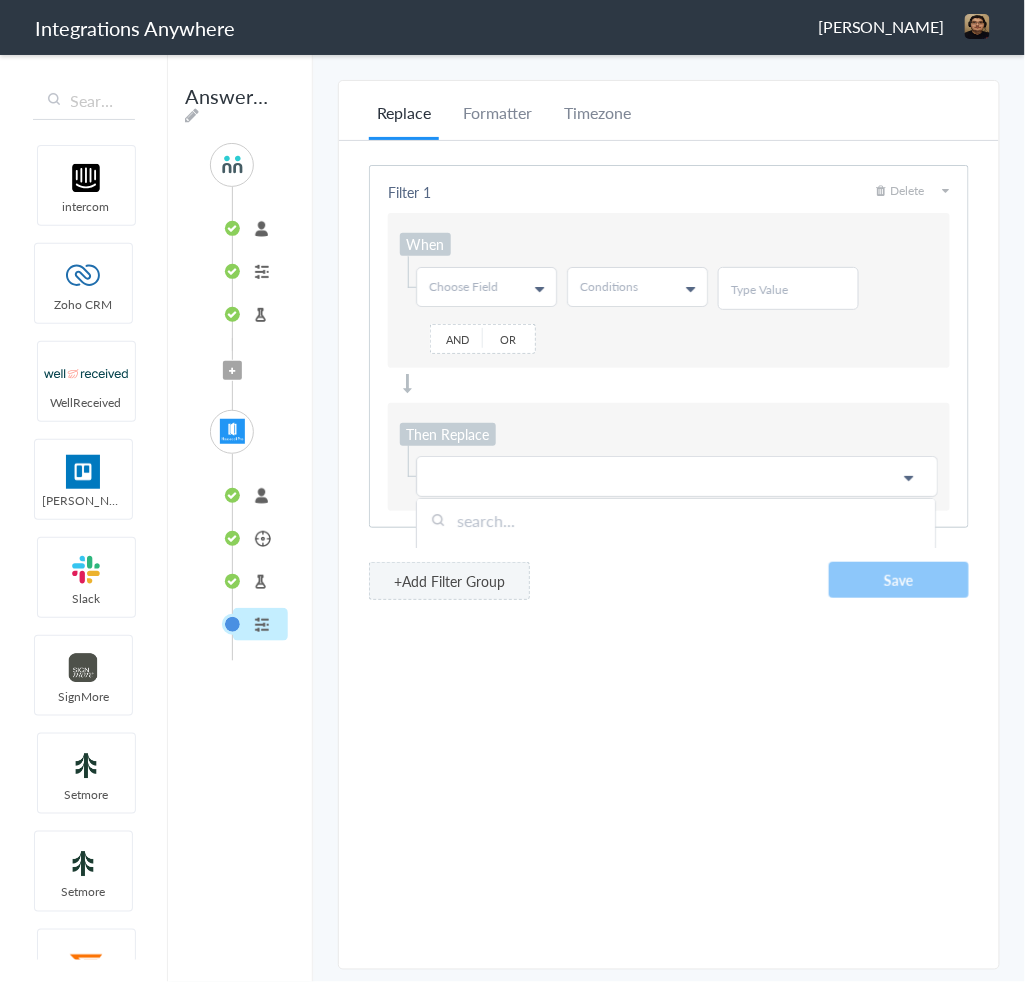 click at bounding box center [676, 520] 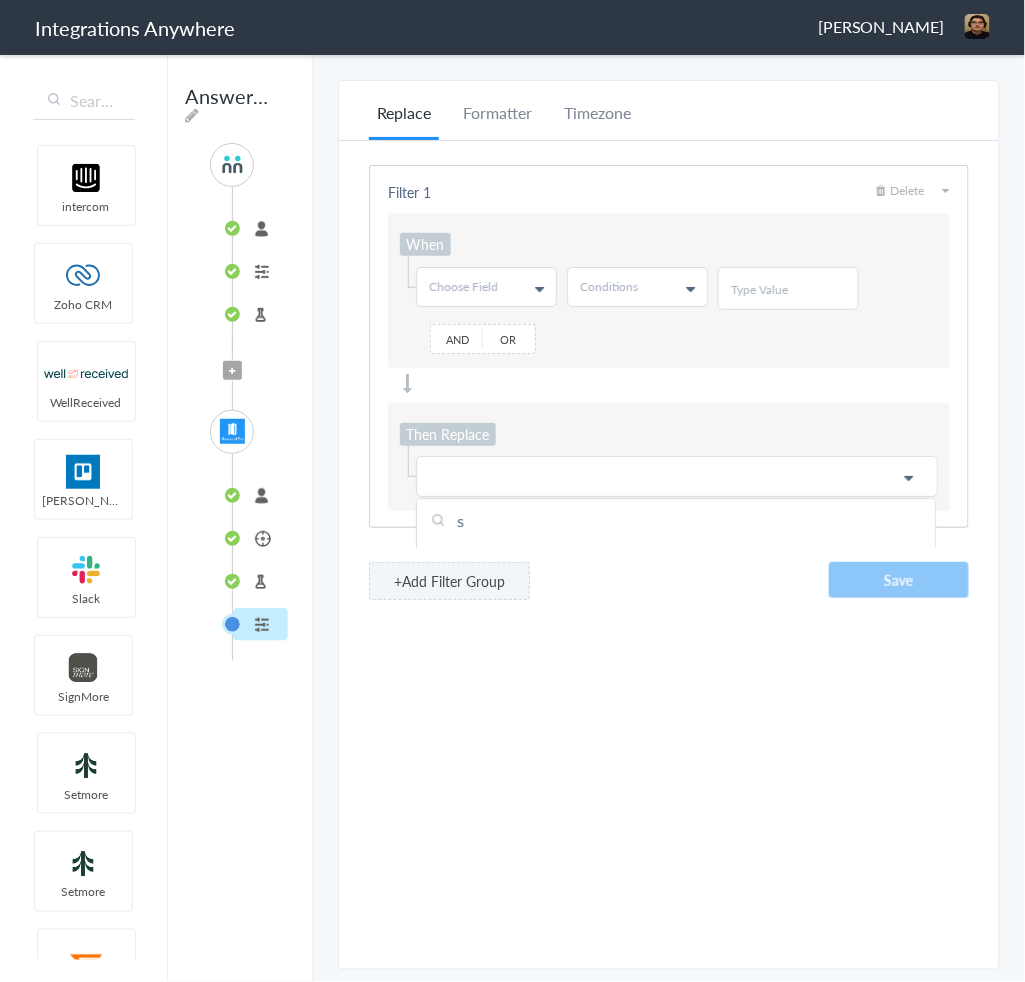 type on "st" 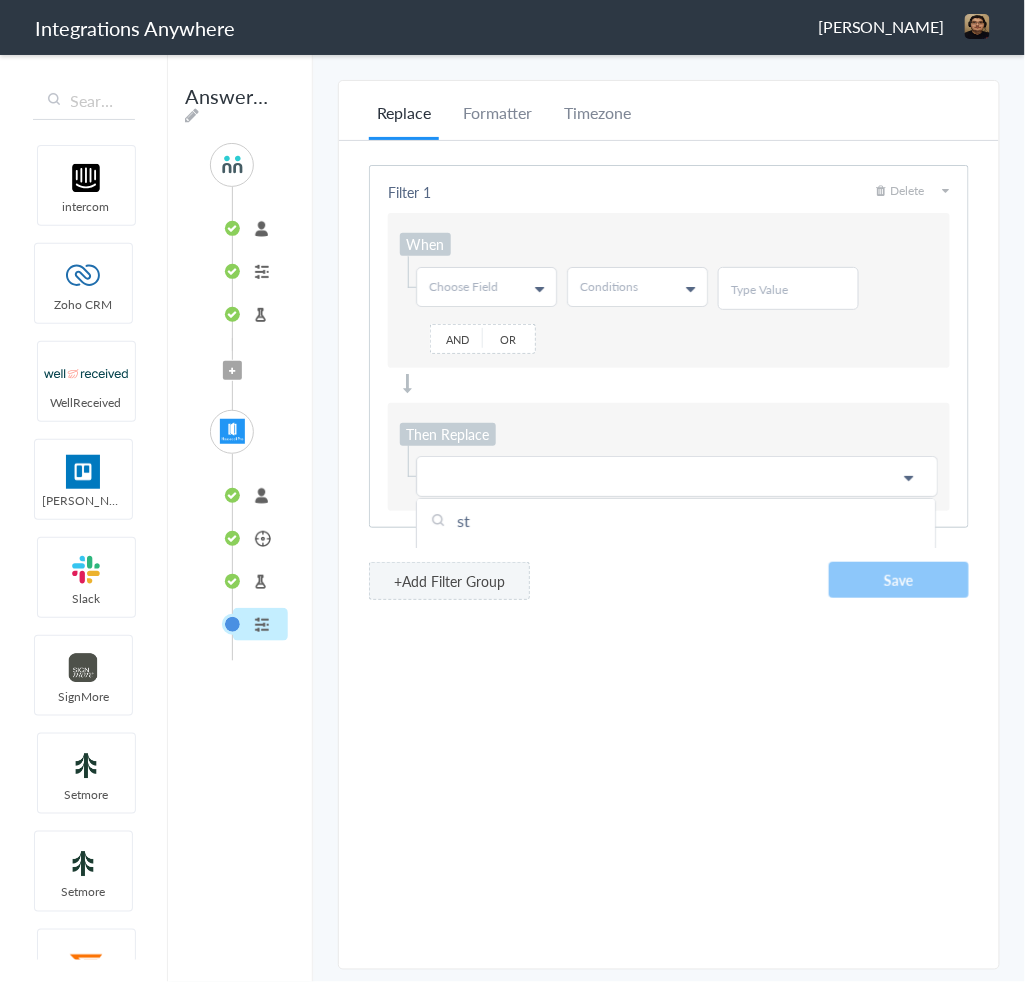 drag, startPoint x: 472, startPoint y: 519, endPoint x: 422, endPoint y: 520, distance: 50.01 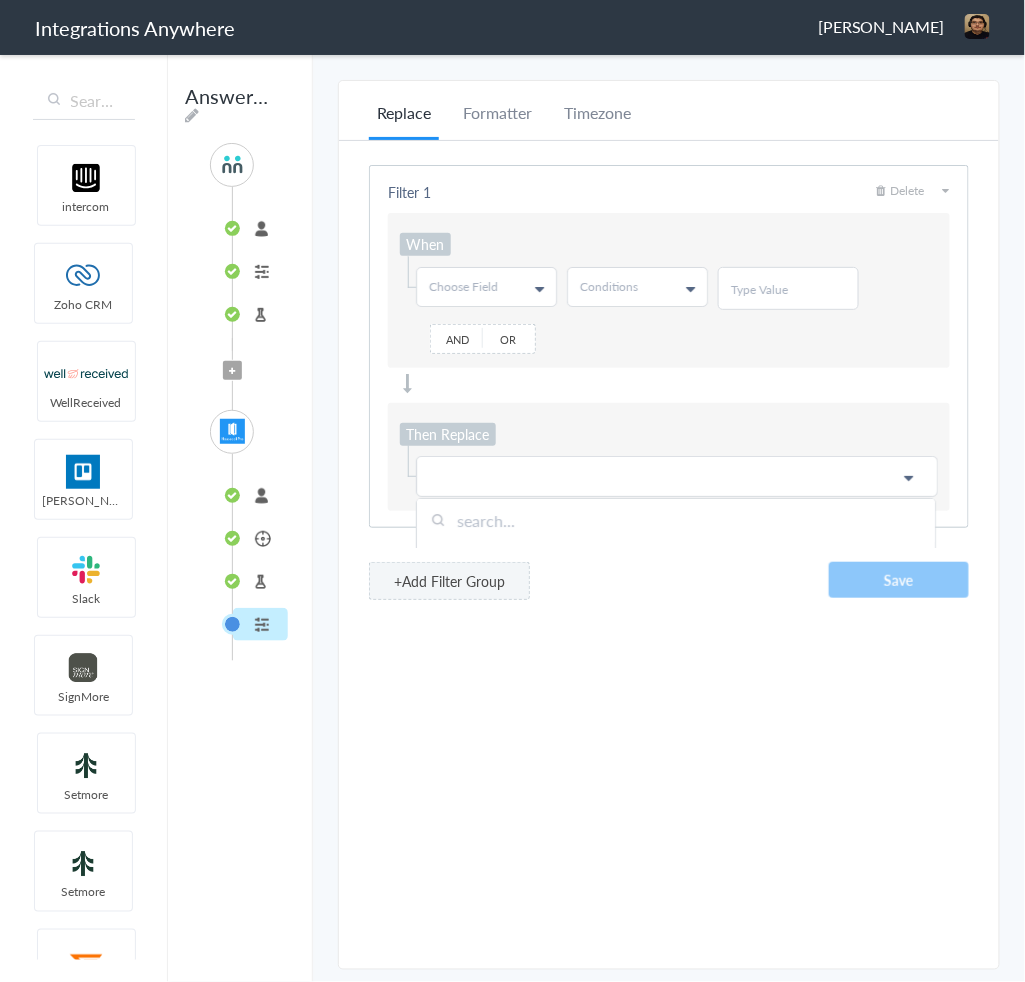 click on "Test Target" at bounding box center [260, 581] 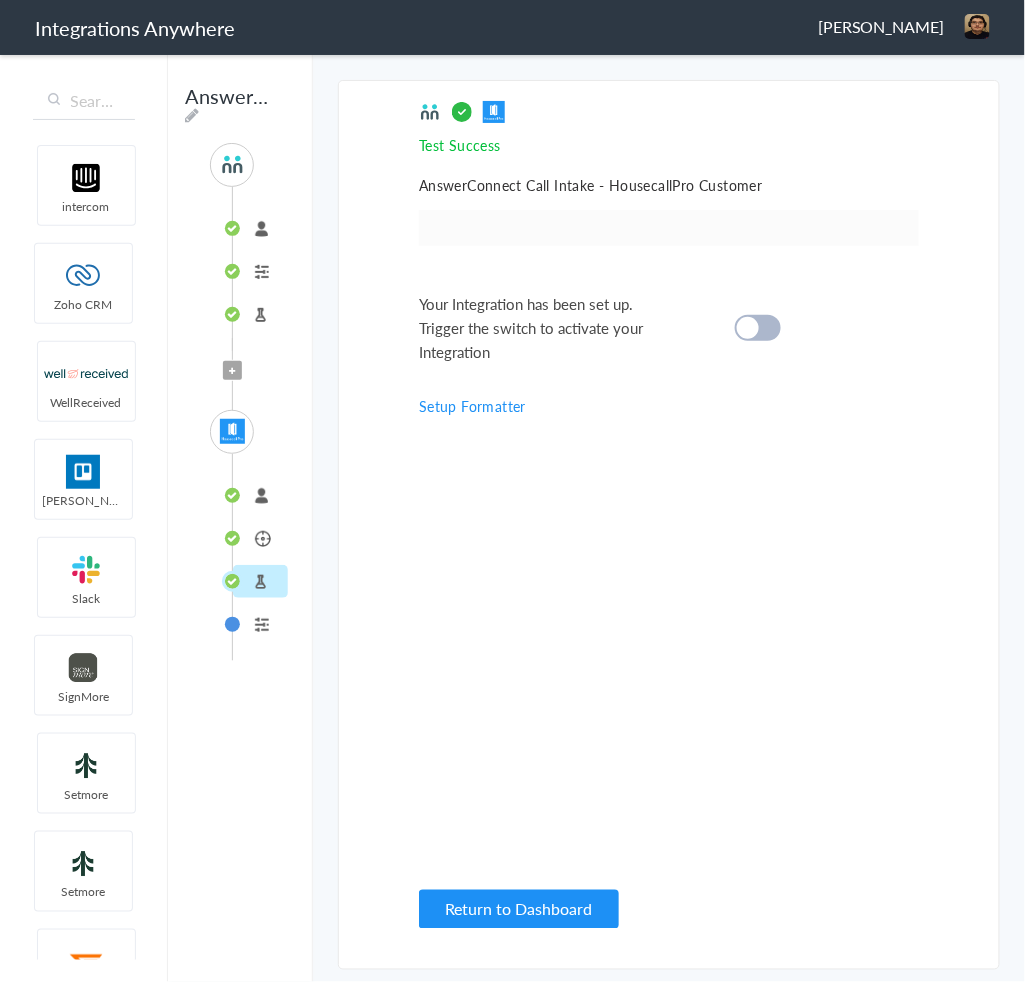 click on "Formatter" at bounding box center [260, 624] 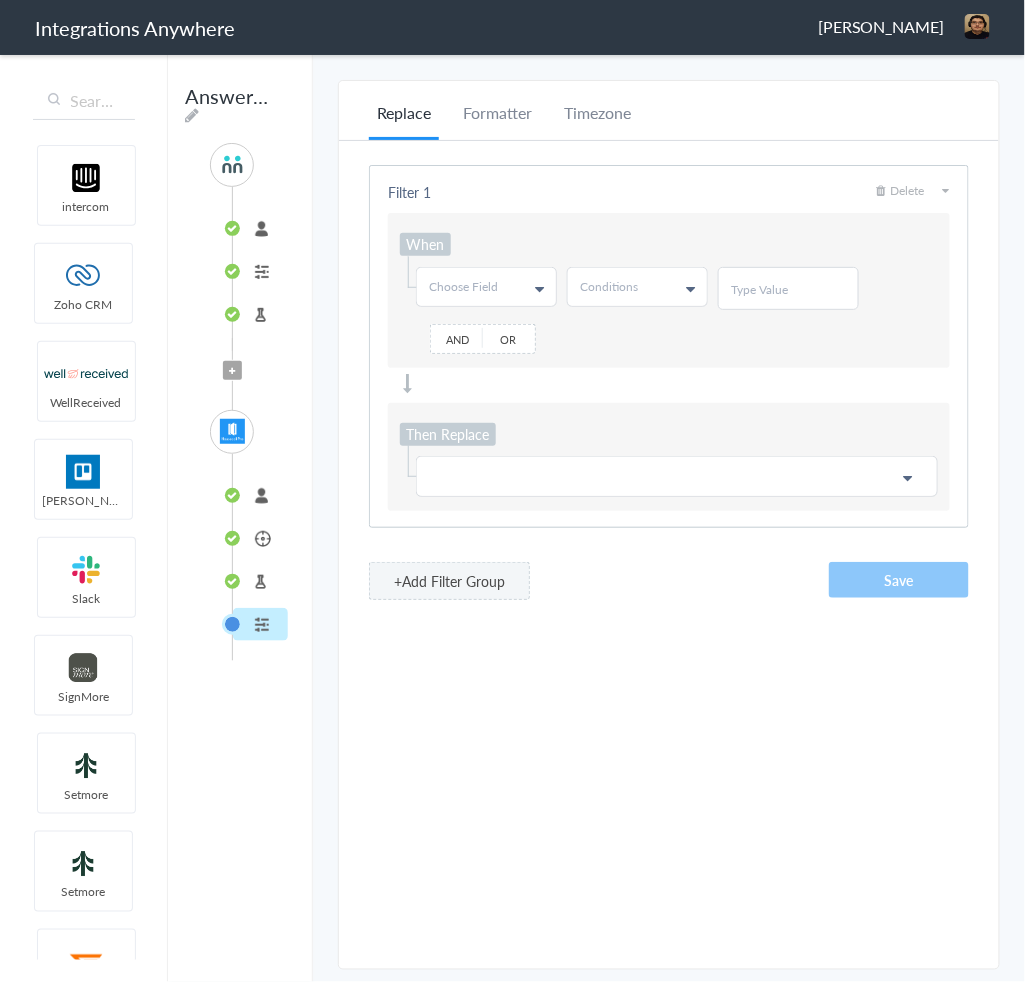 click on "Customer" at bounding box center [260, 538] 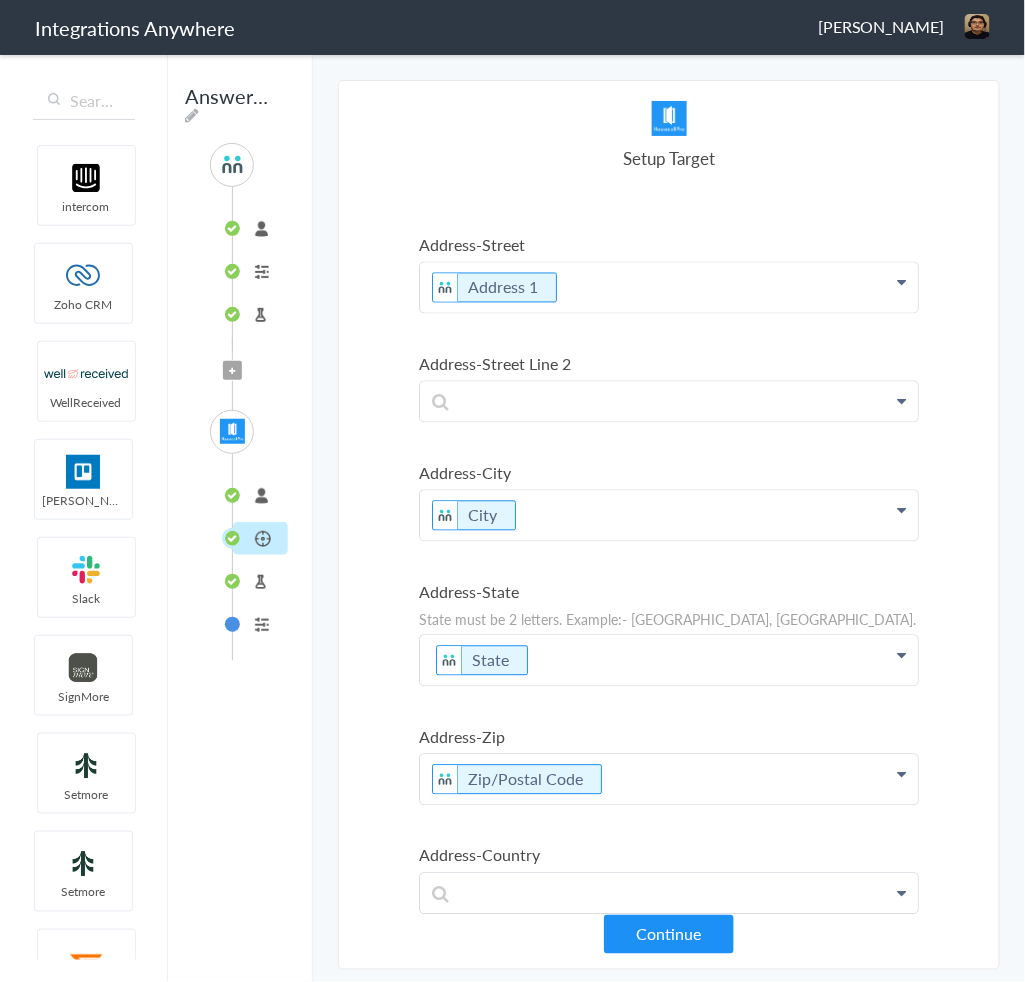 click on "State" at bounding box center (669, -624) 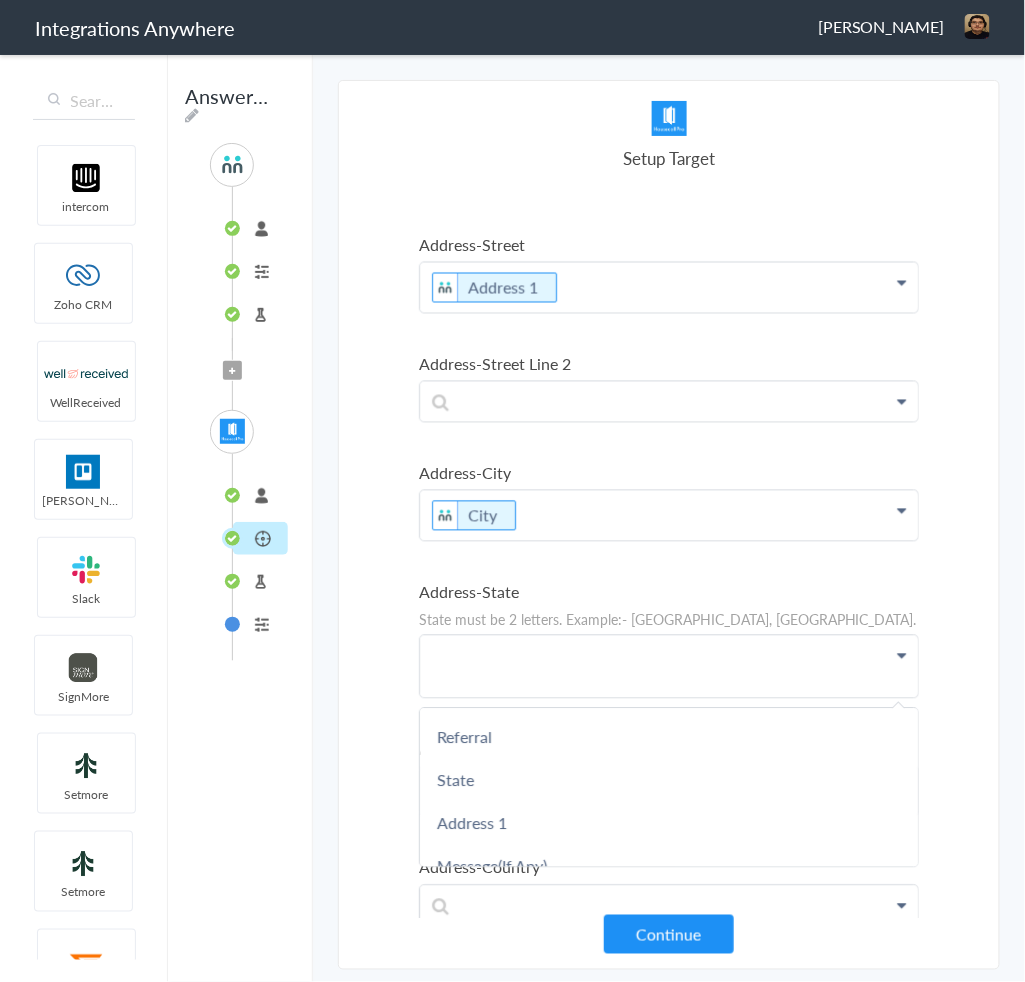 click at bounding box center (669, 667) 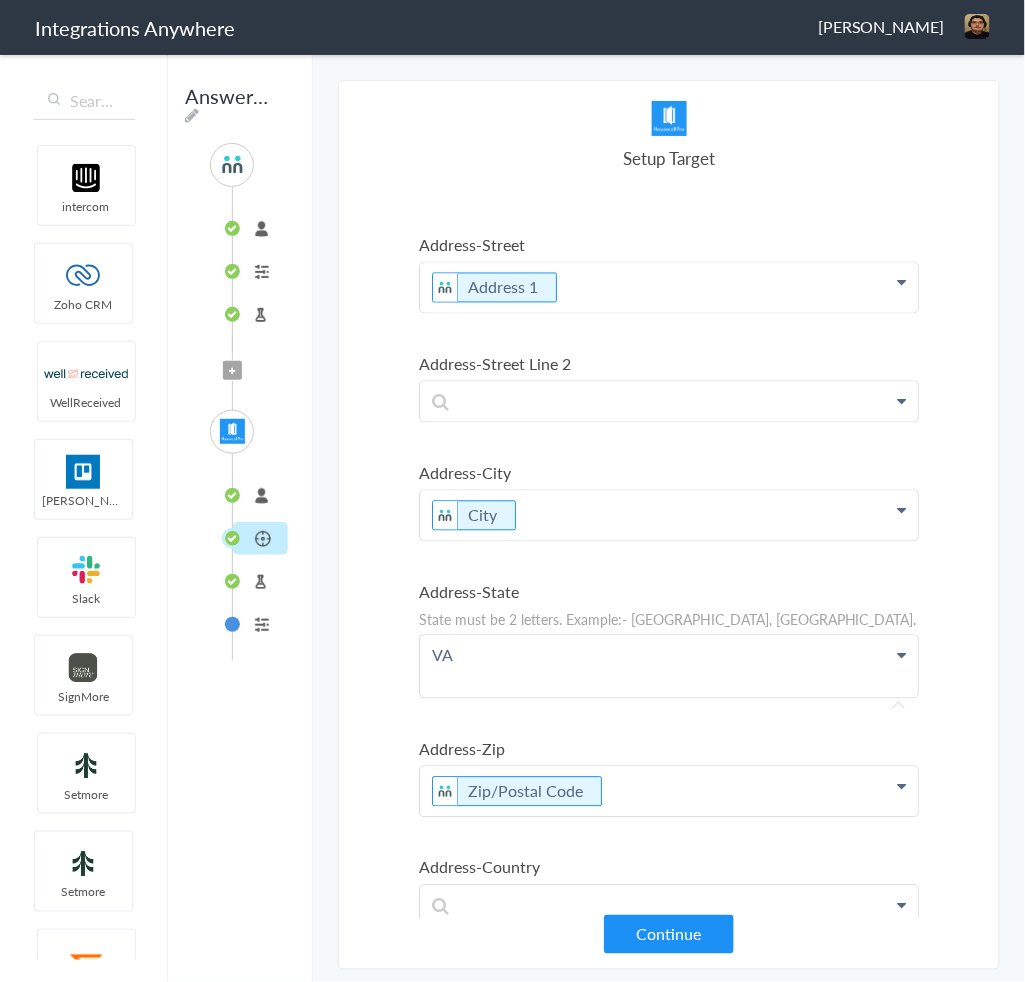 click on "Address-State" at bounding box center [669, 591] 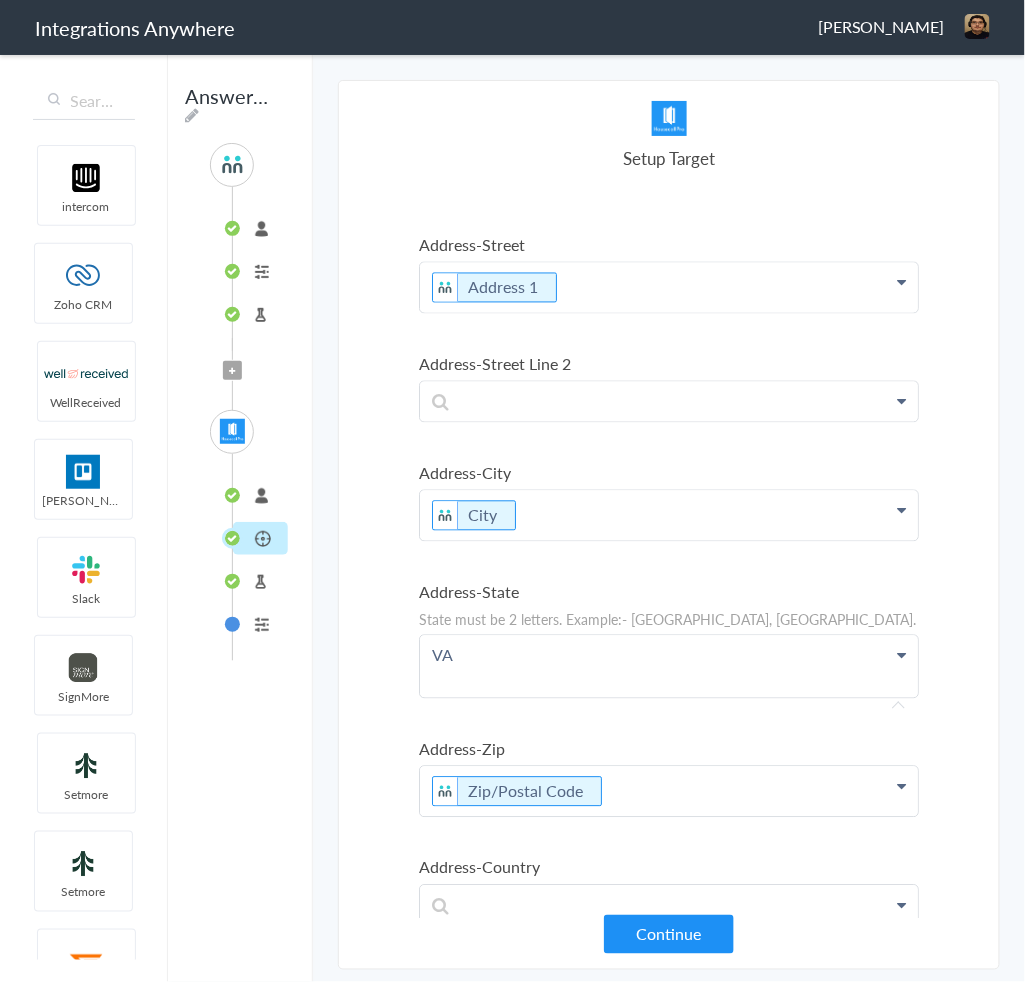 scroll, scrollTop: 870, scrollLeft: 0, axis: vertical 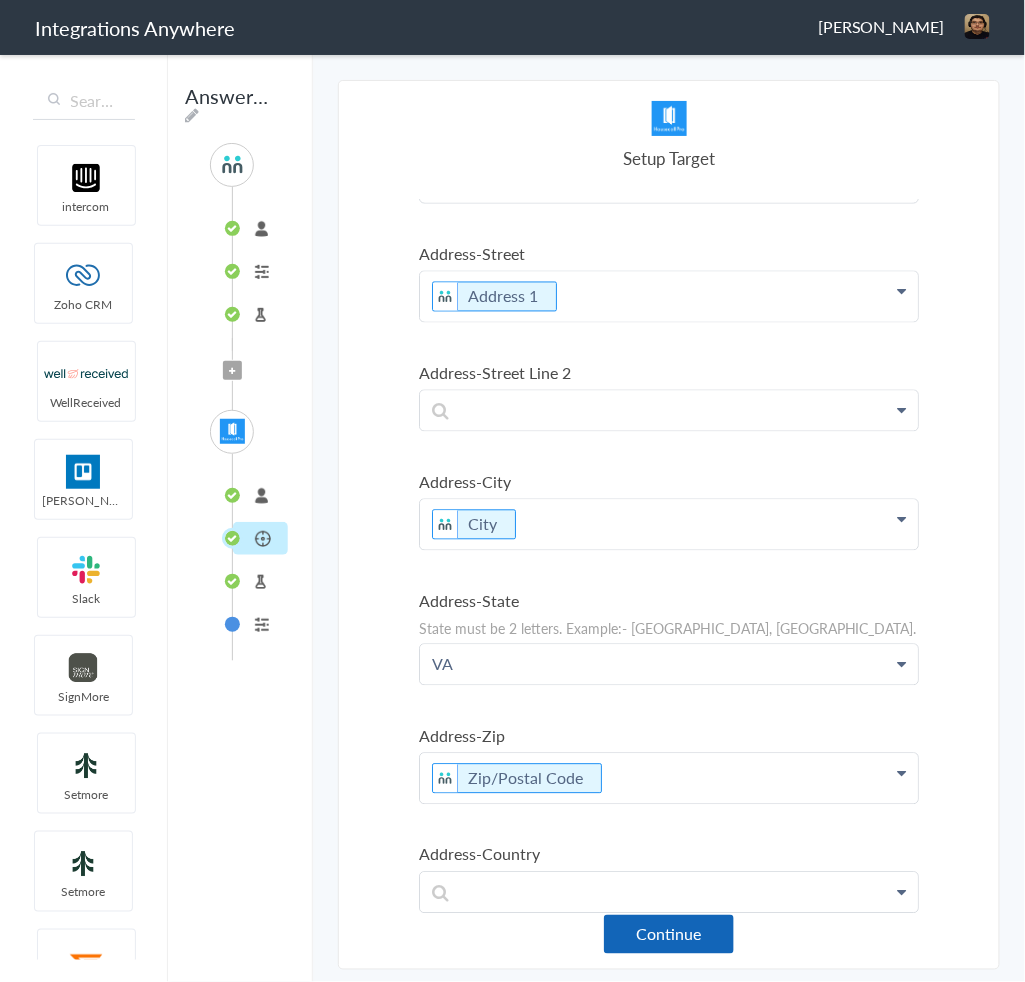 click on "Continue" at bounding box center (669, 934) 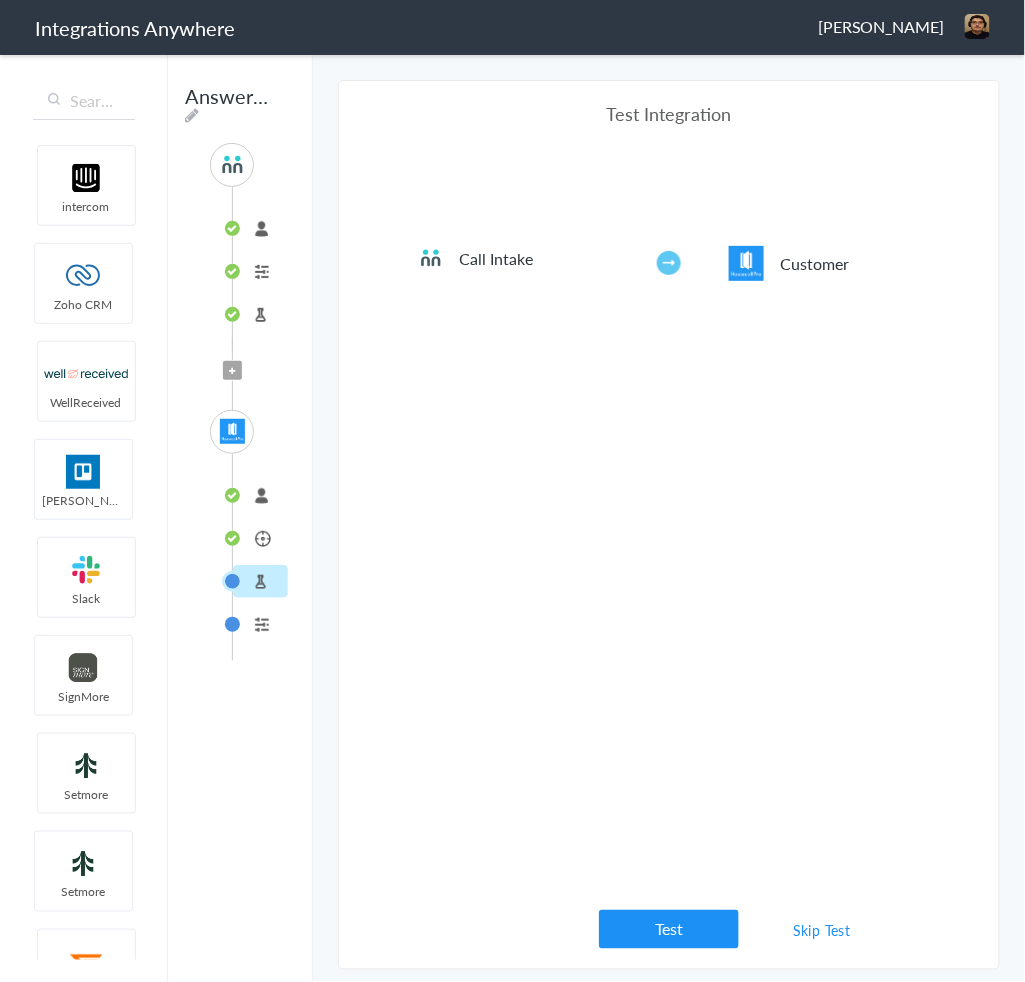 click on "Test" at bounding box center (669, 929) 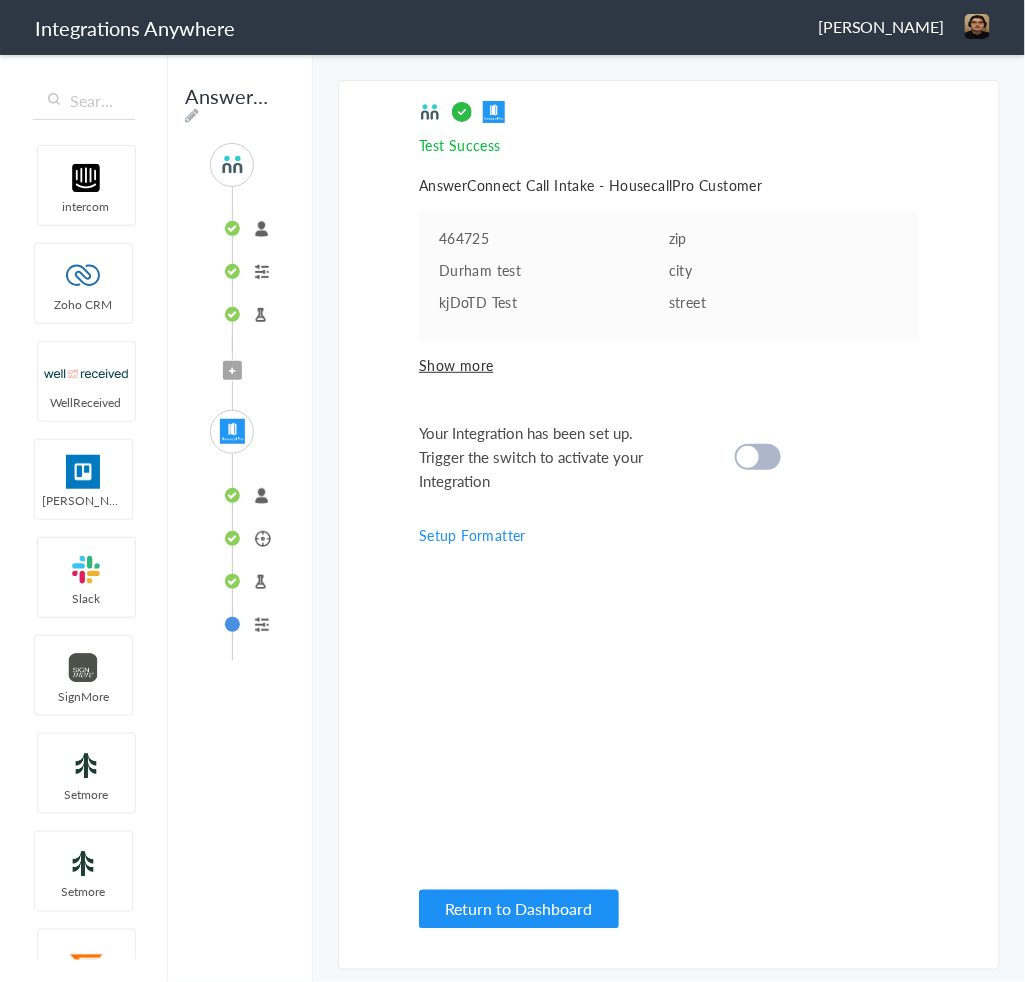 click at bounding box center [758, 457] 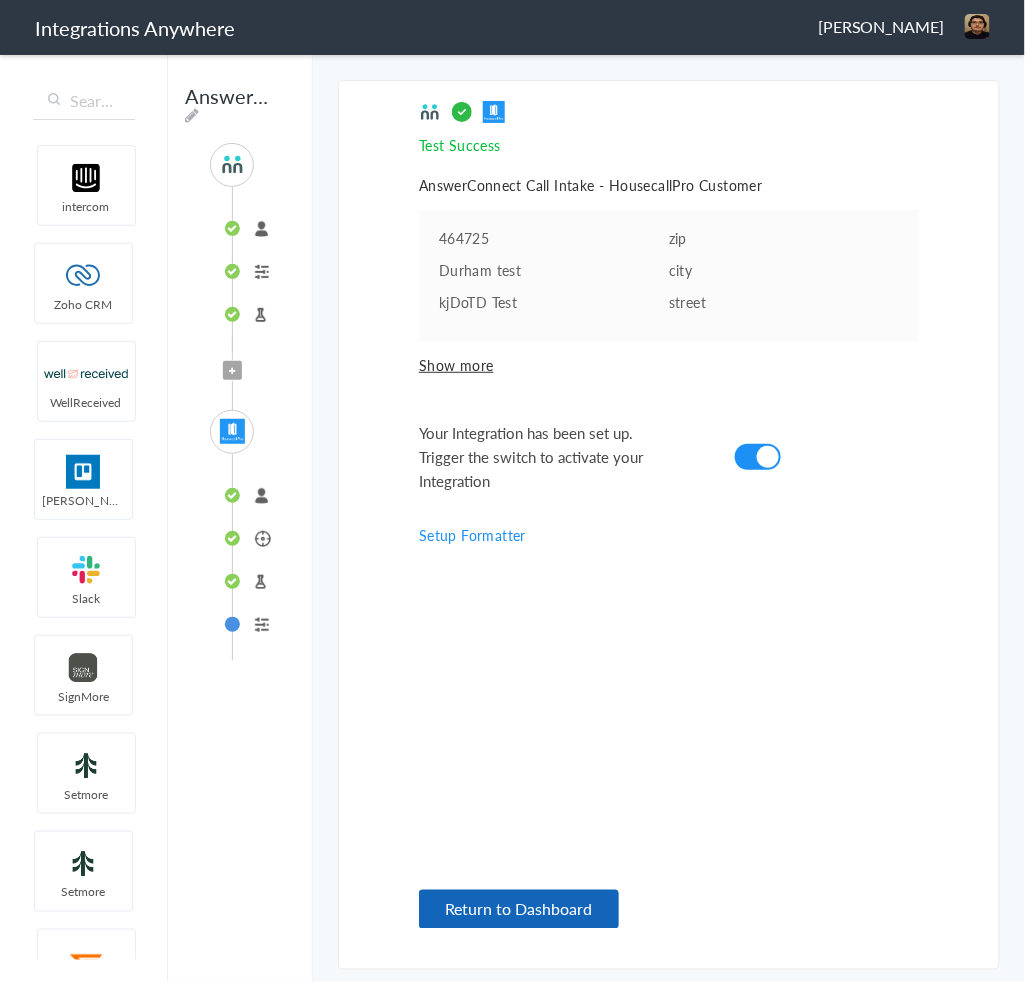 click on "Return to Dashboard" at bounding box center (519, 909) 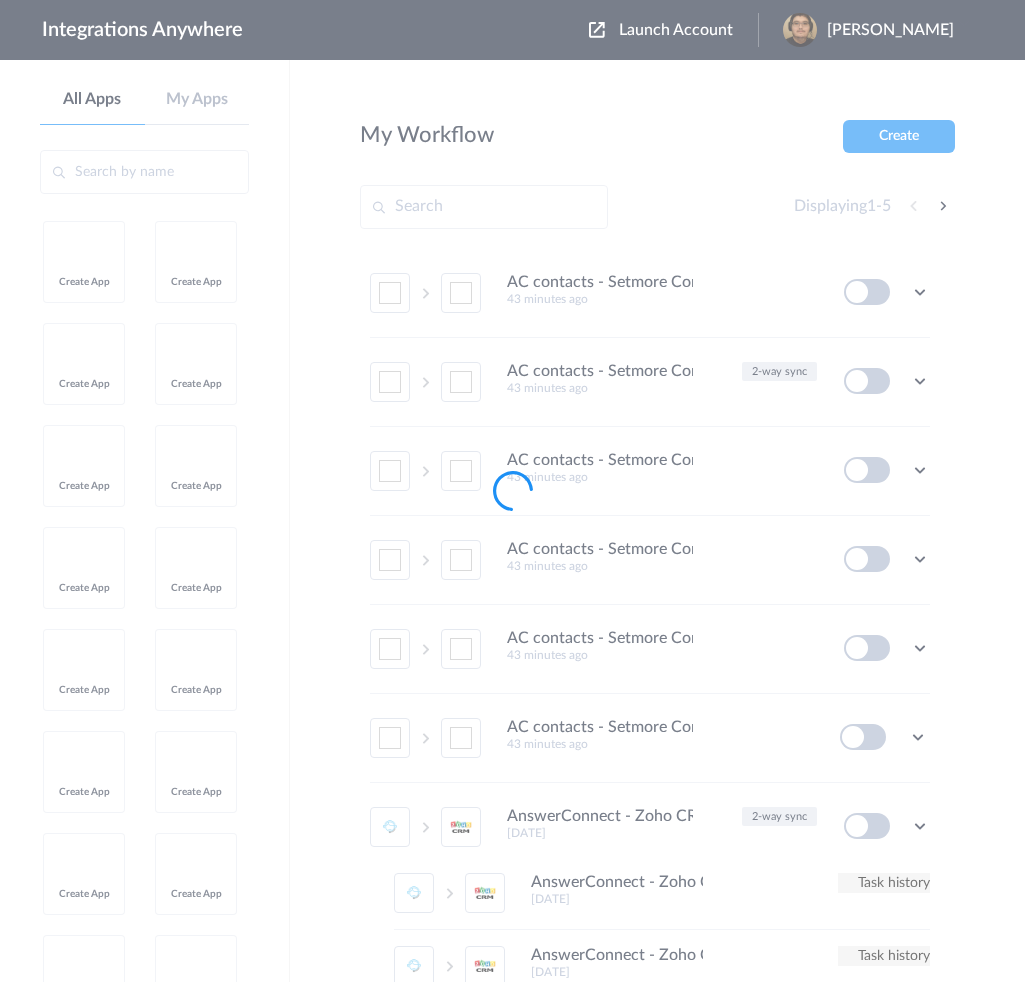 scroll, scrollTop: 0, scrollLeft: 0, axis: both 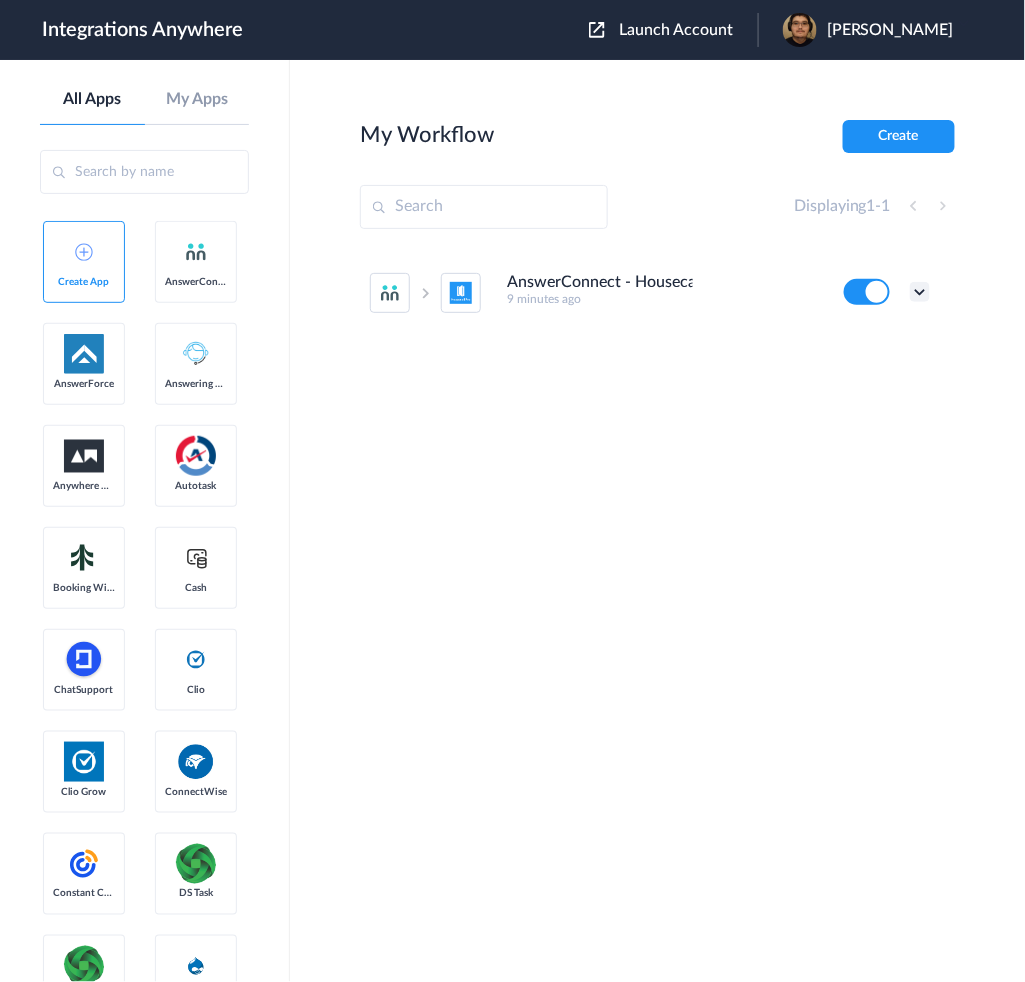 click at bounding box center [920, 292] 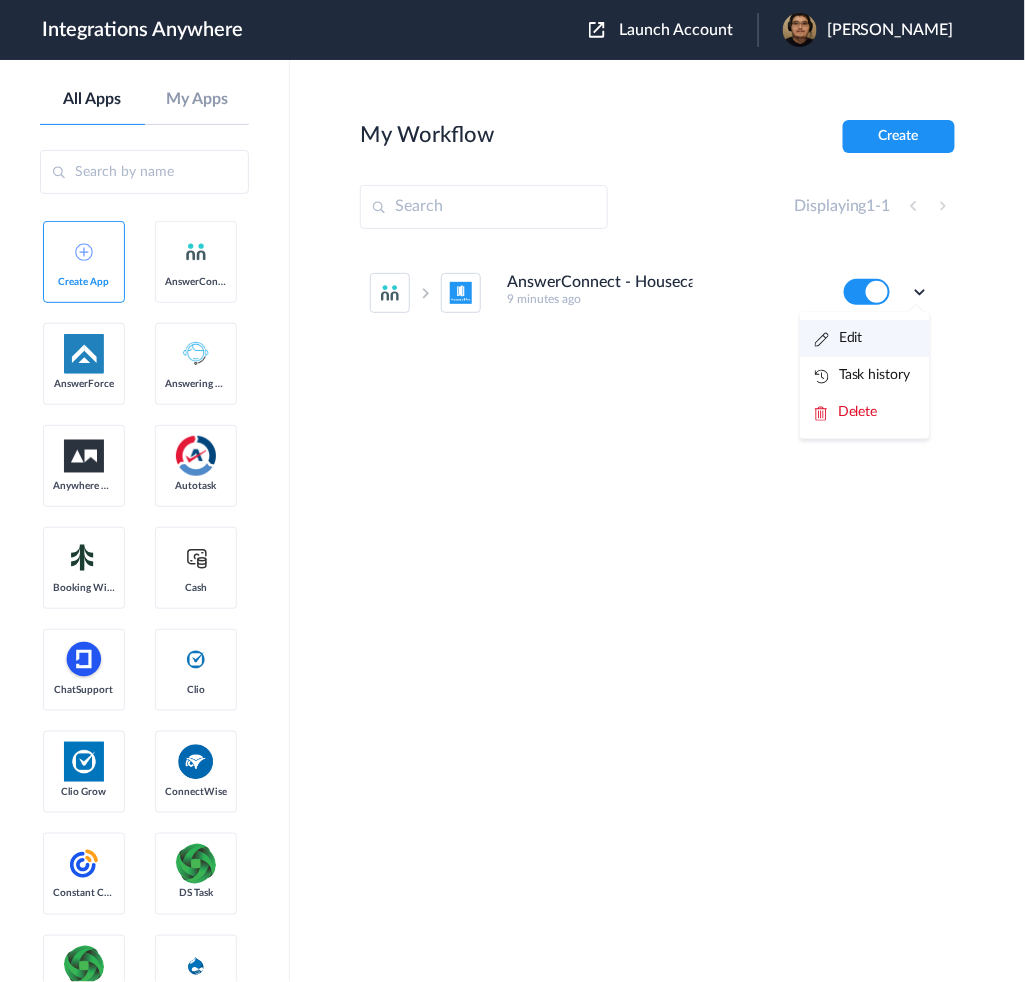 click on "Edit" at bounding box center [839, 338] 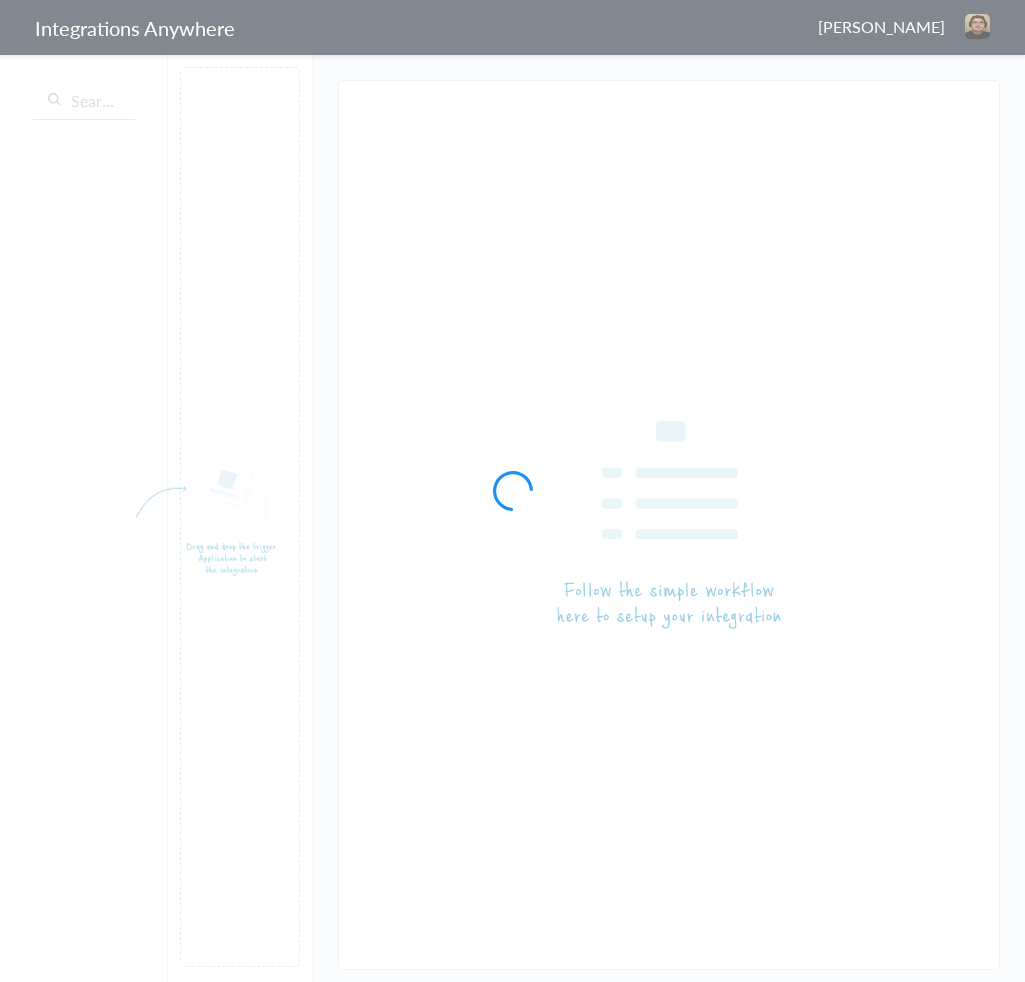 scroll, scrollTop: 0, scrollLeft: 0, axis: both 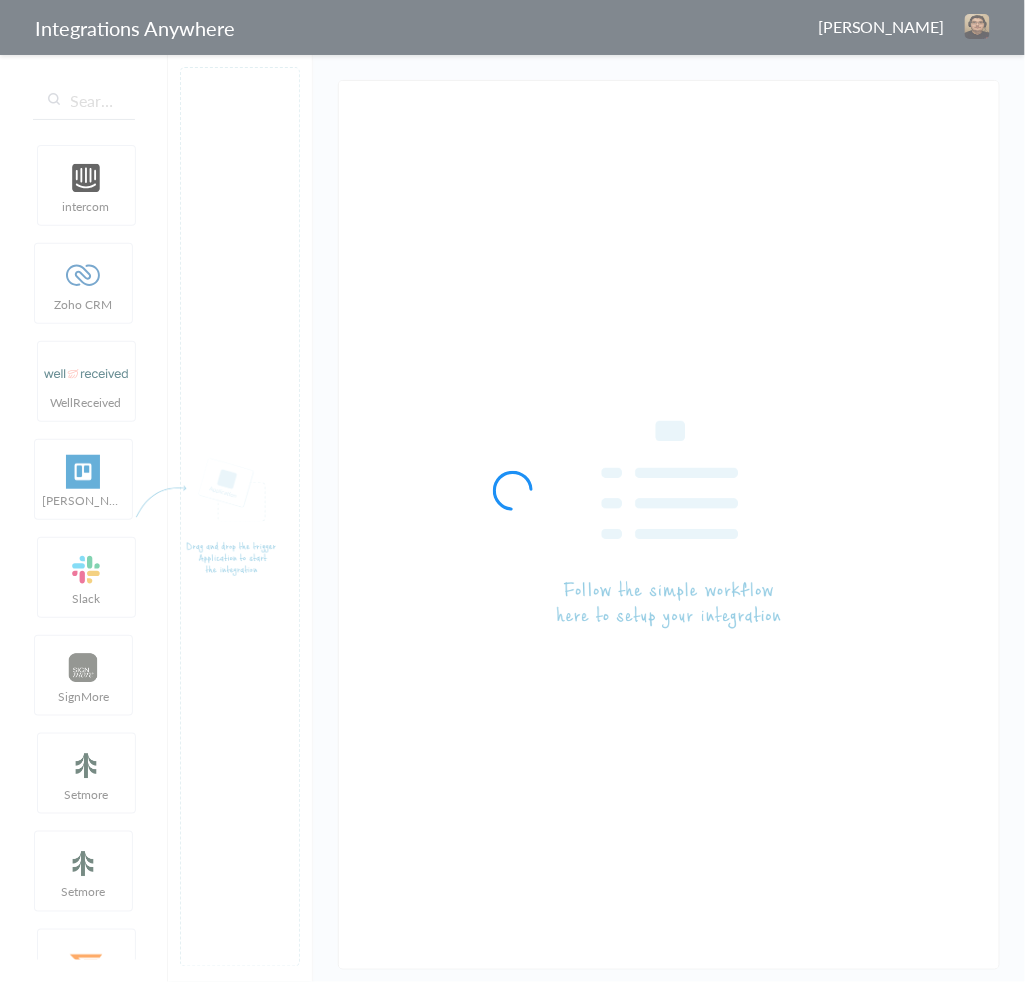 type on "AnswerConnect - HousecallPro" 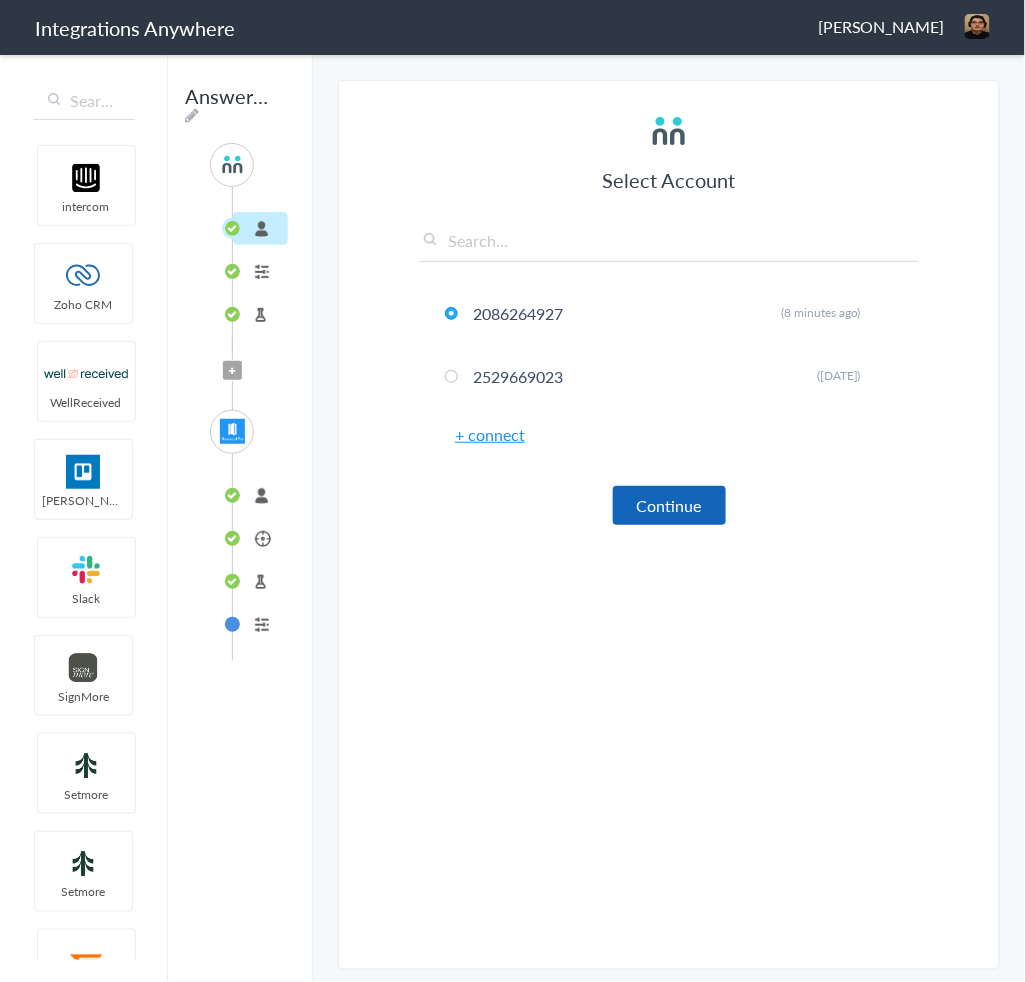 click on "Continue" at bounding box center (669, 505) 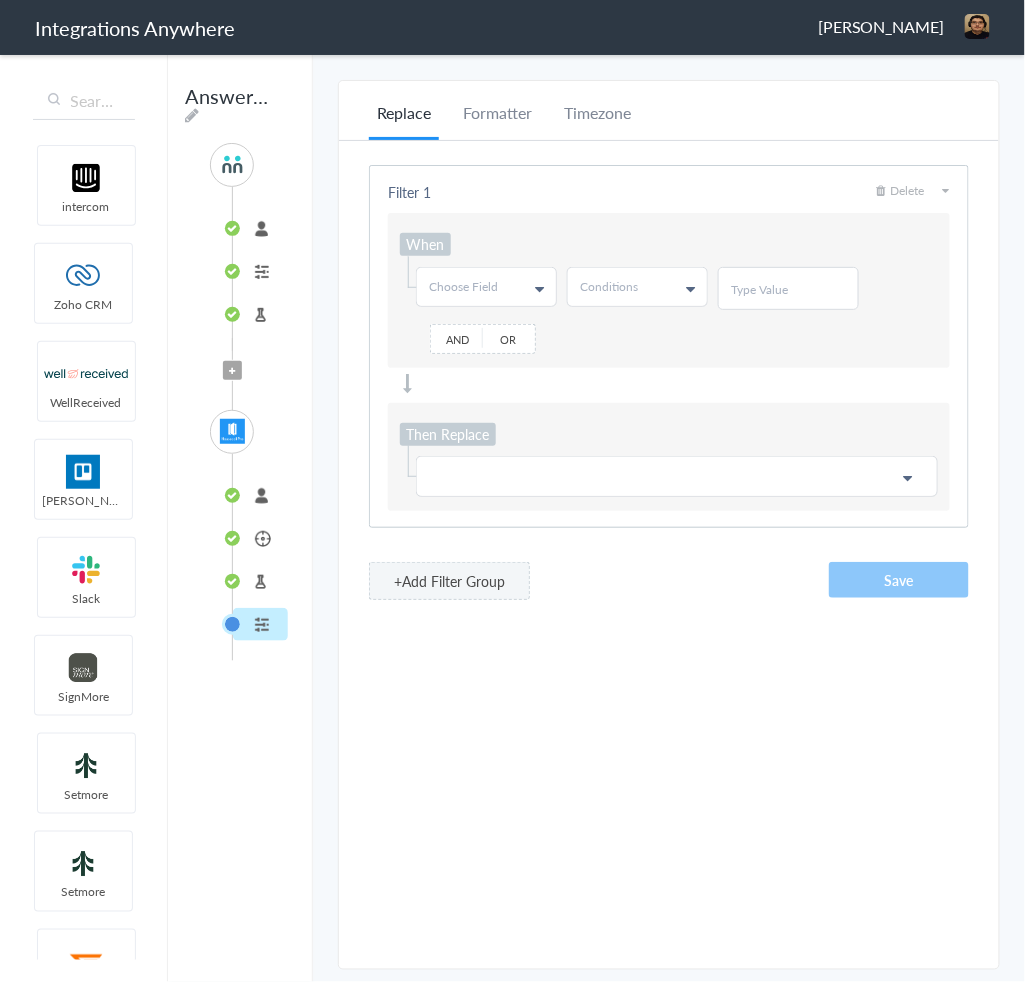 click on "Choose Field" at bounding box center (486, 287) 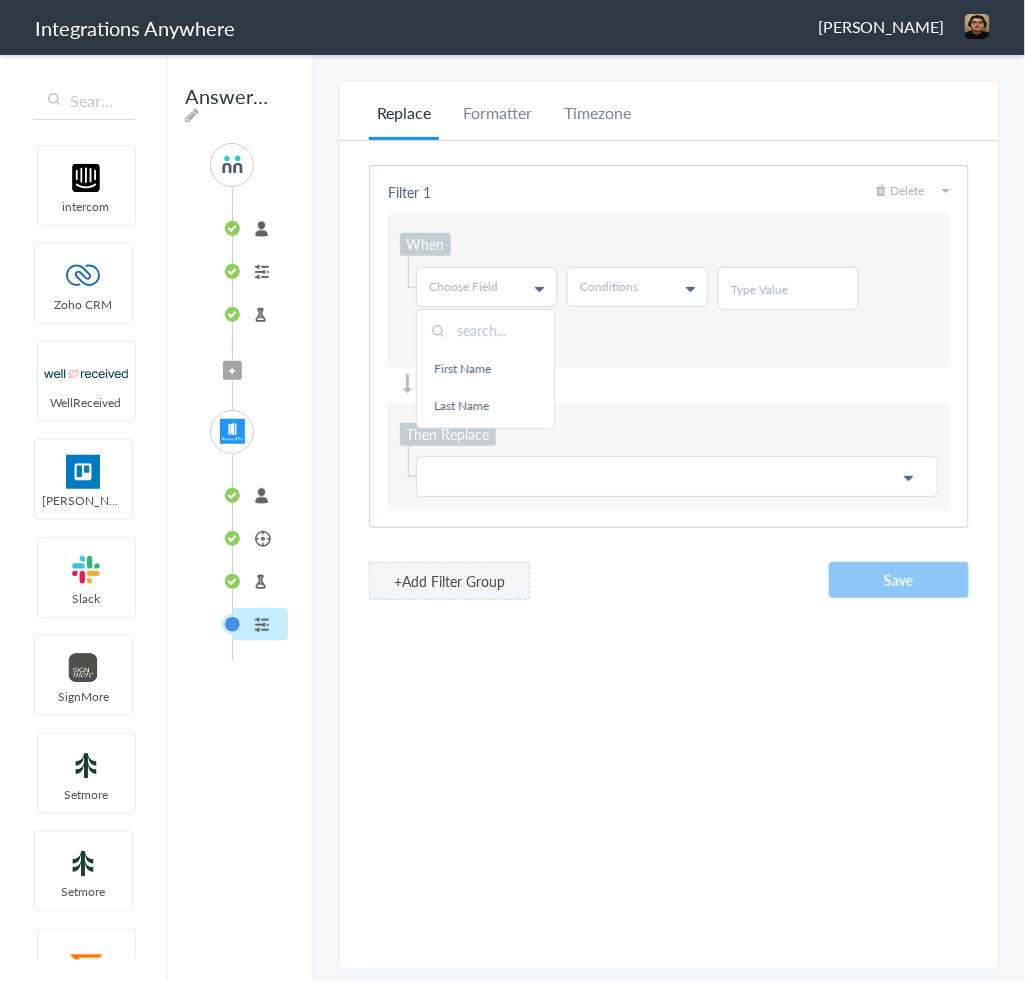 click at bounding box center [677, 476] 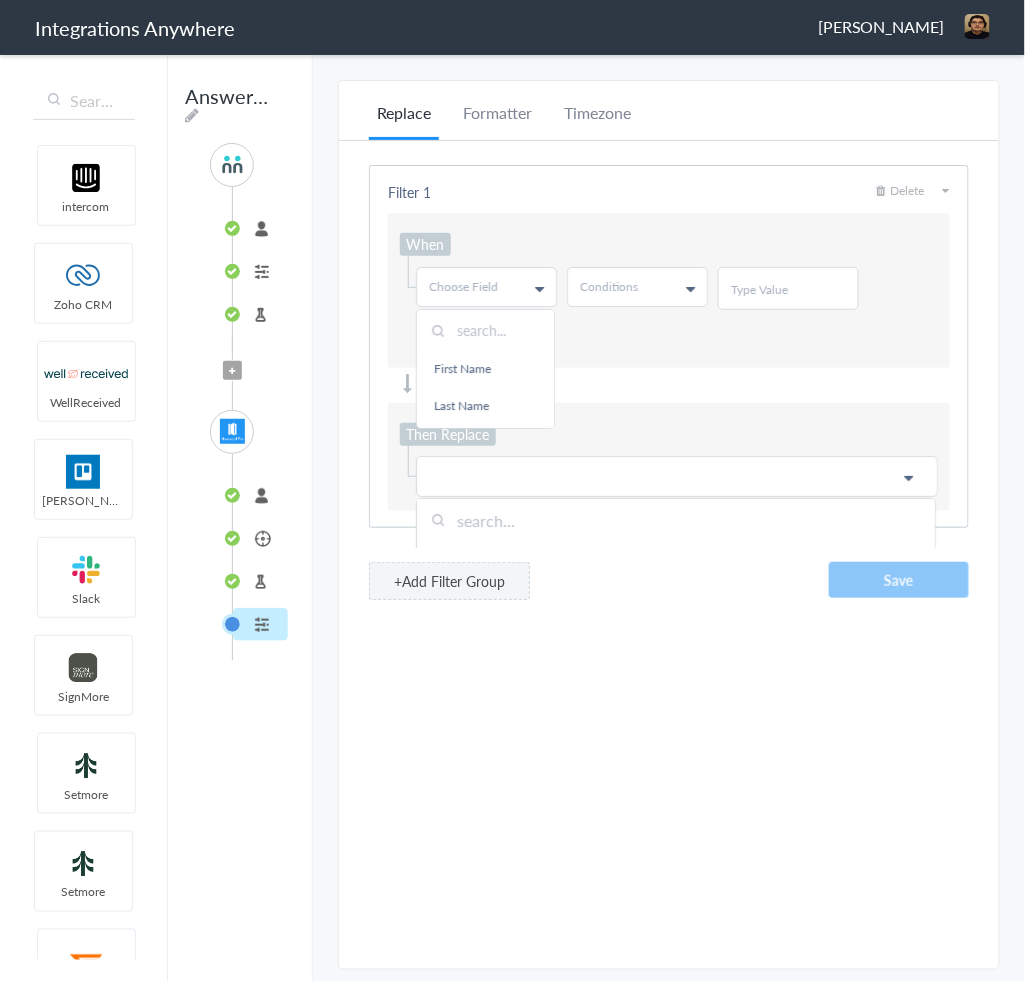 click on "Then Replace Choose Field First Name Last Name Email Phone Best Contact Name Best Contact Phone Number Date stamp Number of Units Areas that need service Time Call Types Zip/Postal Code Call End Time Specific Concerns Connection Id Caller ID Staff ID Call Closing Note Call Start Time Account ID Property Management or Commercial Caller HistoryId Rooms and Approximate Size City accountNumber Date Regular Maintenance or One-time cleaning Scheduling Needs Message Page URL Referral State Address 1 Message(If Any)" at bounding box center [669, 457] 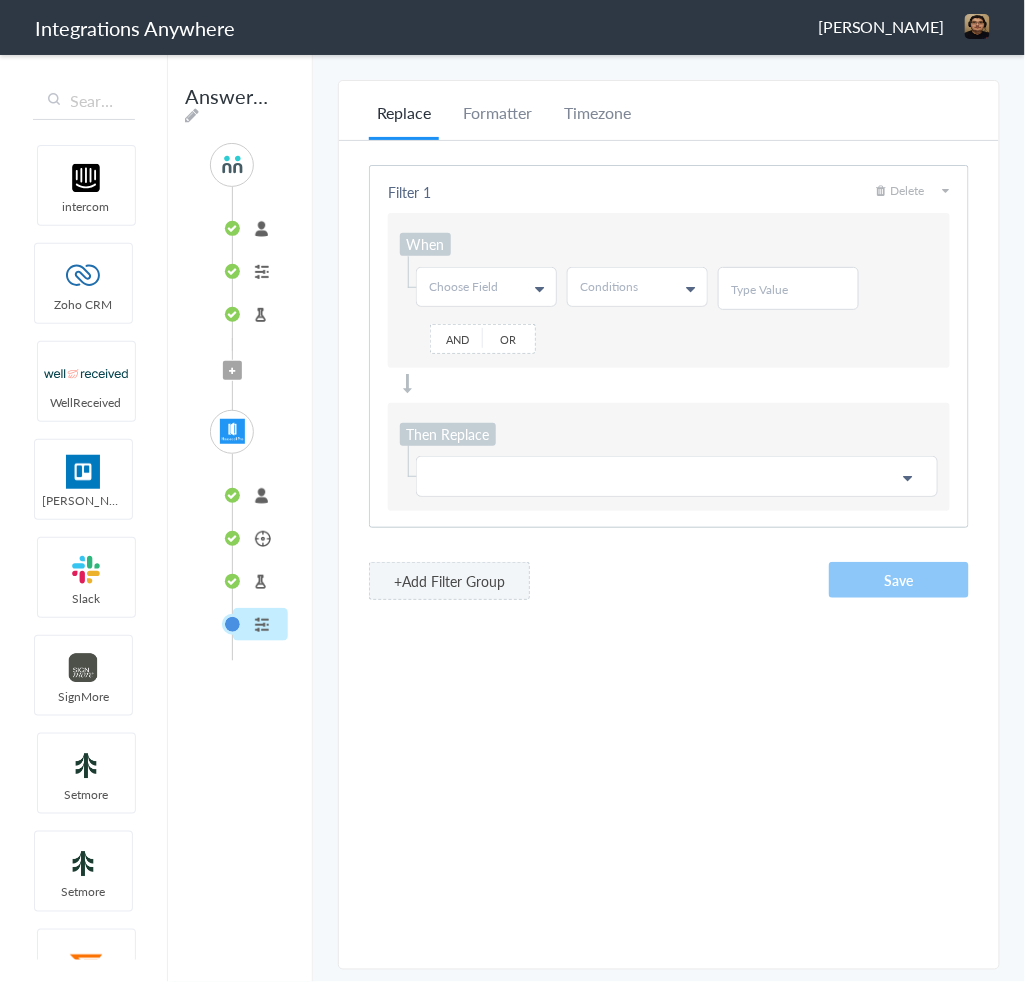 click on "Choose Field" at bounding box center [463, 287] 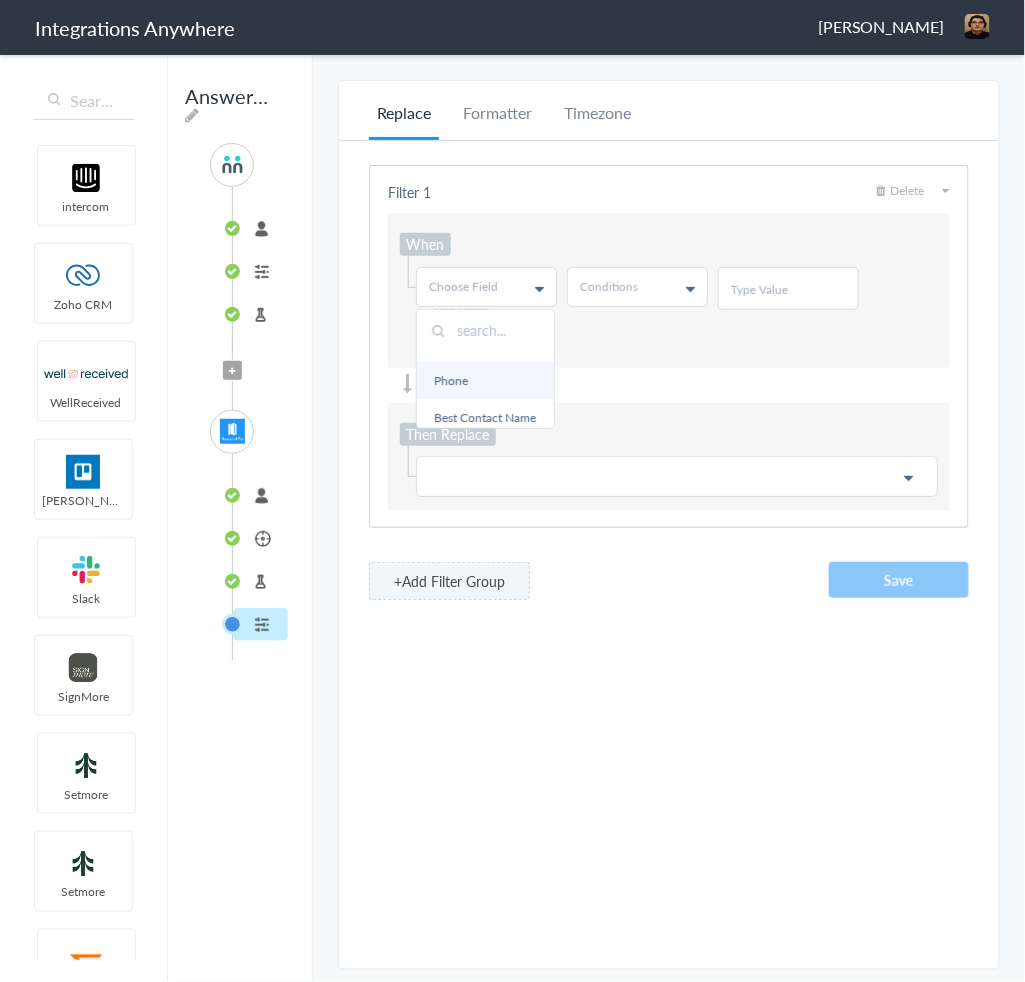 scroll, scrollTop: 80, scrollLeft: 0, axis: vertical 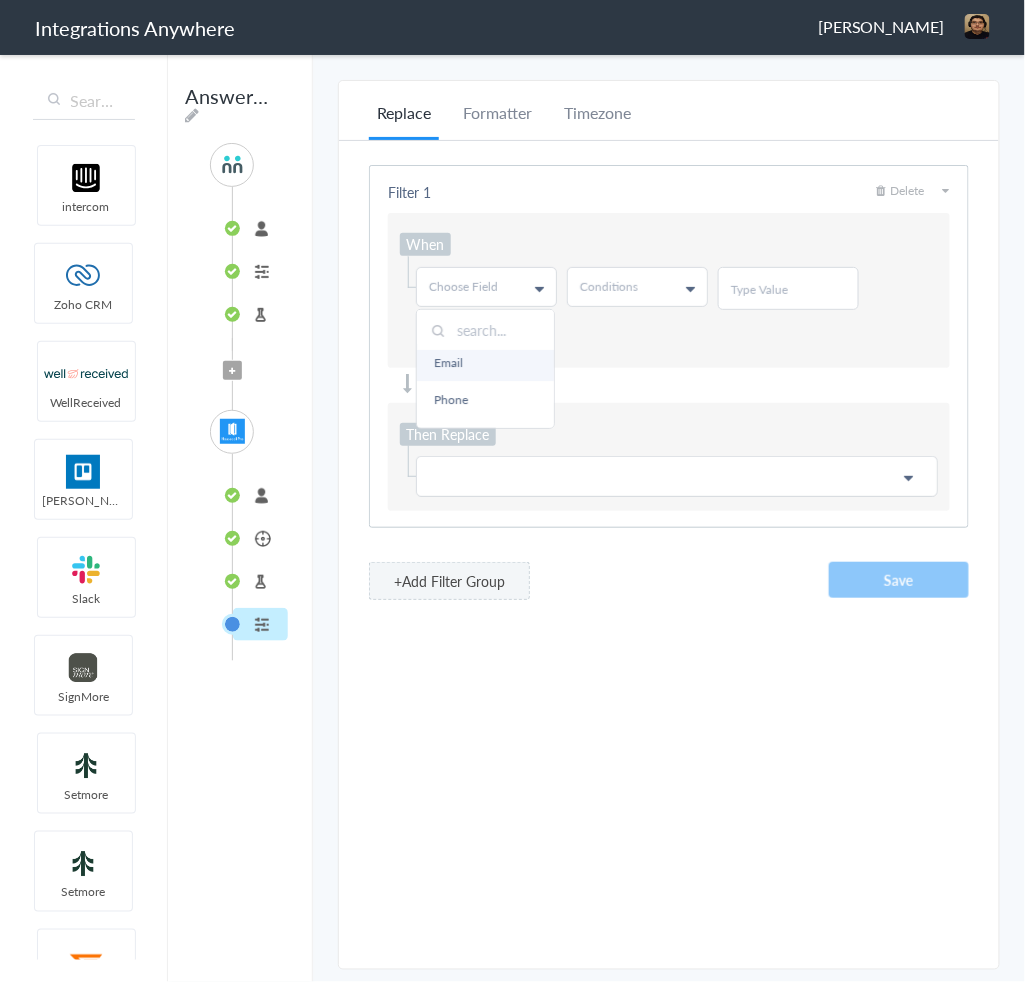 click on "Email" at bounding box center (485, 362) 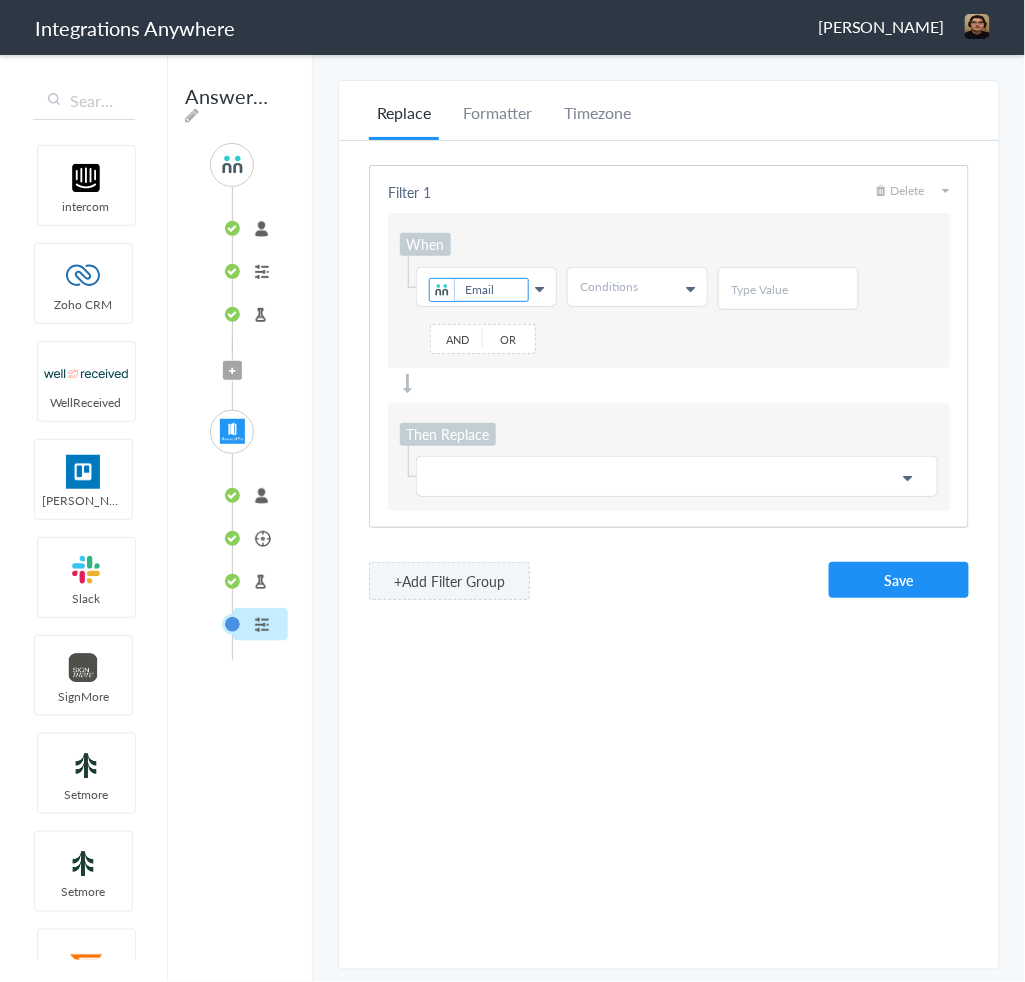 drag, startPoint x: 584, startPoint y: 290, endPoint x: 596, endPoint y: 292, distance: 12.165525 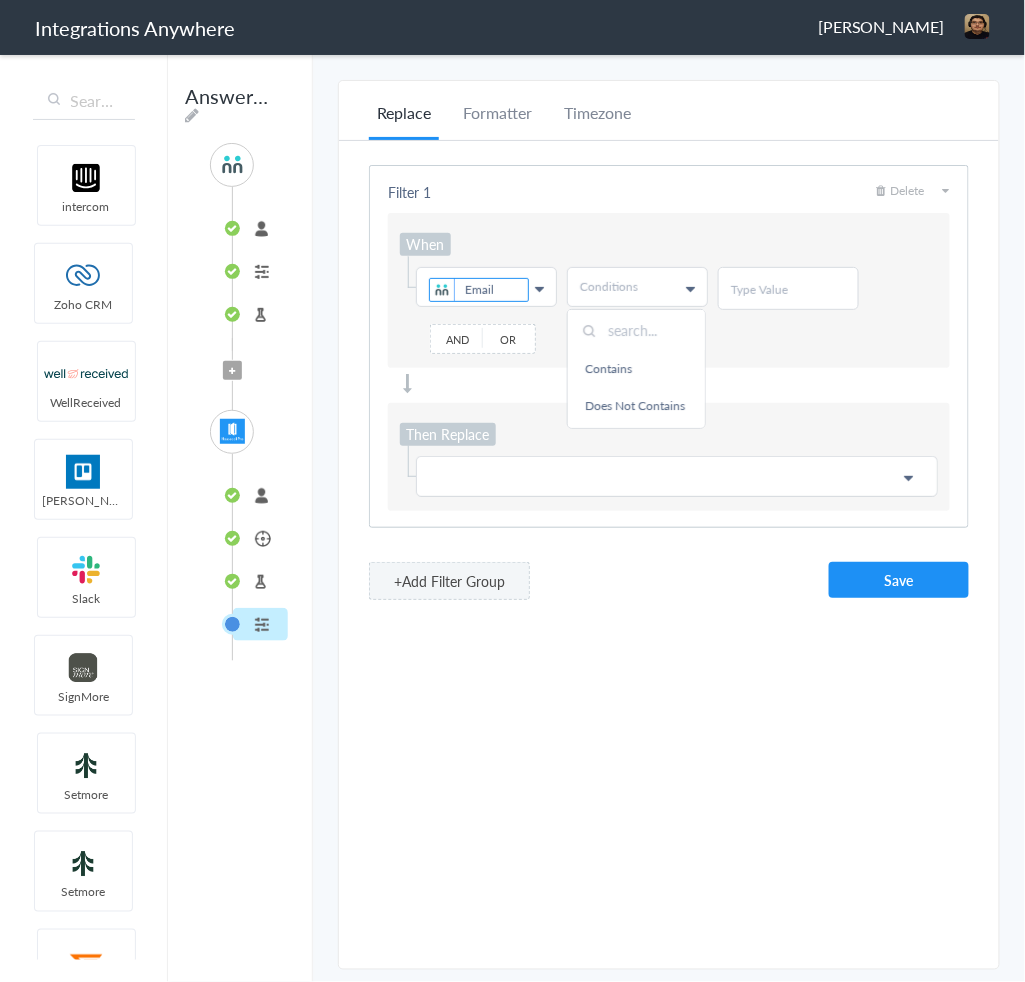 click on "Does Not Contains" at bounding box center (636, 405) 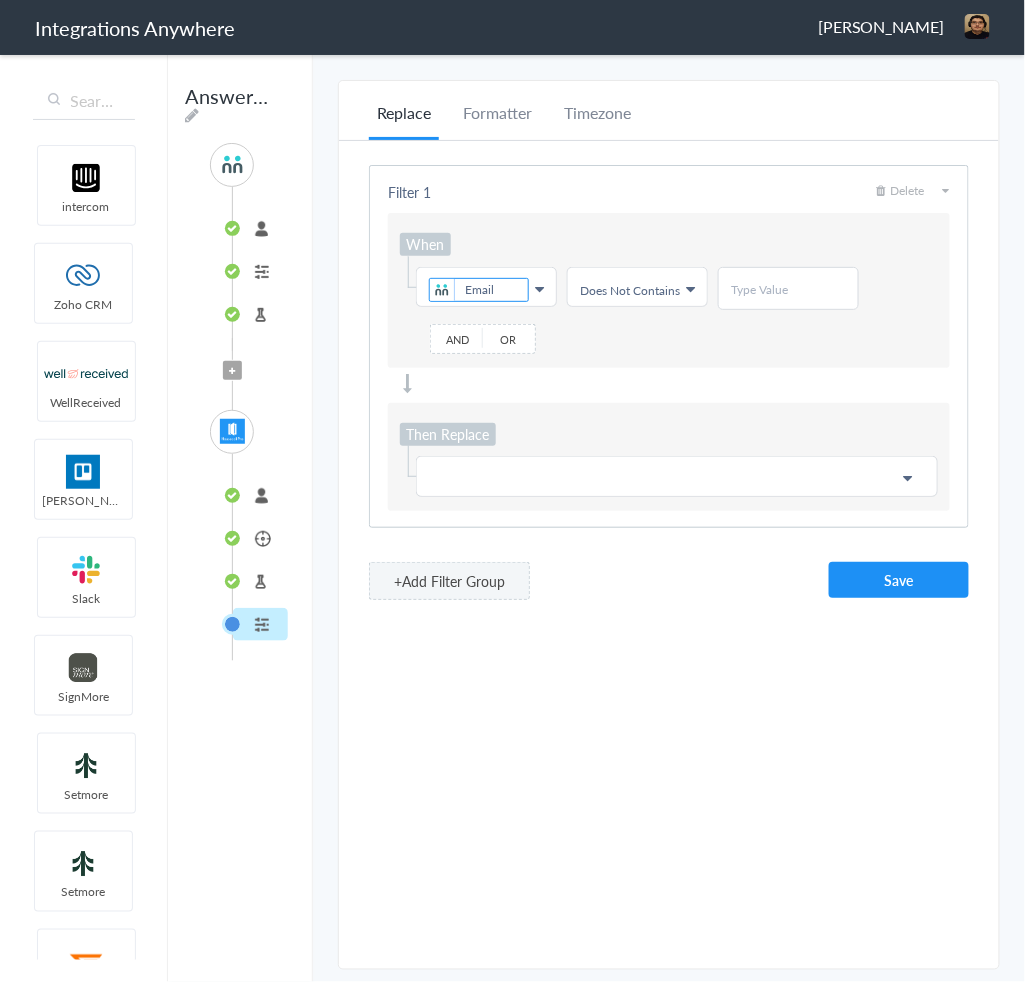 click at bounding box center [788, 288] 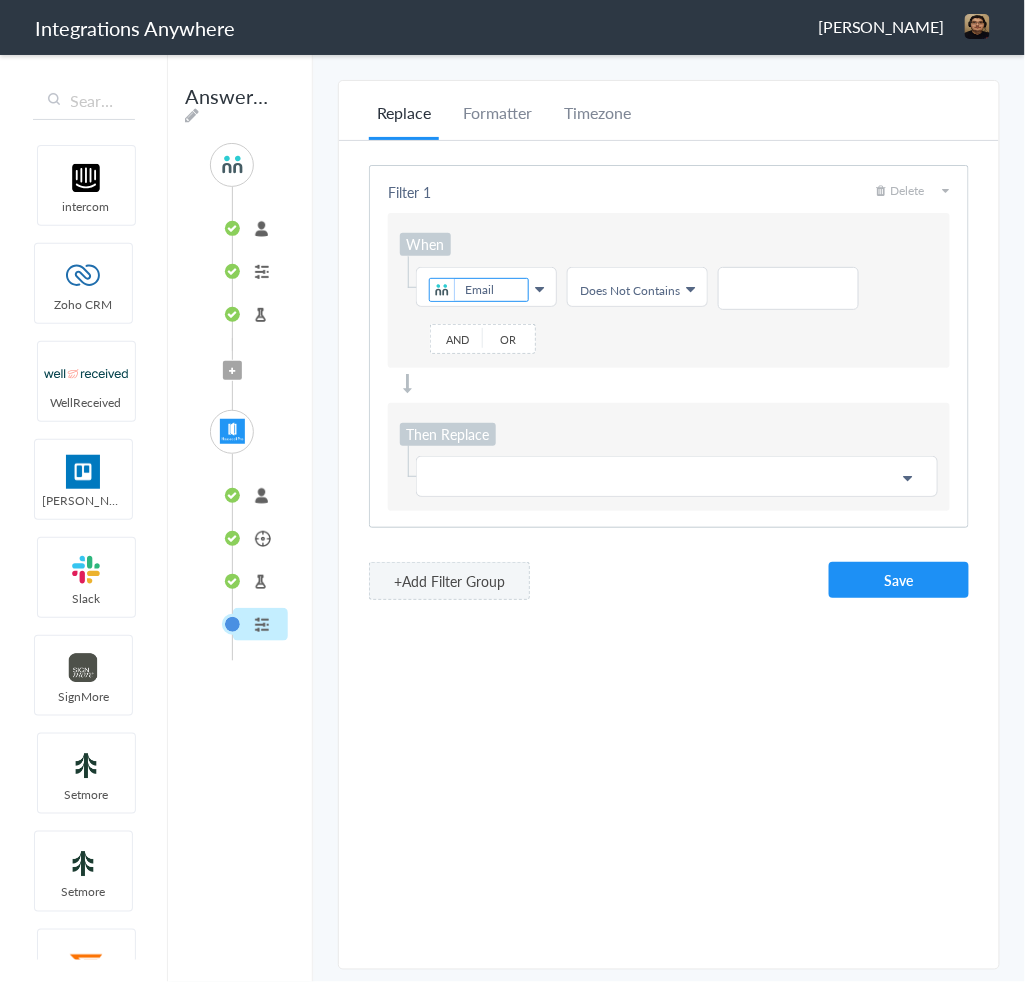 click at bounding box center (788, 289) 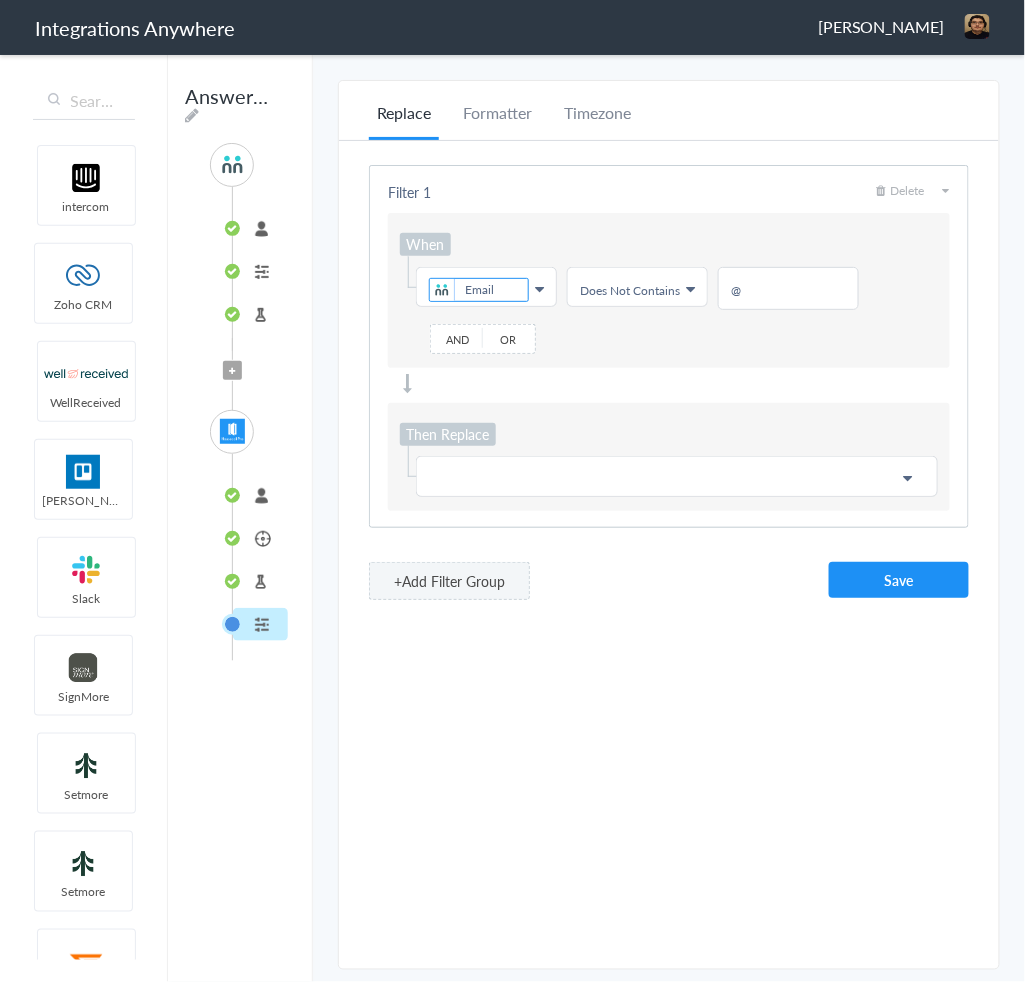 type on "@" 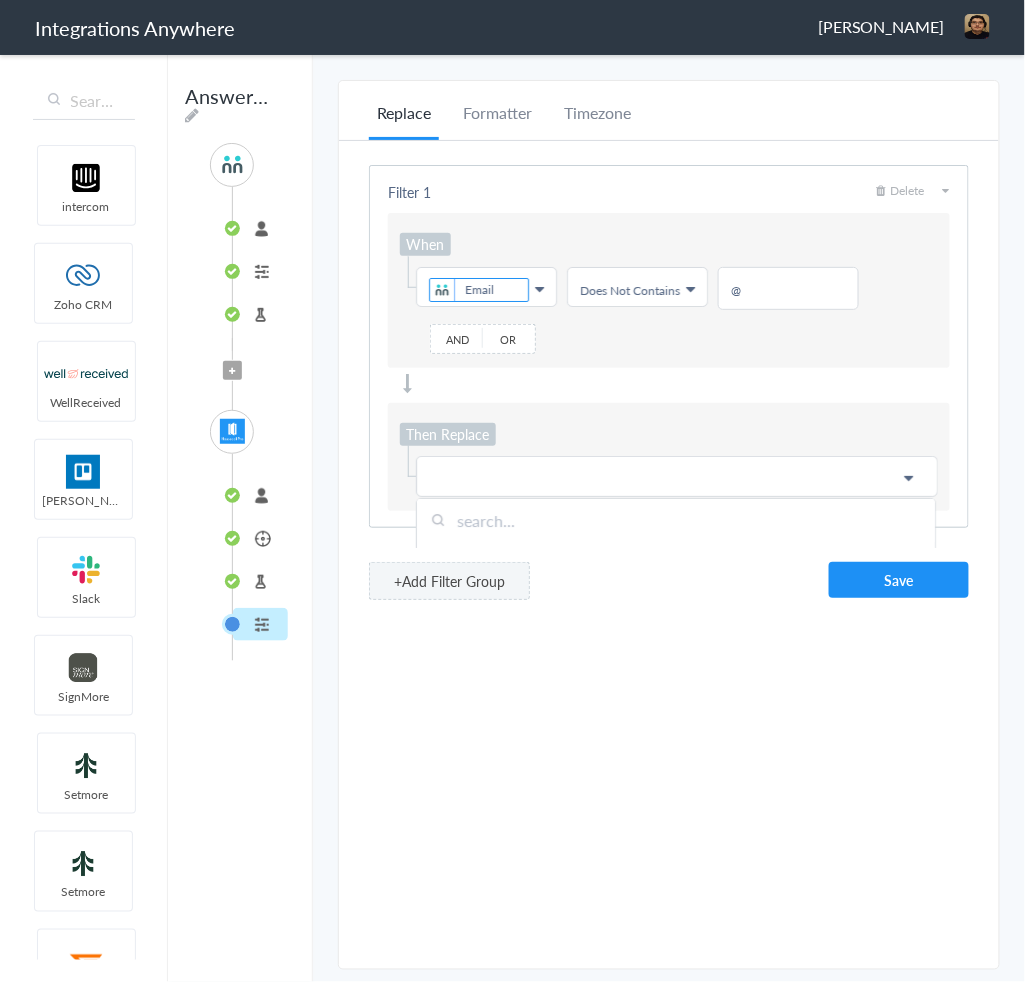 scroll, scrollTop: 70, scrollLeft: 0, axis: vertical 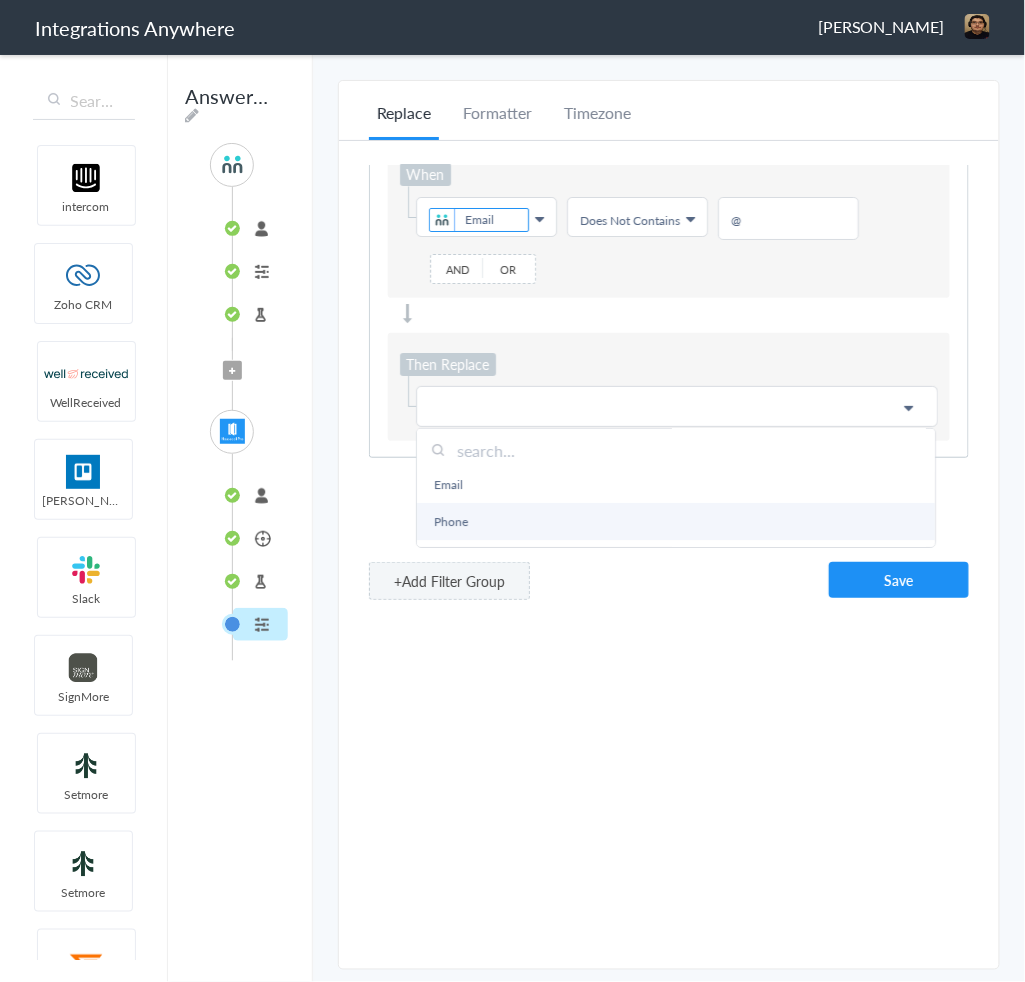 click on "Phone" at bounding box center [676, 521] 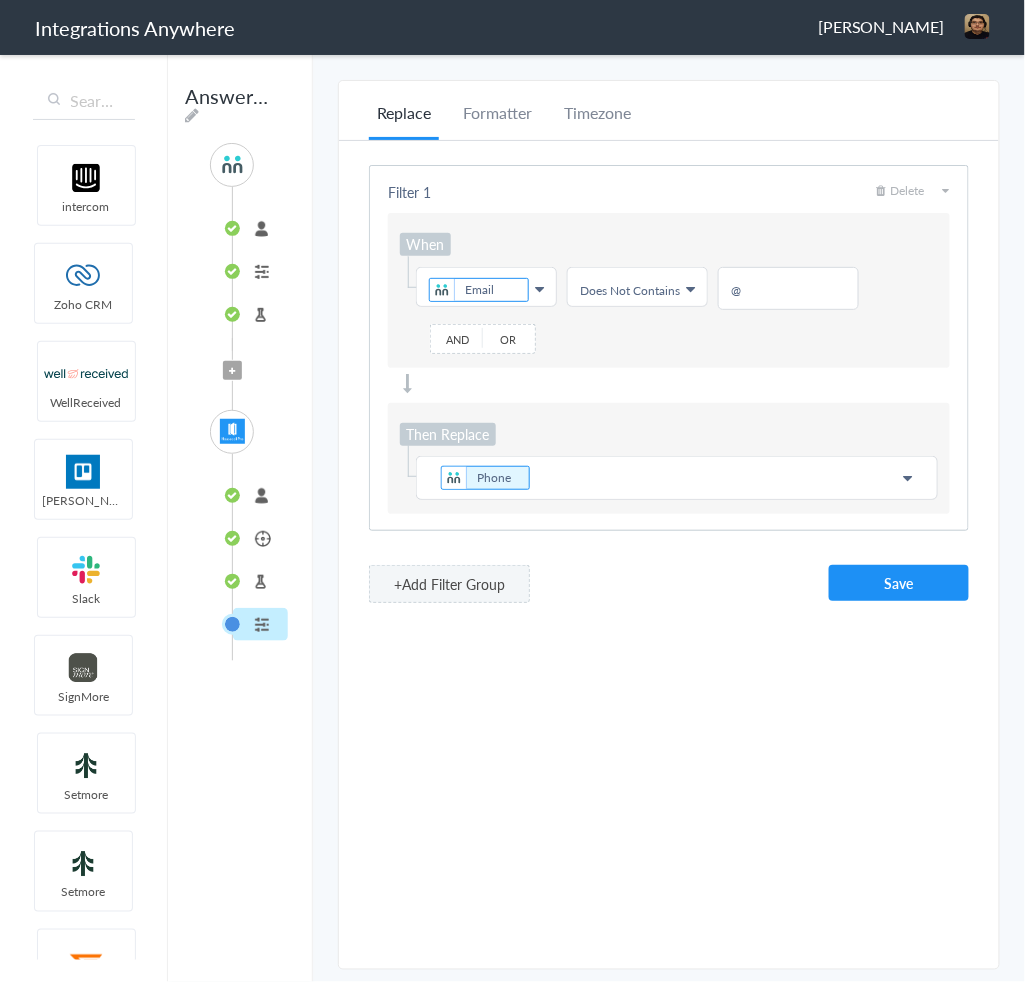 scroll, scrollTop: 0, scrollLeft: 0, axis: both 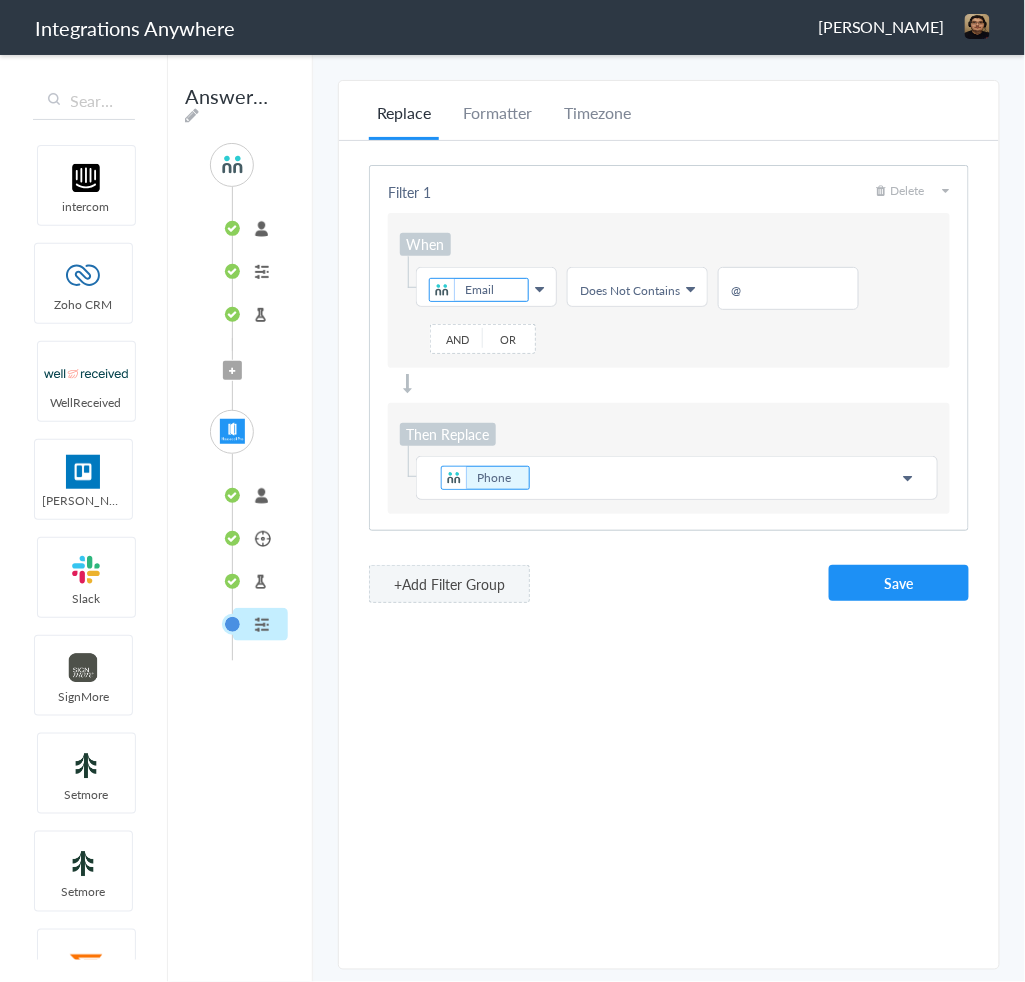 click on "Phone" at bounding box center (677, 478) 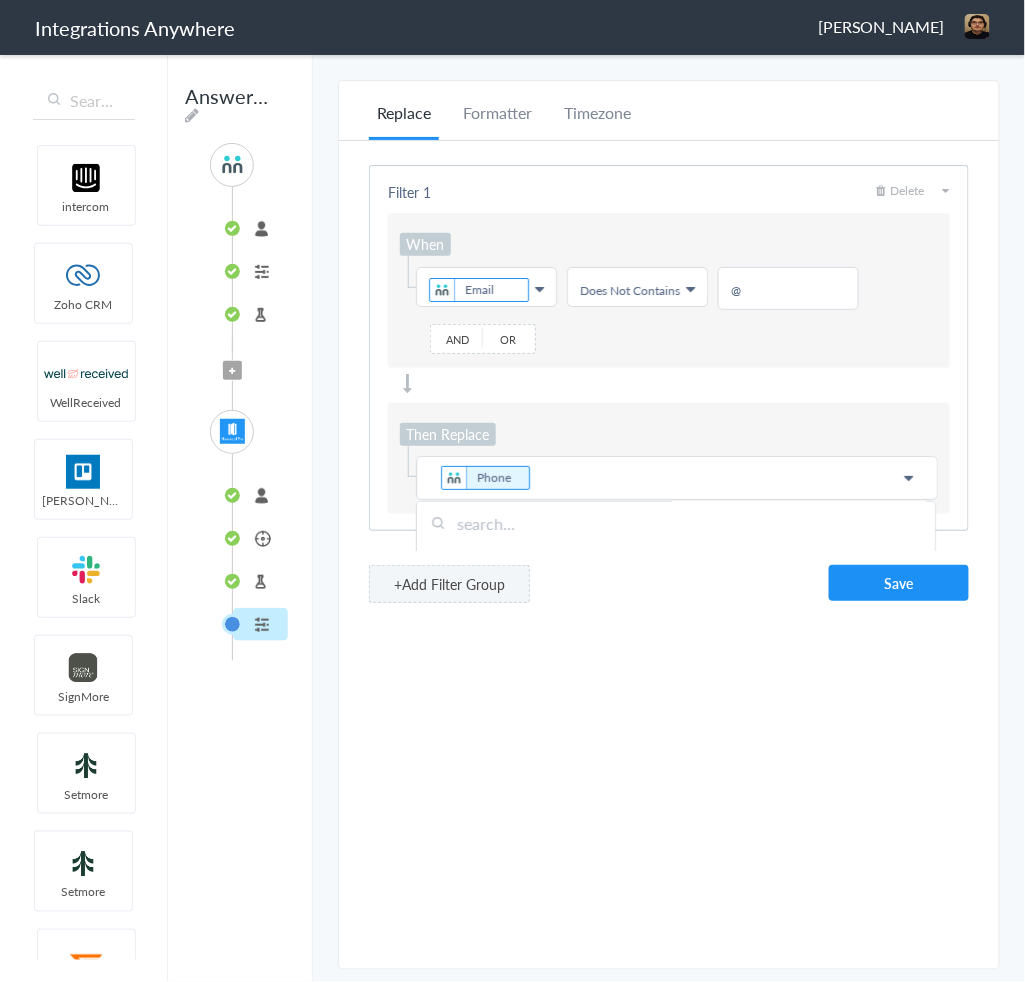 type 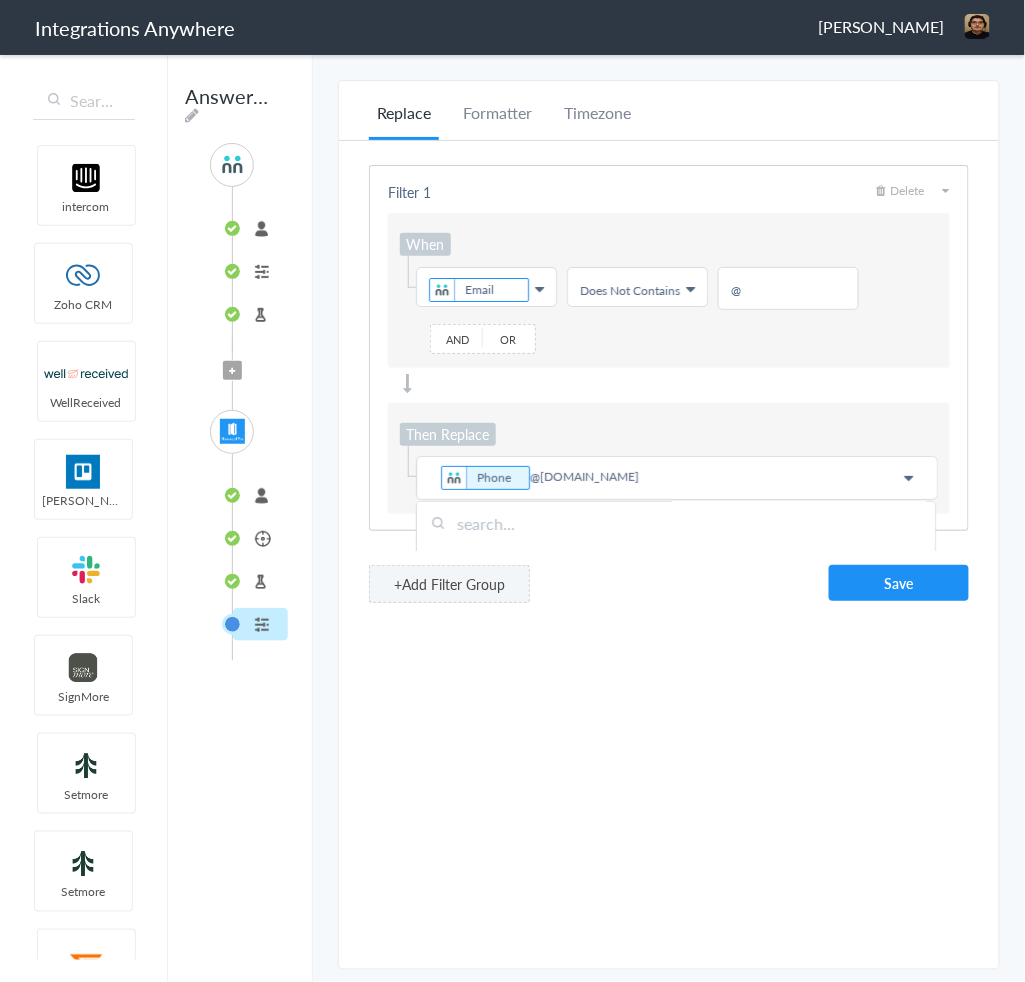 click on "Then Replace Choose Field Phone  @declined.com First Name Last Name Email Phone Best Contact Name Best Contact Phone Number Date stamp Number of Units Areas that need service Time Call Types Zip/Postal Code Call End Time Specific Concerns Connection Id Caller ID Staff ID Call Closing Note Call Start Time Account ID Property Management or Commercial Caller HistoryId Rooms and Approximate Size City accountNumber Date Regular Maintenance or One-time cleaning Scheduling Needs Message Page URL Referral State Address 1 Message(If Any)" at bounding box center (669, 458) 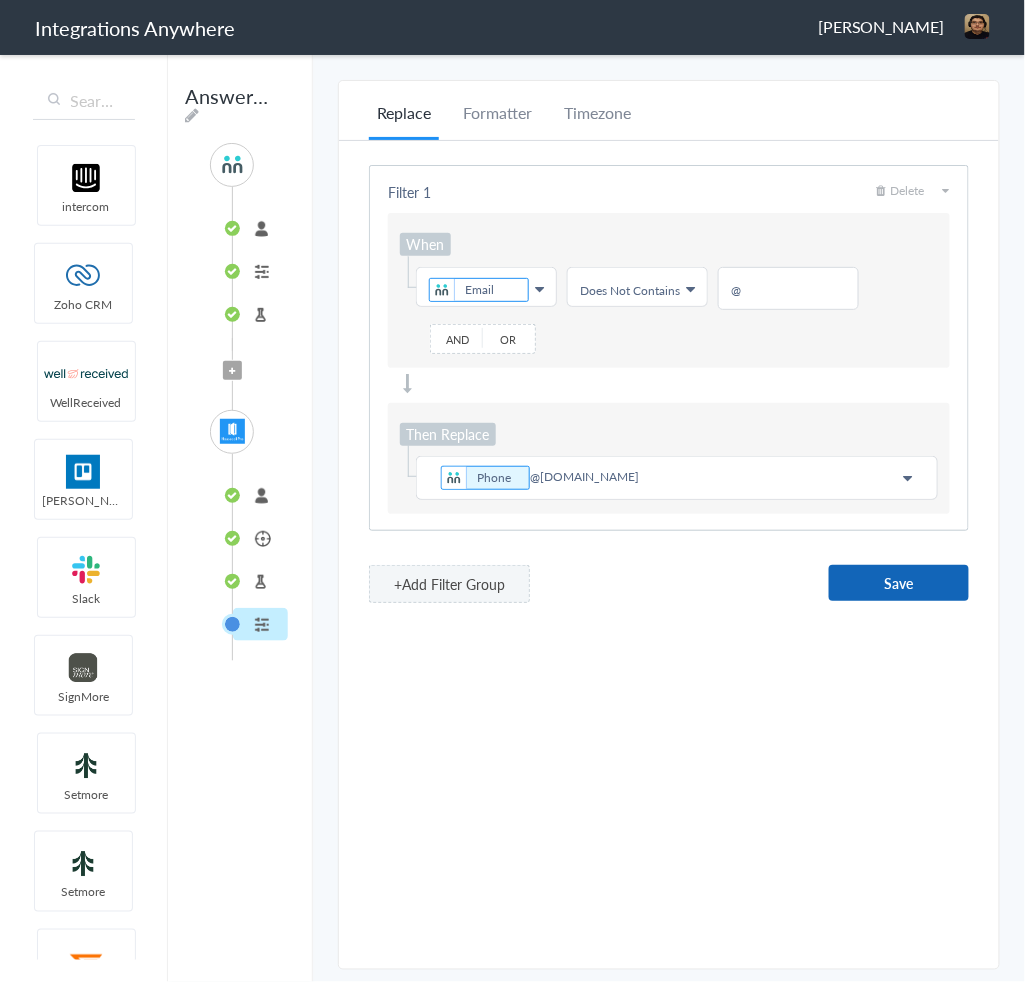 click on "Save" at bounding box center [899, 583] 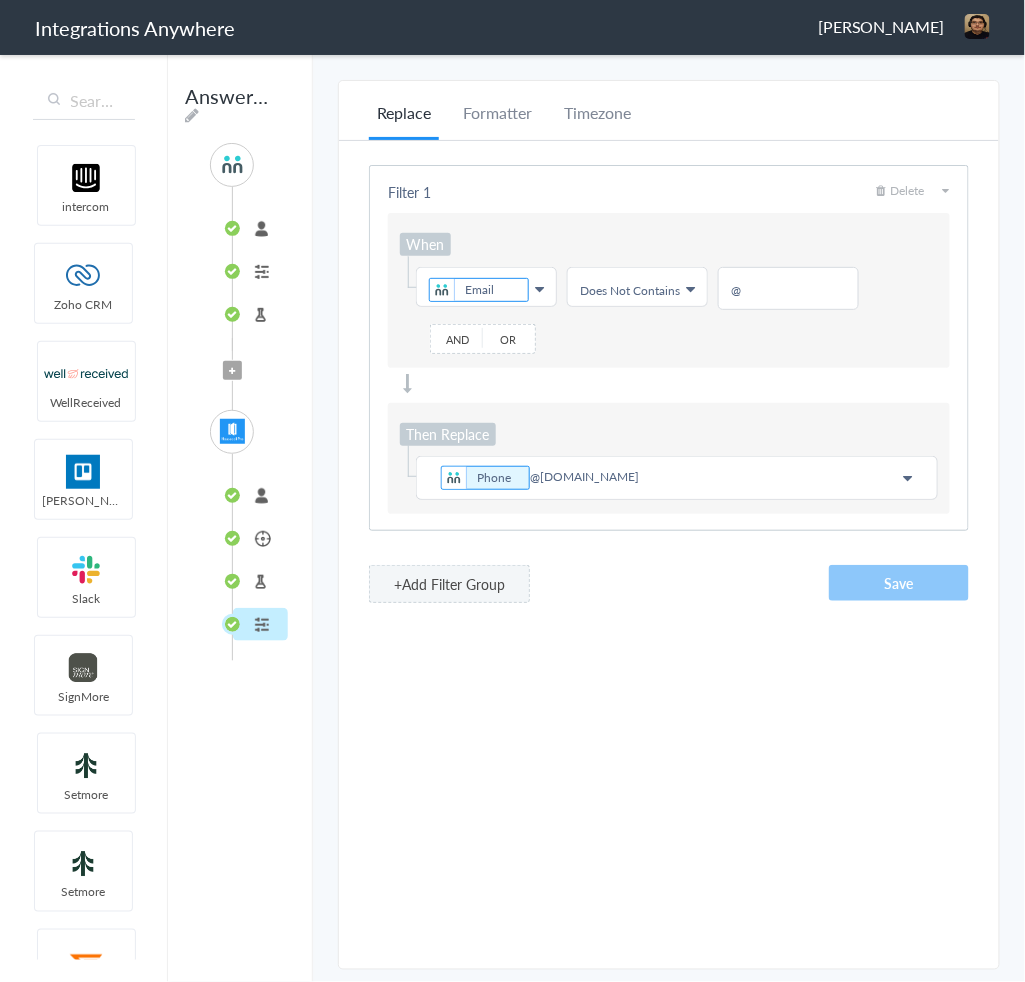 click on "+Add Filter Group Save" at bounding box center [669, 584] 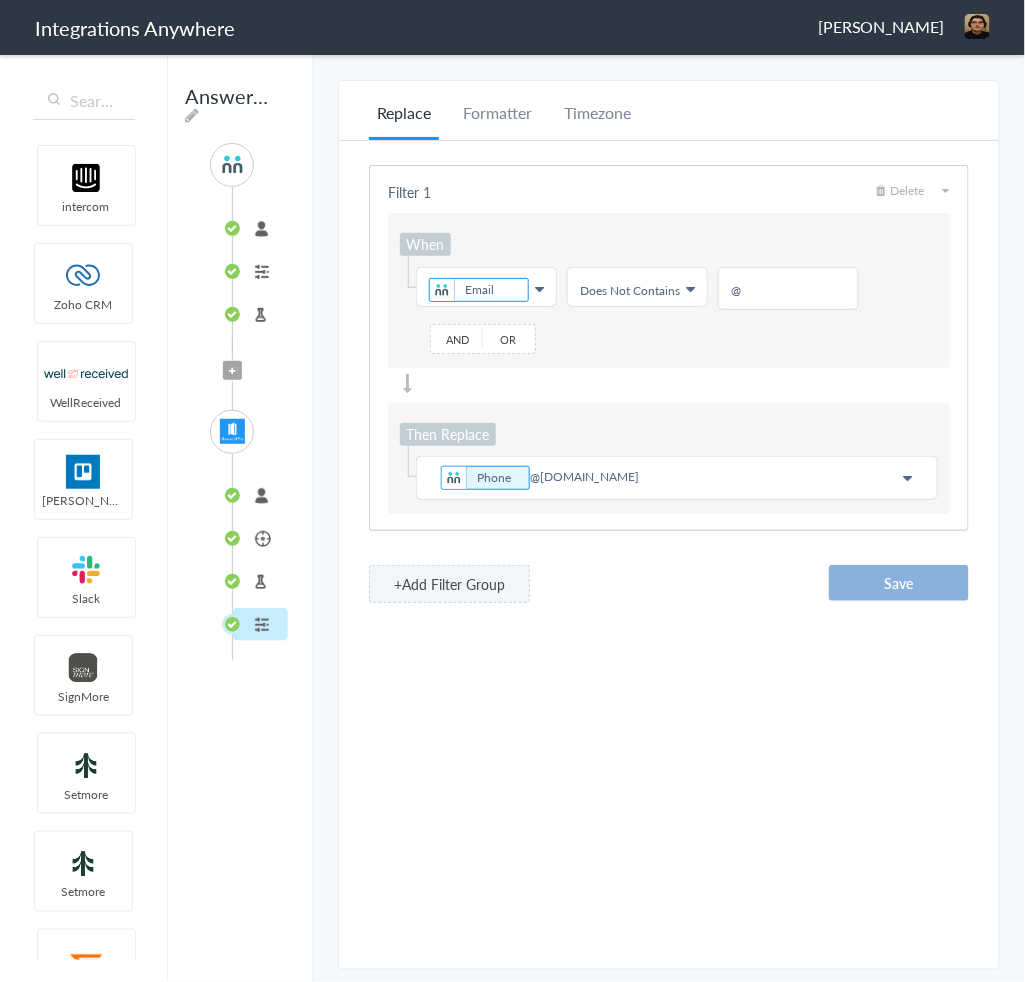 click on "Save" at bounding box center [899, 583] 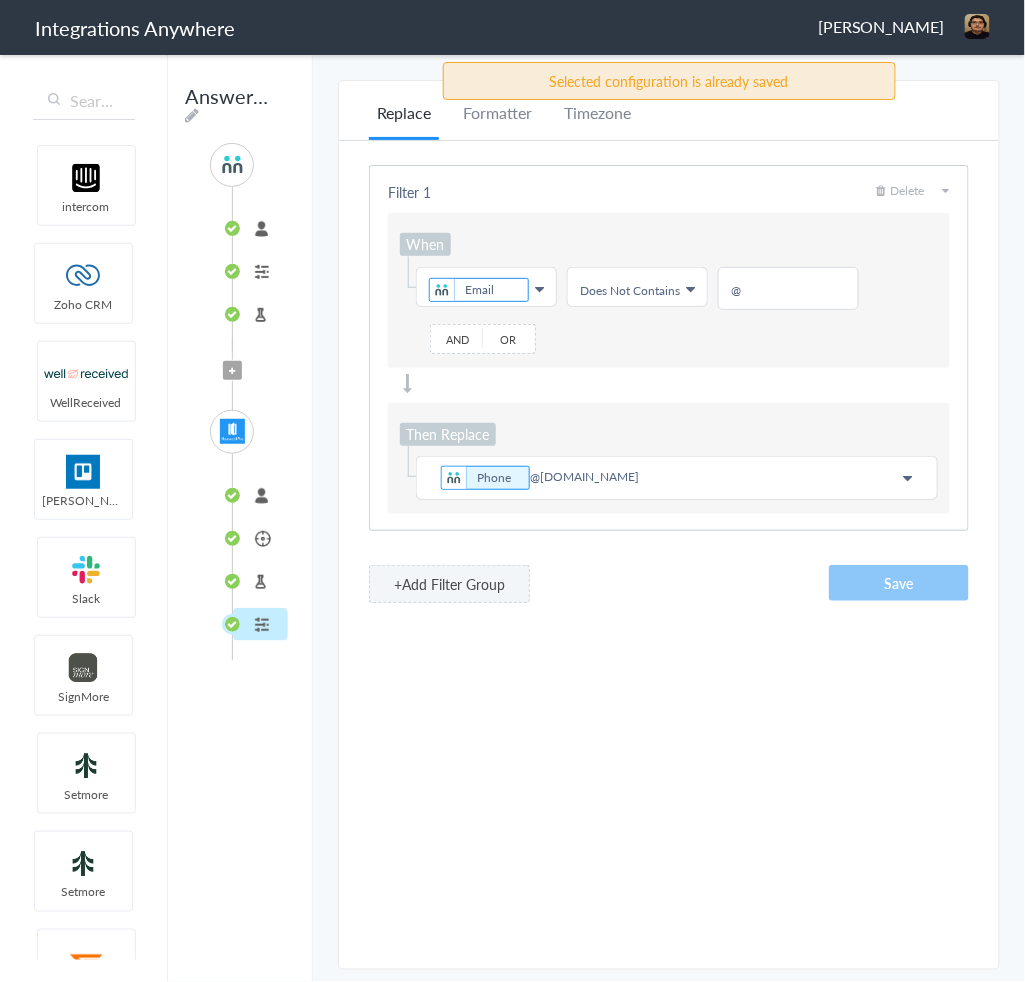 click on "connected Customer Test Target Formatter" at bounding box center [251, 557] 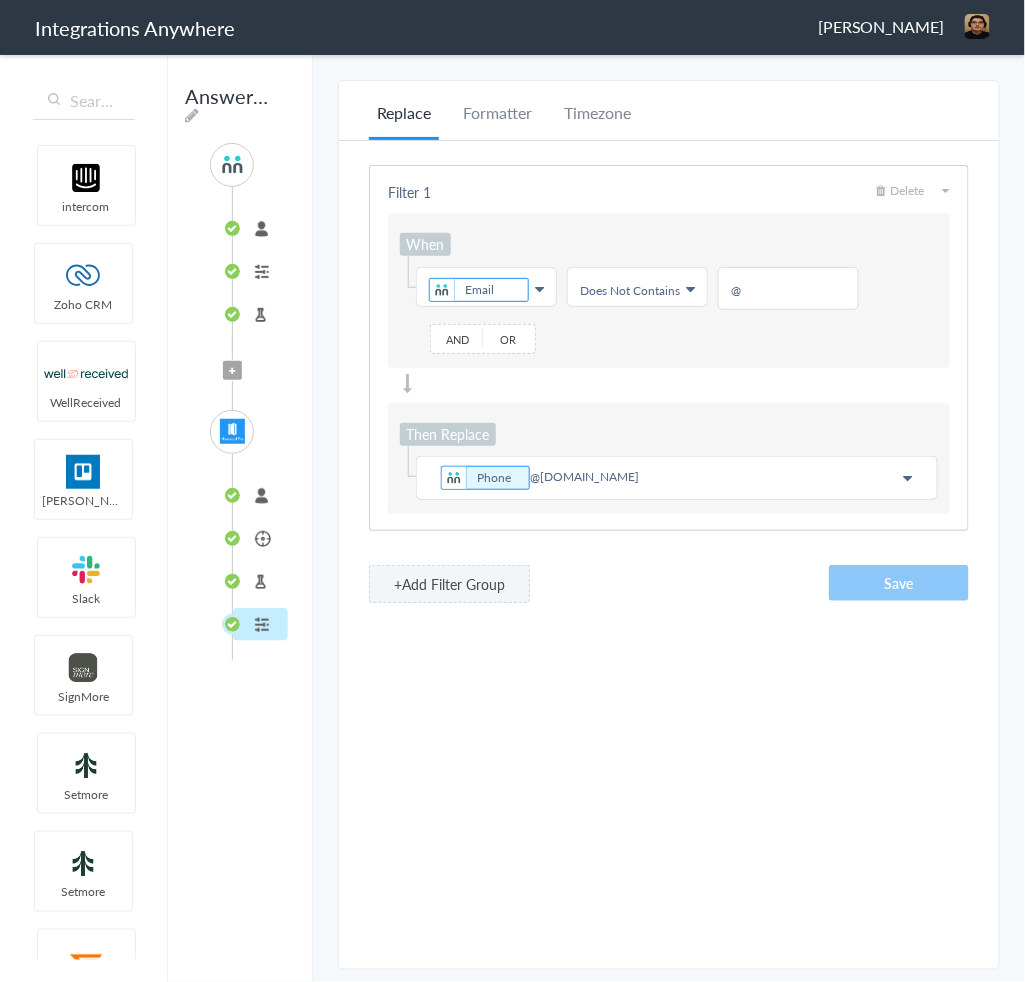 drag, startPoint x: 265, startPoint y: 572, endPoint x: 249, endPoint y: 620, distance: 50.596443 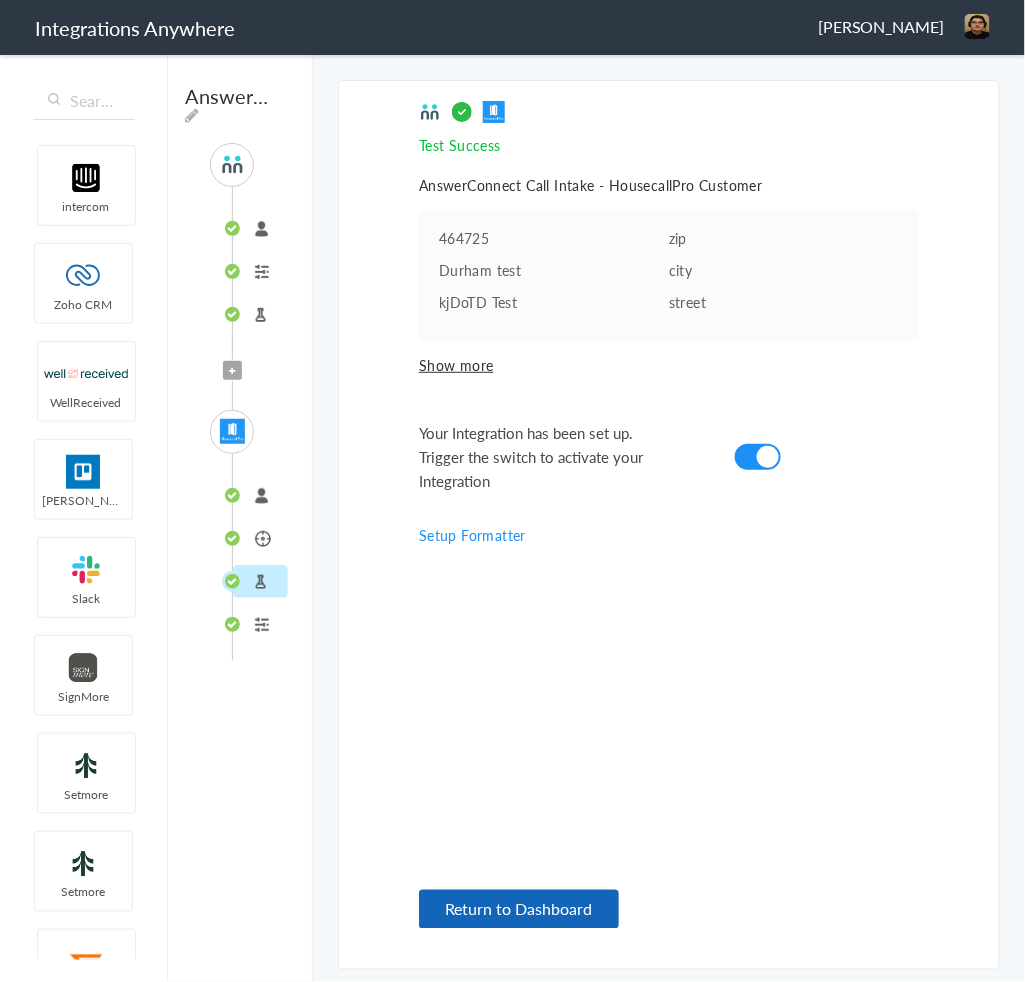 click on "Return to Dashboard" at bounding box center [519, 909] 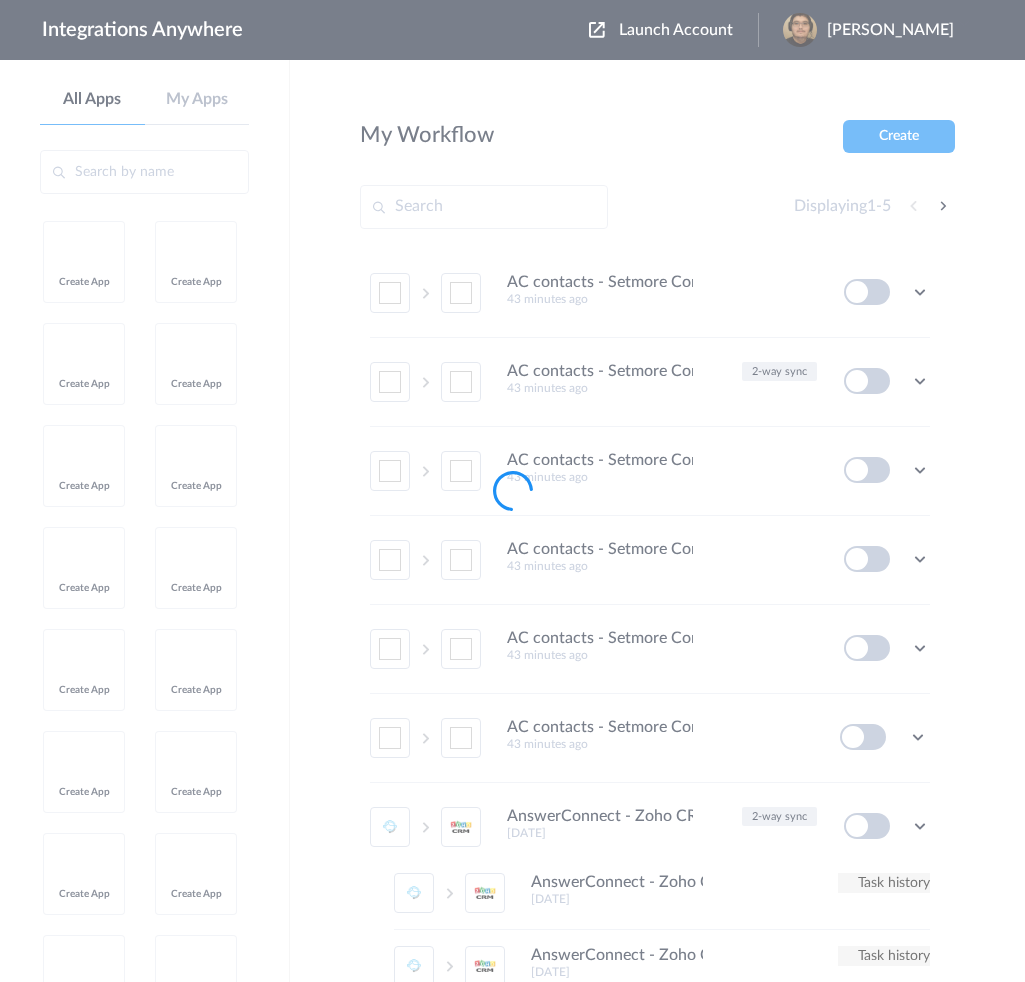 scroll, scrollTop: 0, scrollLeft: 0, axis: both 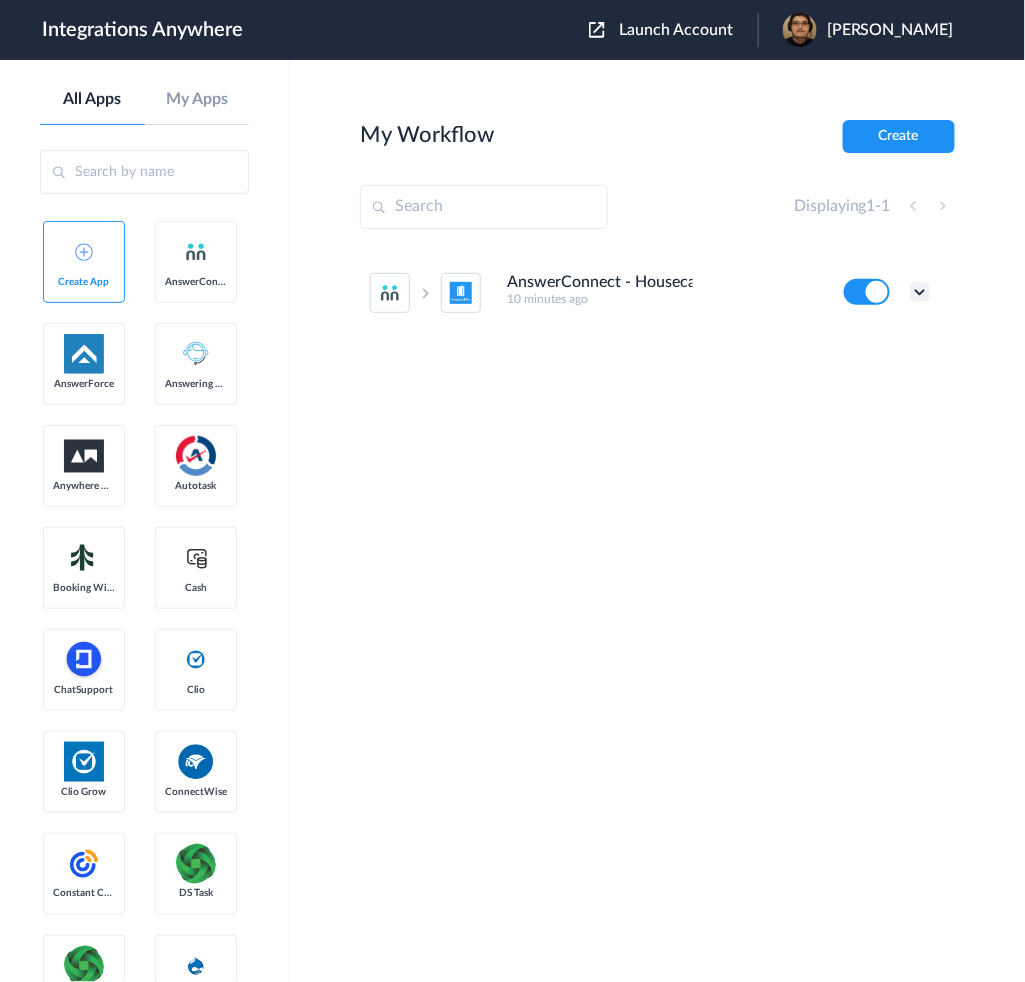 click at bounding box center (920, 292) 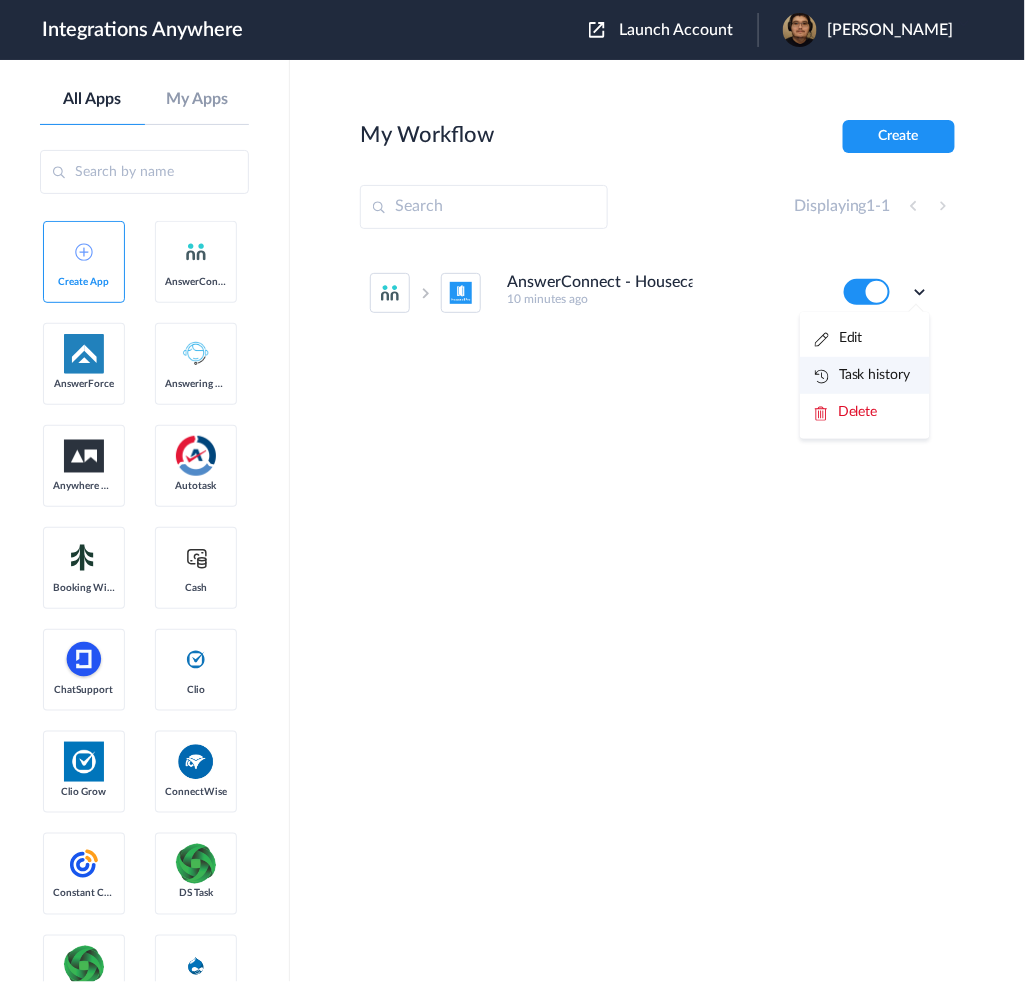 click on "Task history" at bounding box center [865, 375] 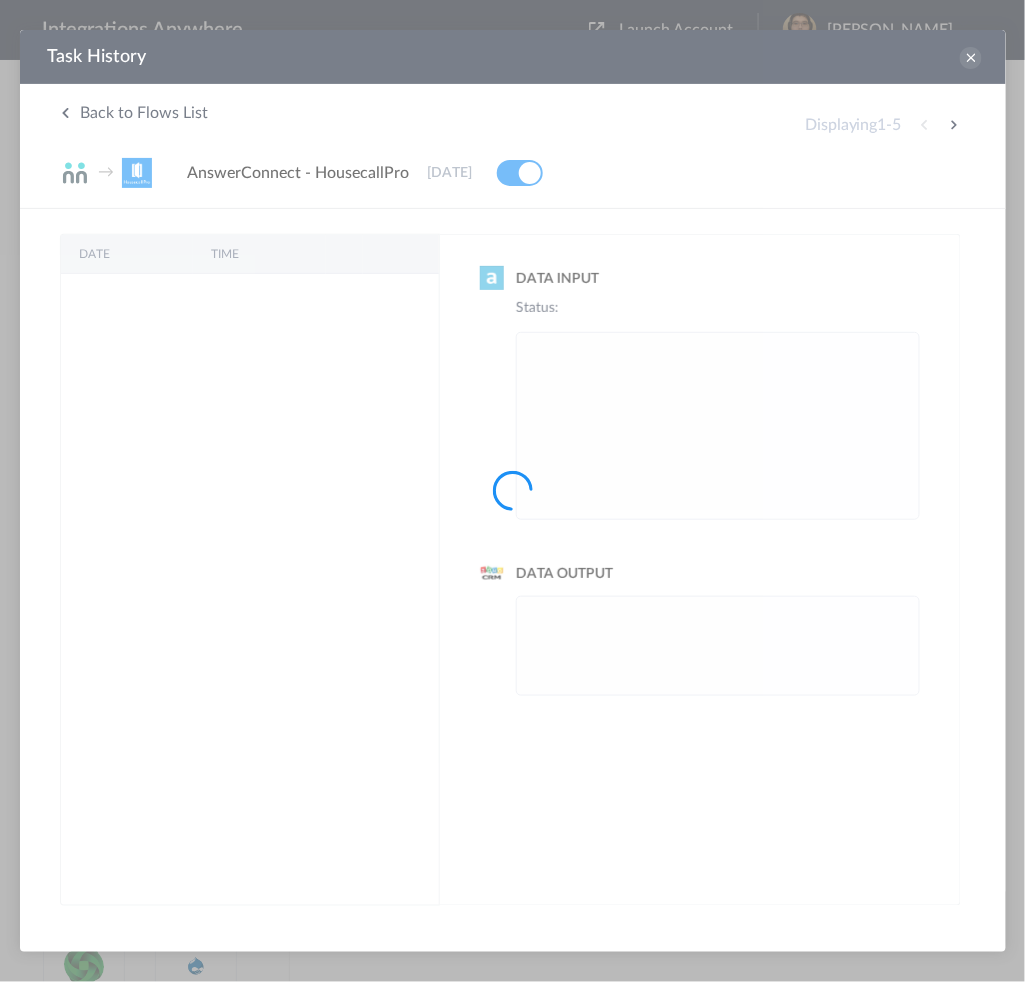 scroll, scrollTop: 0, scrollLeft: 0, axis: both 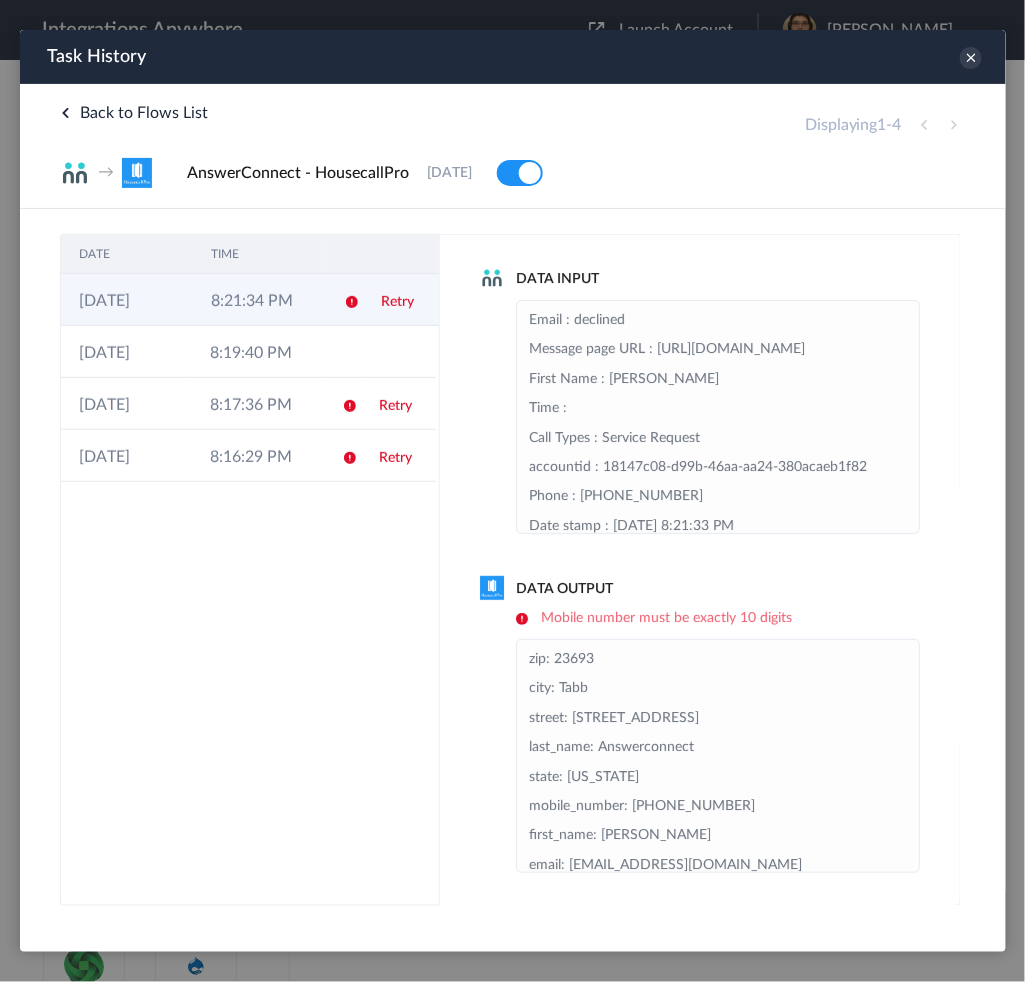 click on "8:21:34 PM" at bounding box center [258, 299] 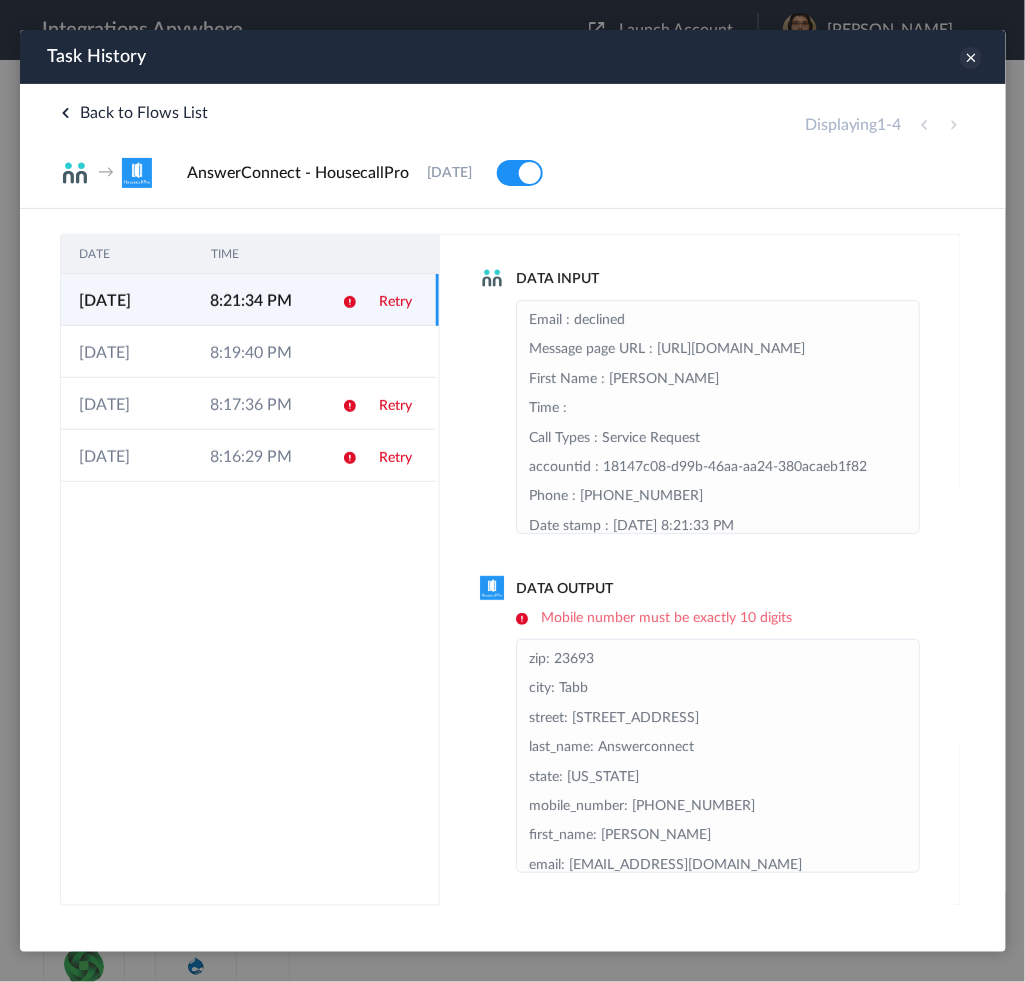 click at bounding box center [970, 57] 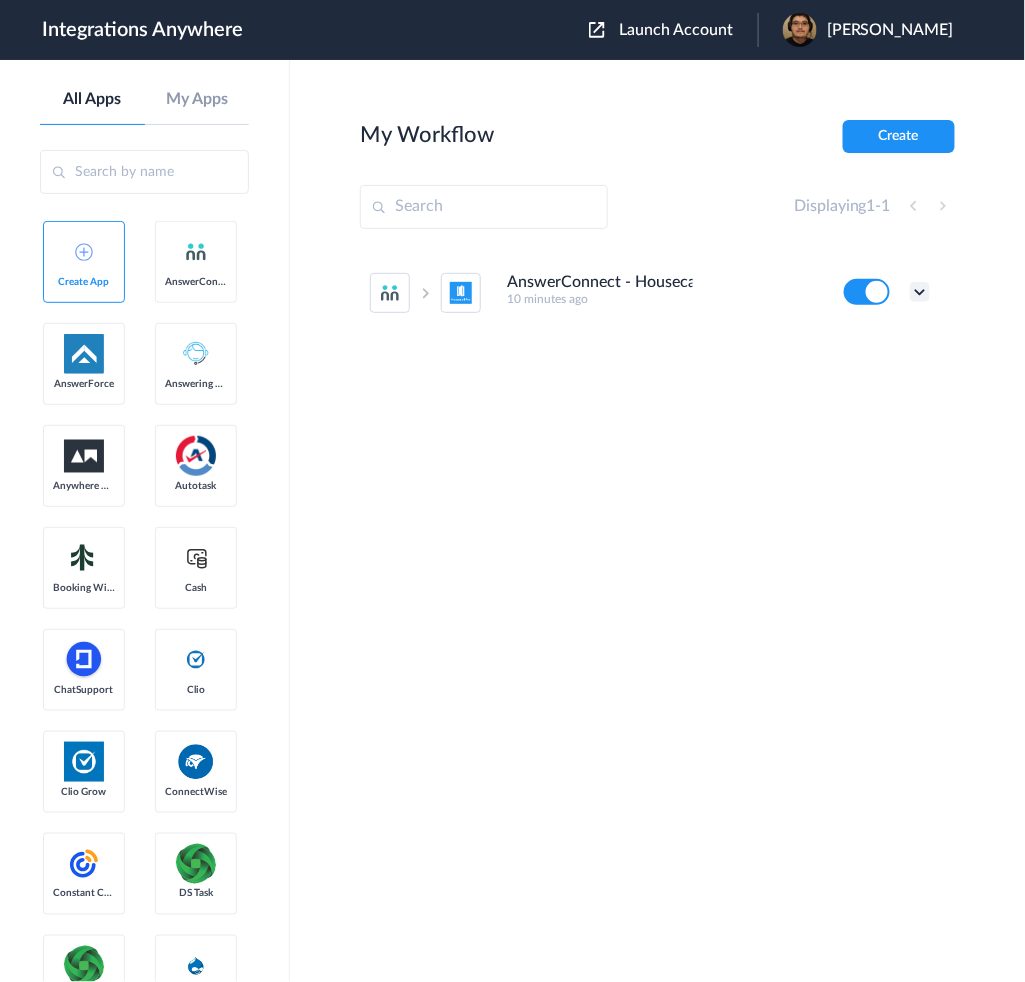 click at bounding box center [920, 292] 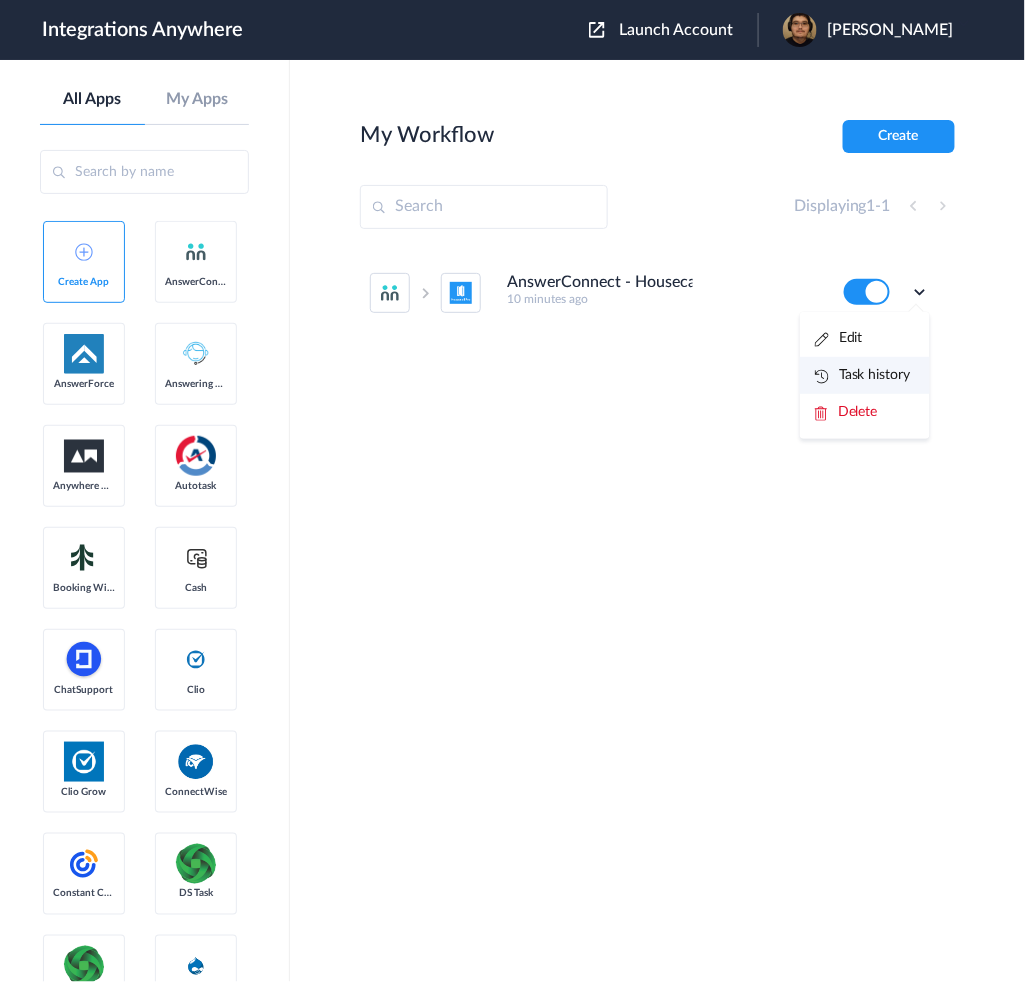 click on "Task history" at bounding box center [863, 375] 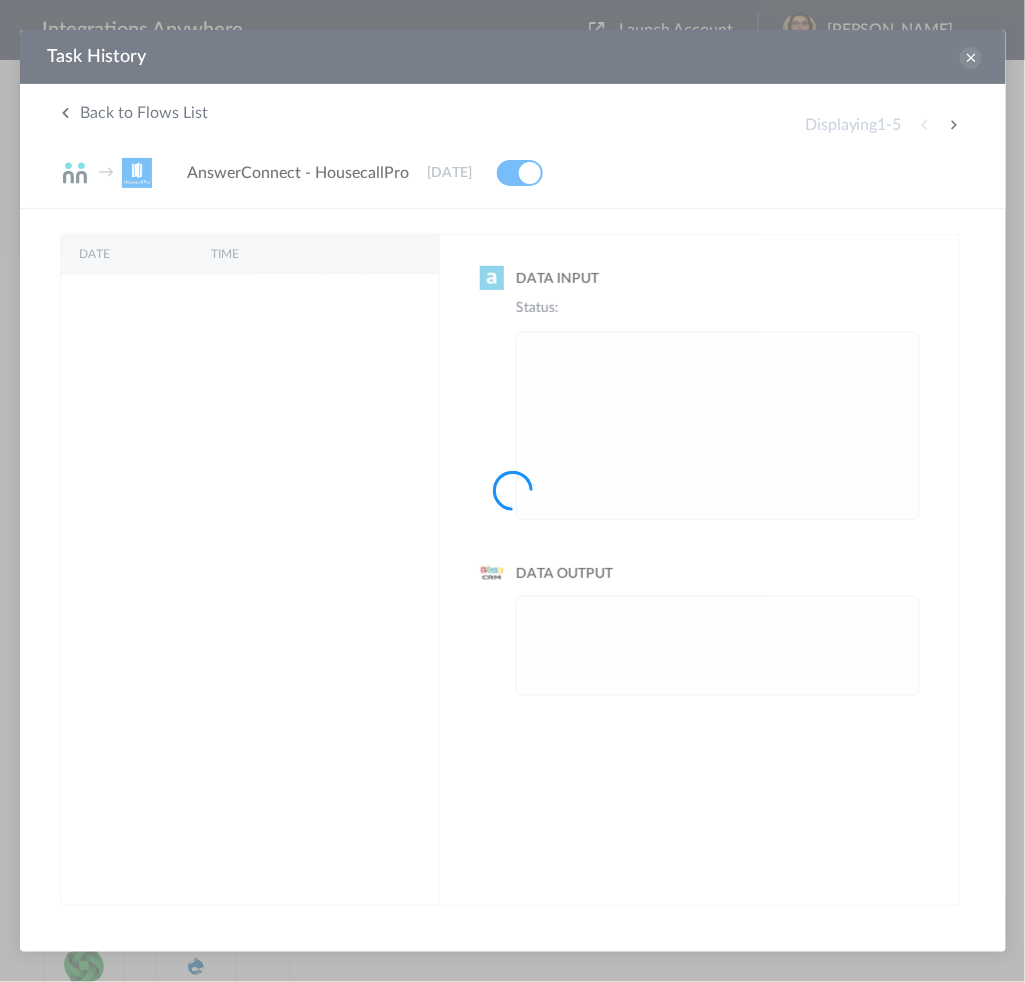 scroll, scrollTop: 0, scrollLeft: 0, axis: both 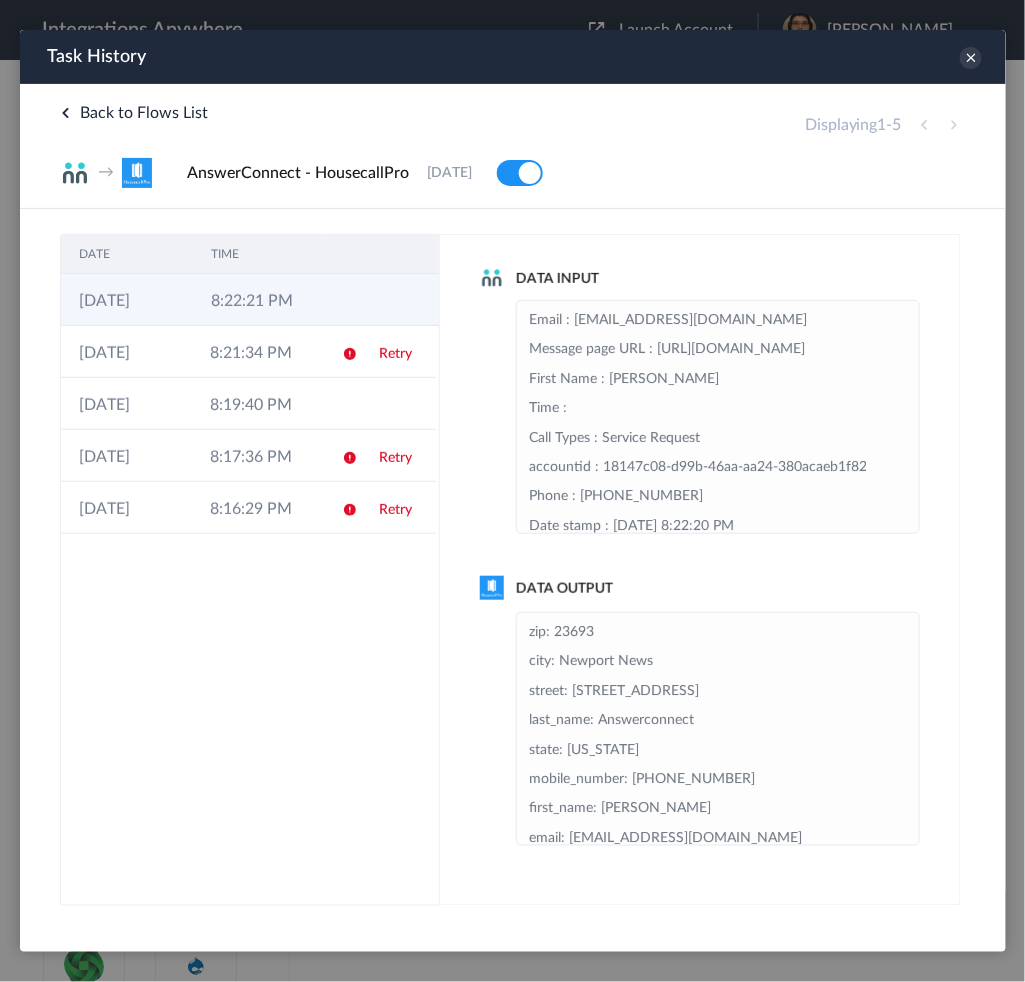 click on "[DATE]" at bounding box center [126, 299] 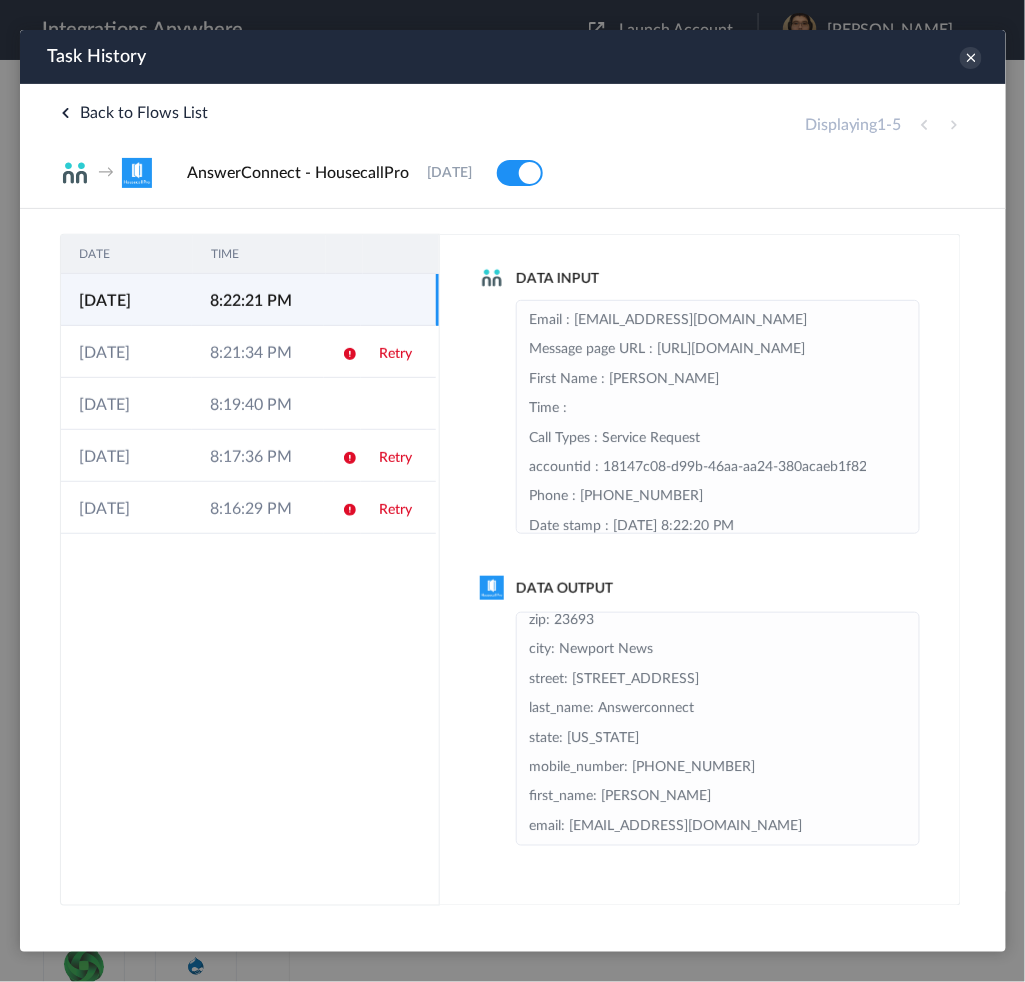 scroll, scrollTop: 0, scrollLeft: 0, axis: both 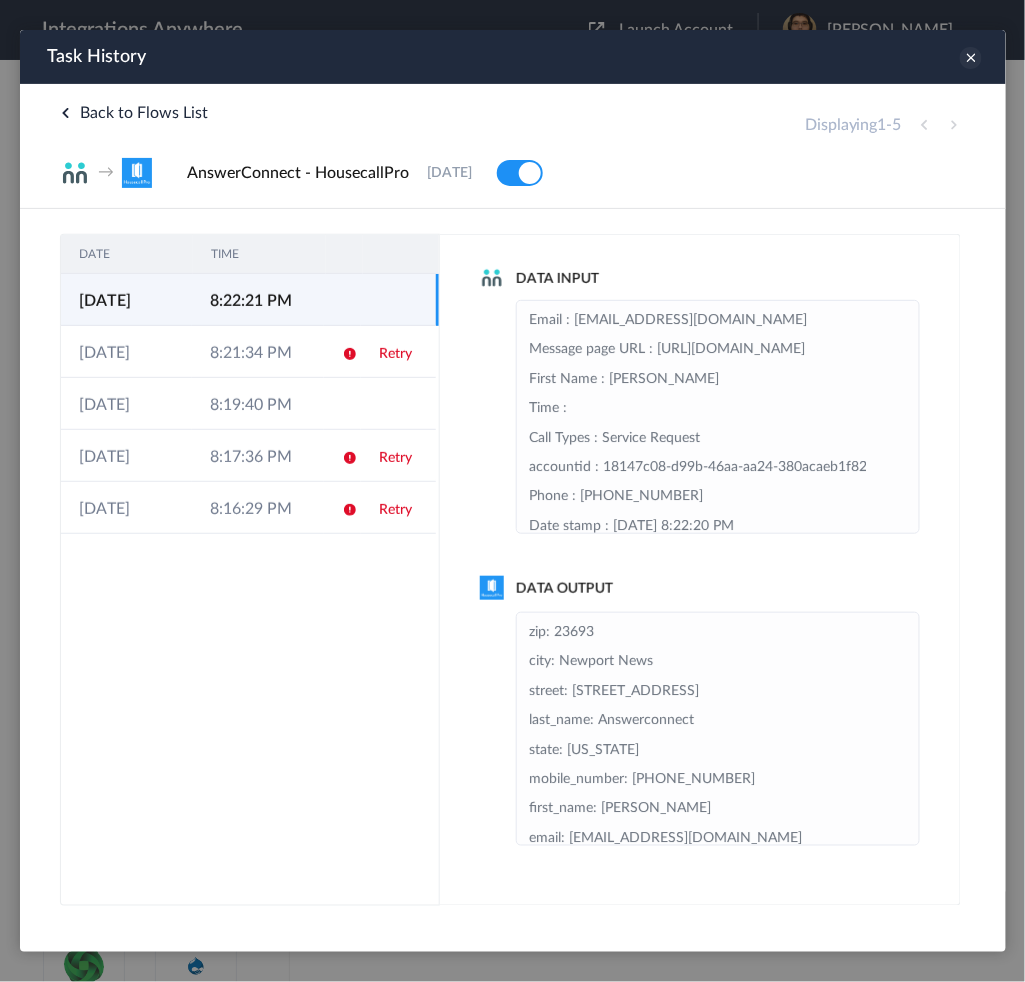 click at bounding box center (970, 57) 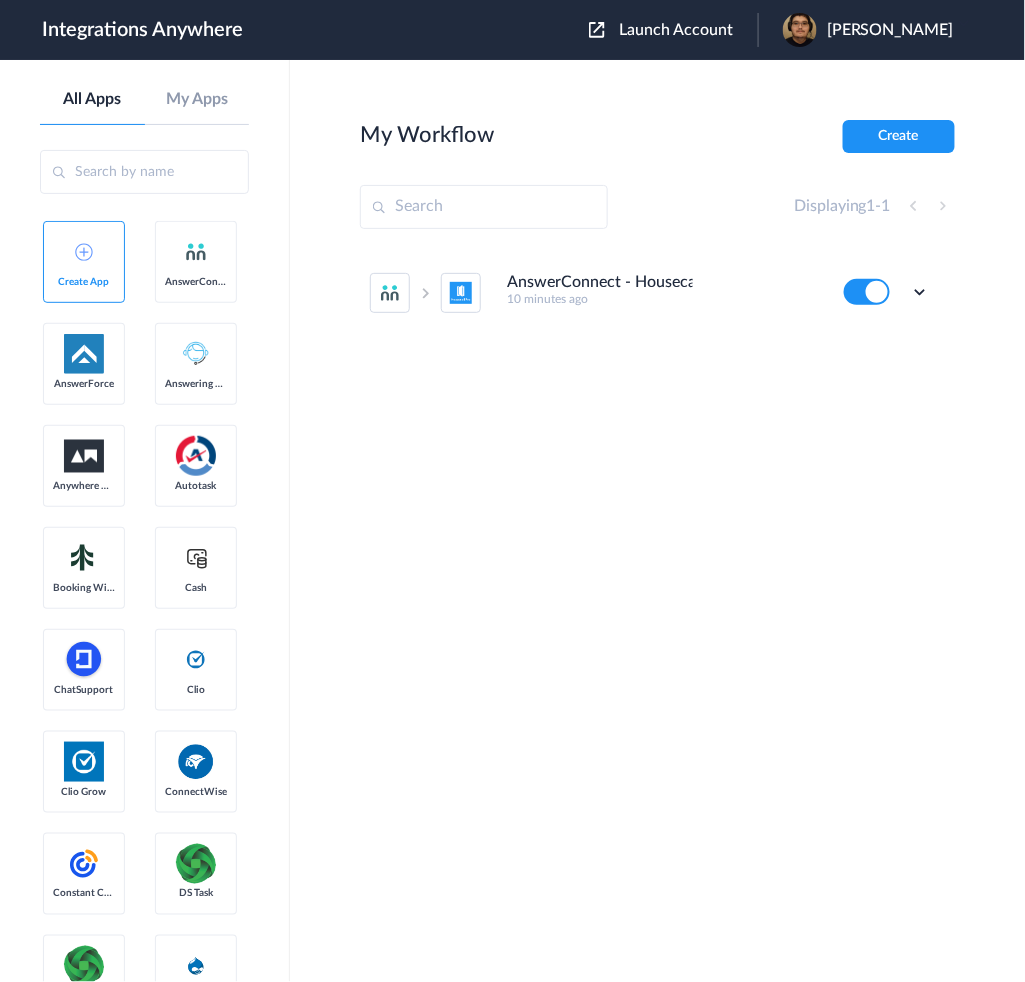 click on "AnswerConnect - HousecallPro 10 minutes ago Edit    Task history    Delete" at bounding box center (657, 399) 